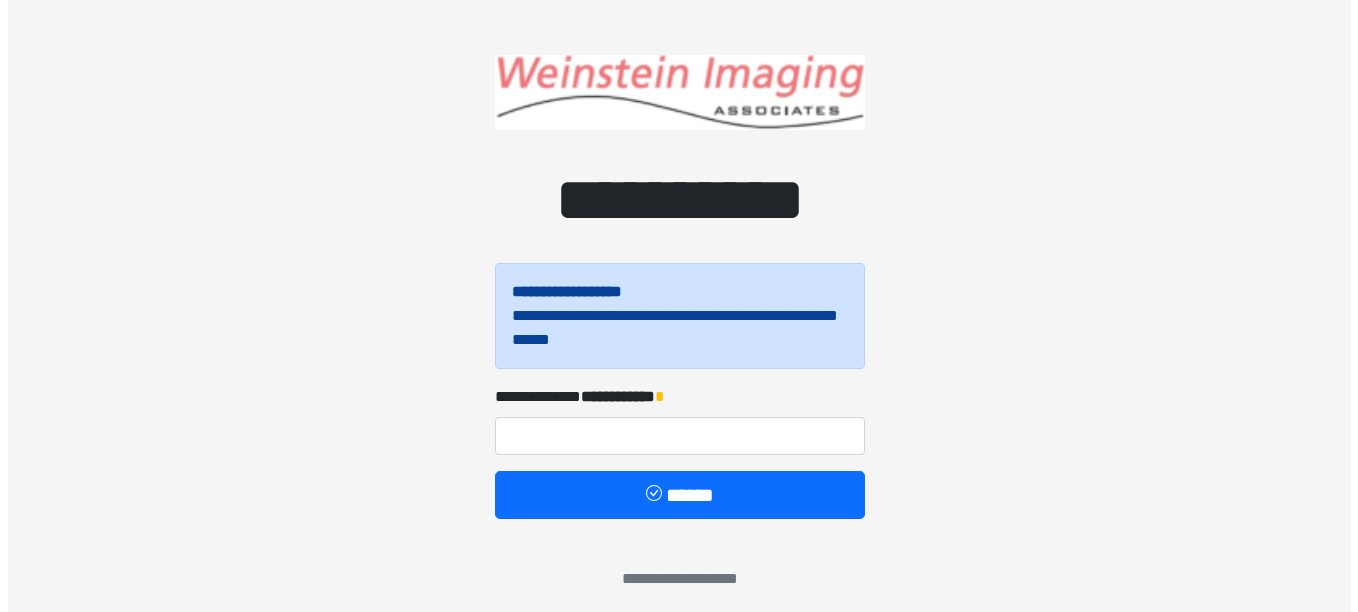 scroll, scrollTop: 10, scrollLeft: 0, axis: vertical 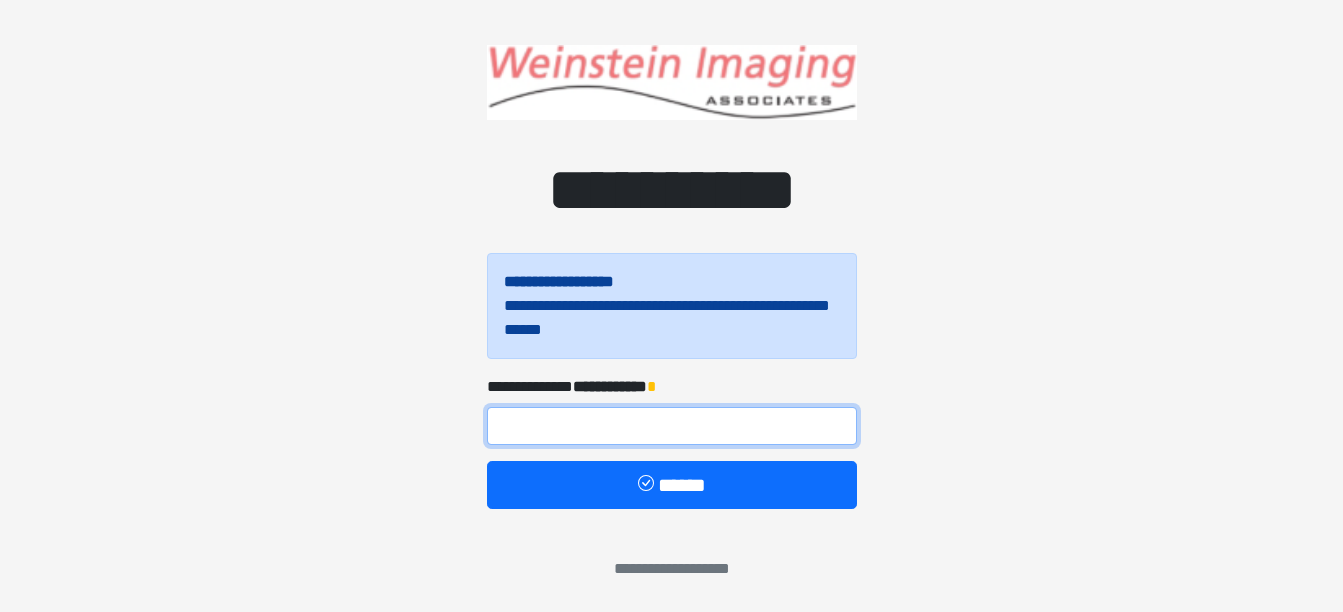 click at bounding box center (672, 426) 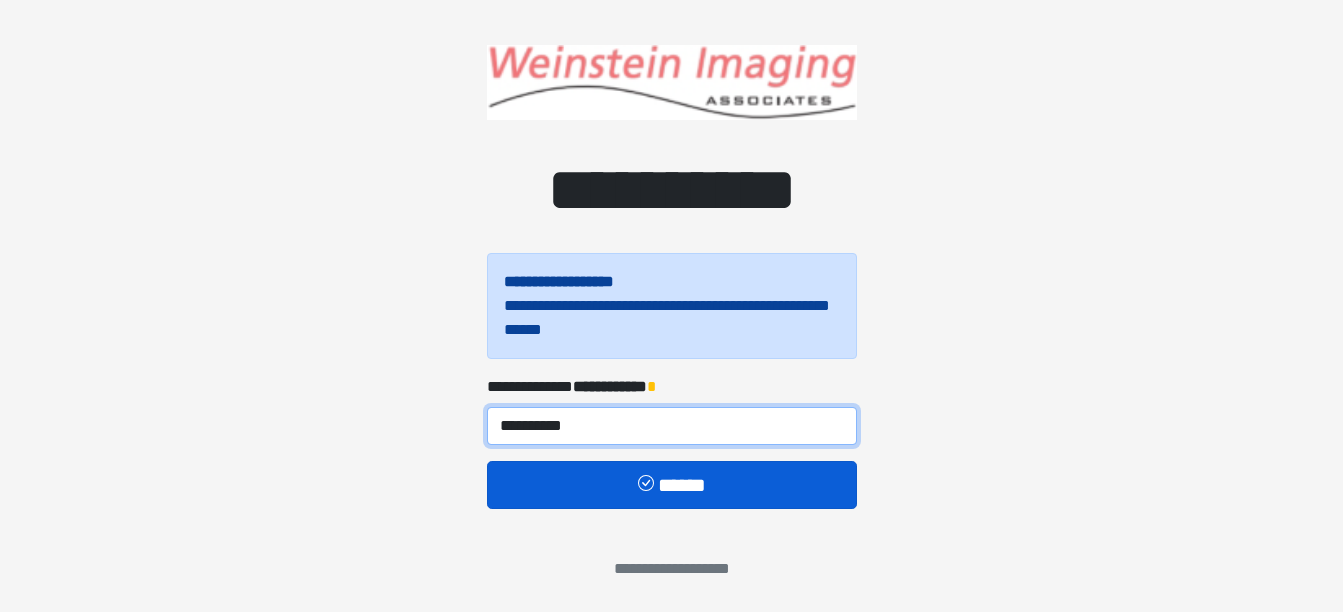 type on "**********" 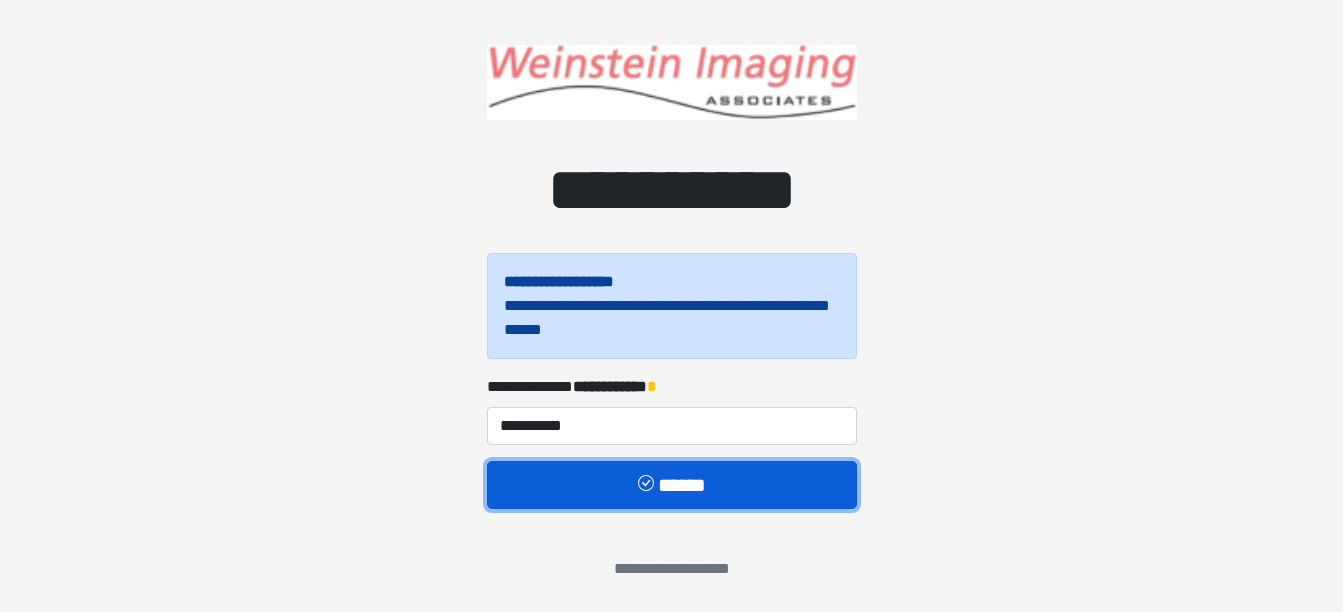 click on "******" at bounding box center (672, 485) 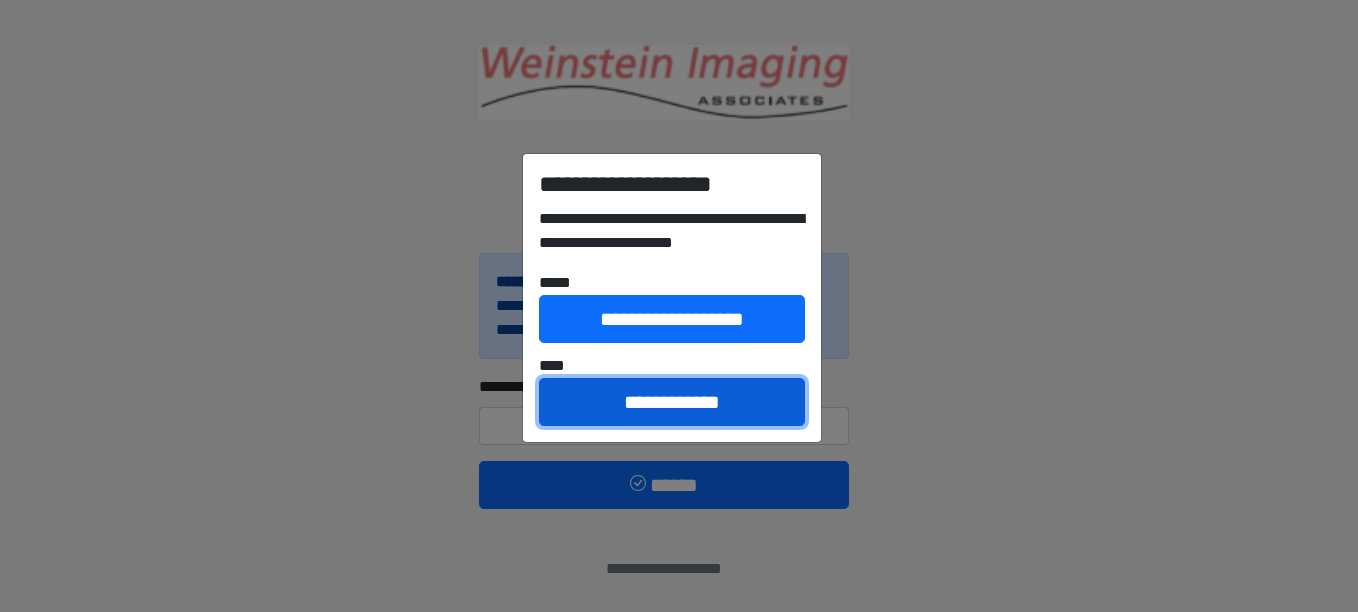 click on "**********" at bounding box center (672, 402) 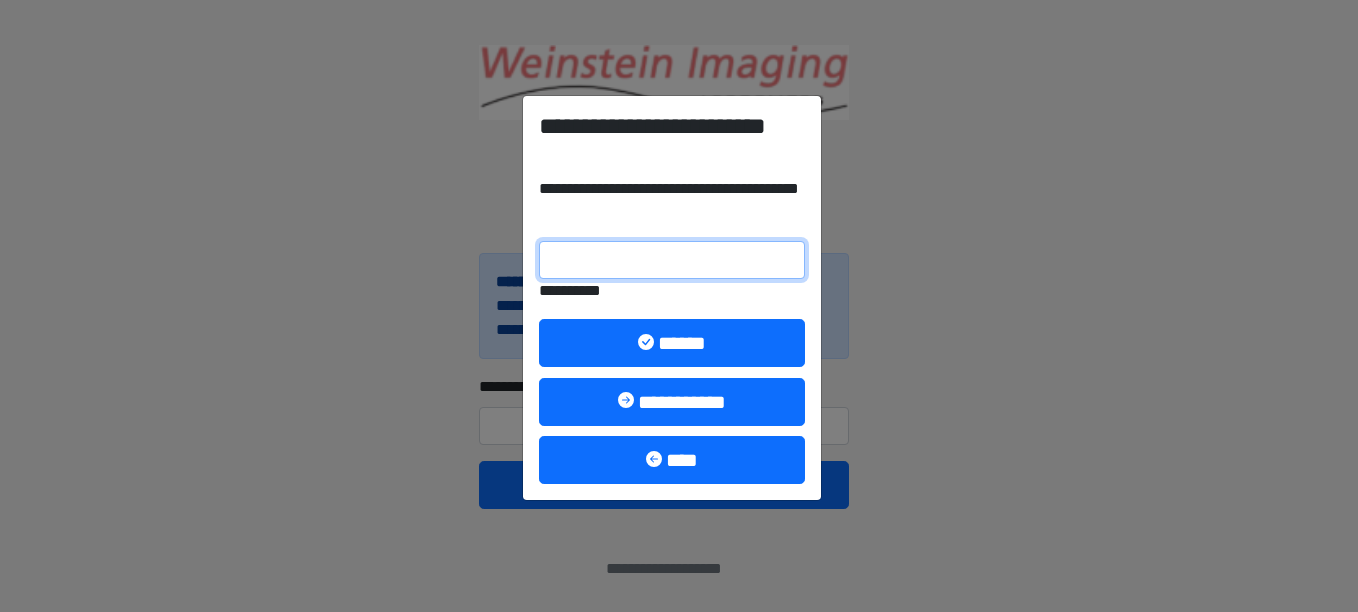 click on "**********" at bounding box center [672, 260] 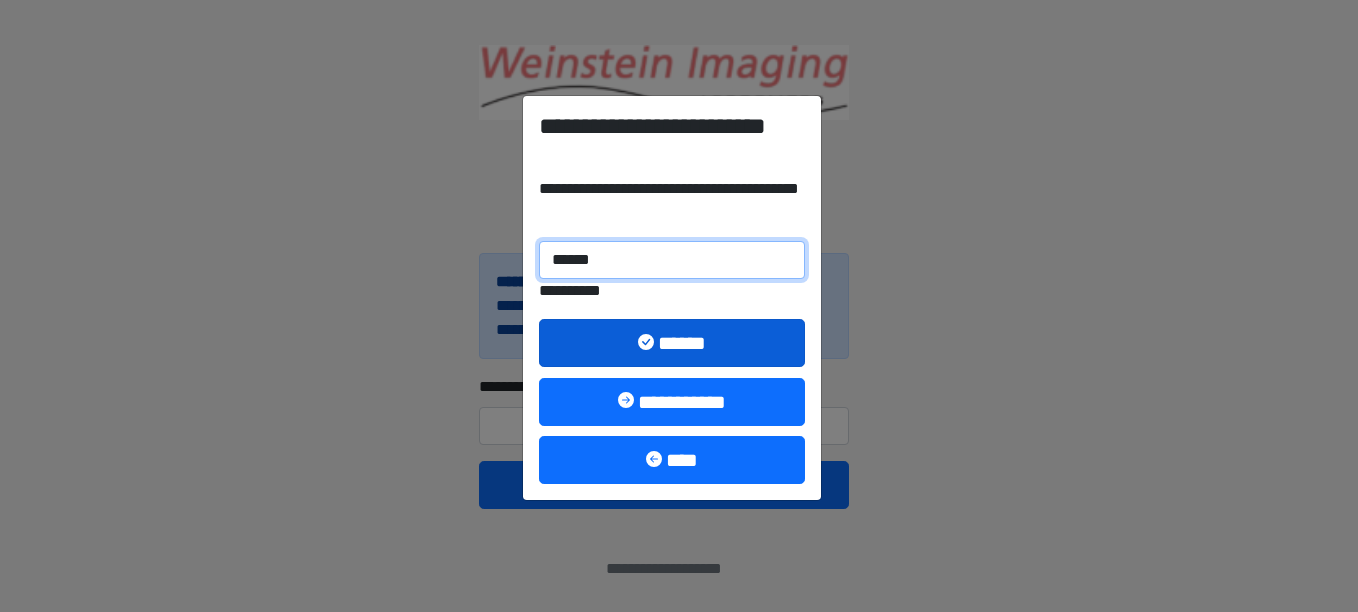 type on "******" 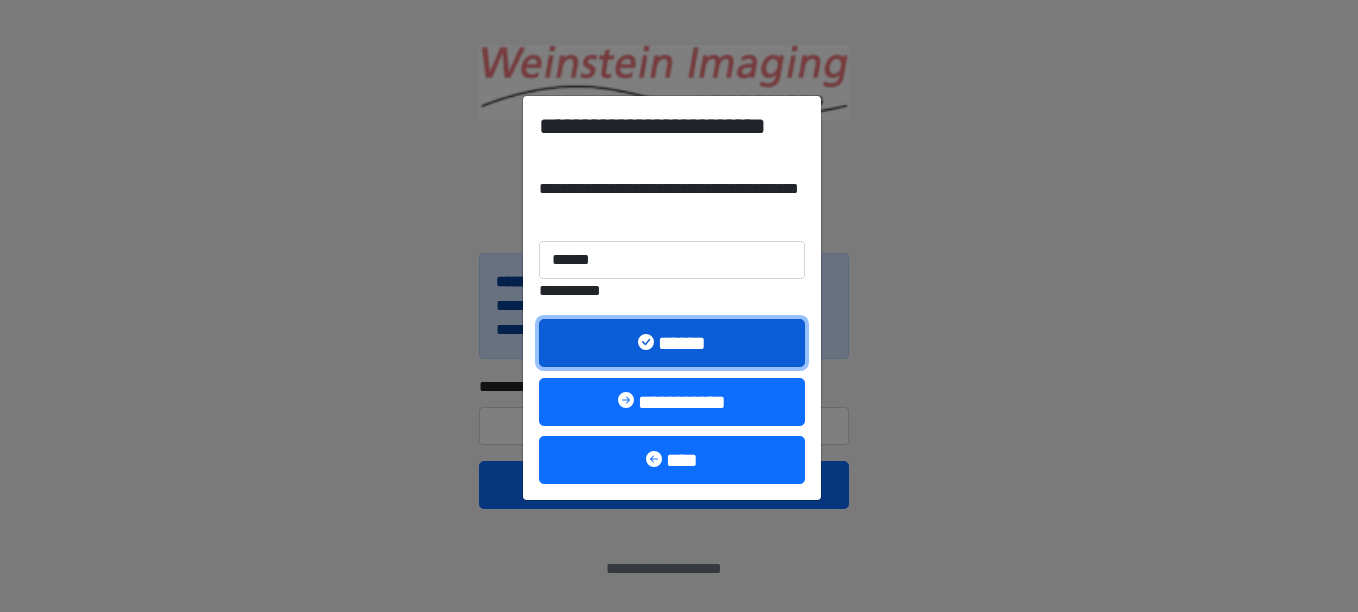click at bounding box center (648, 344) 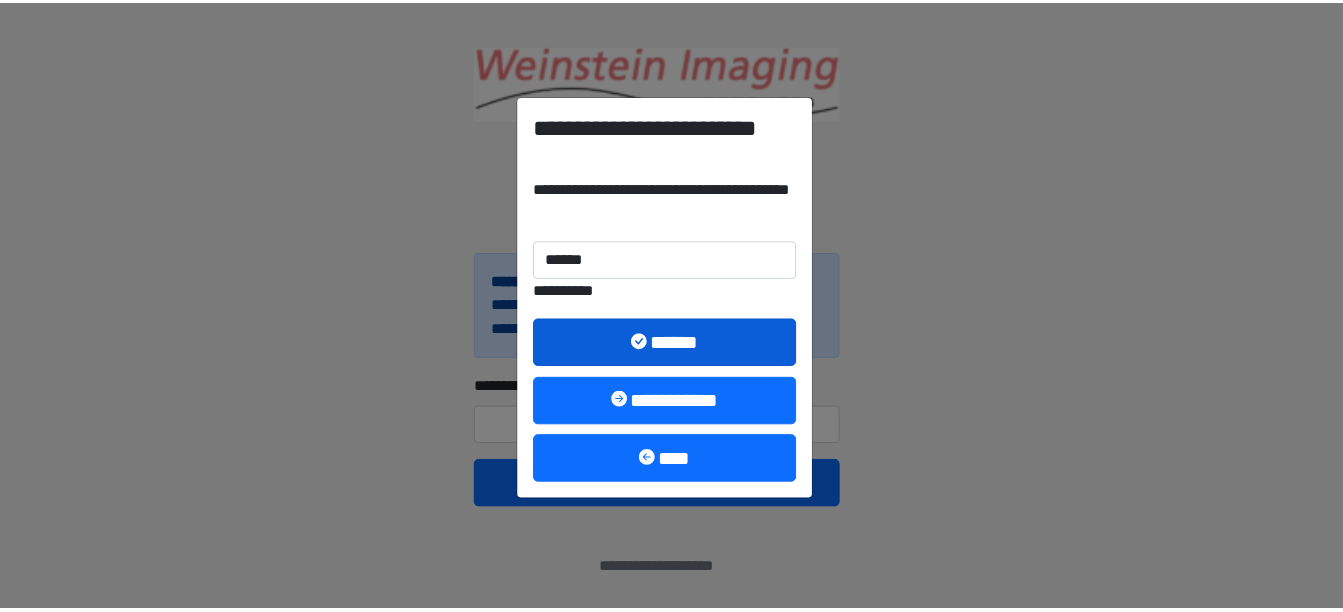 scroll, scrollTop: 0, scrollLeft: 0, axis: both 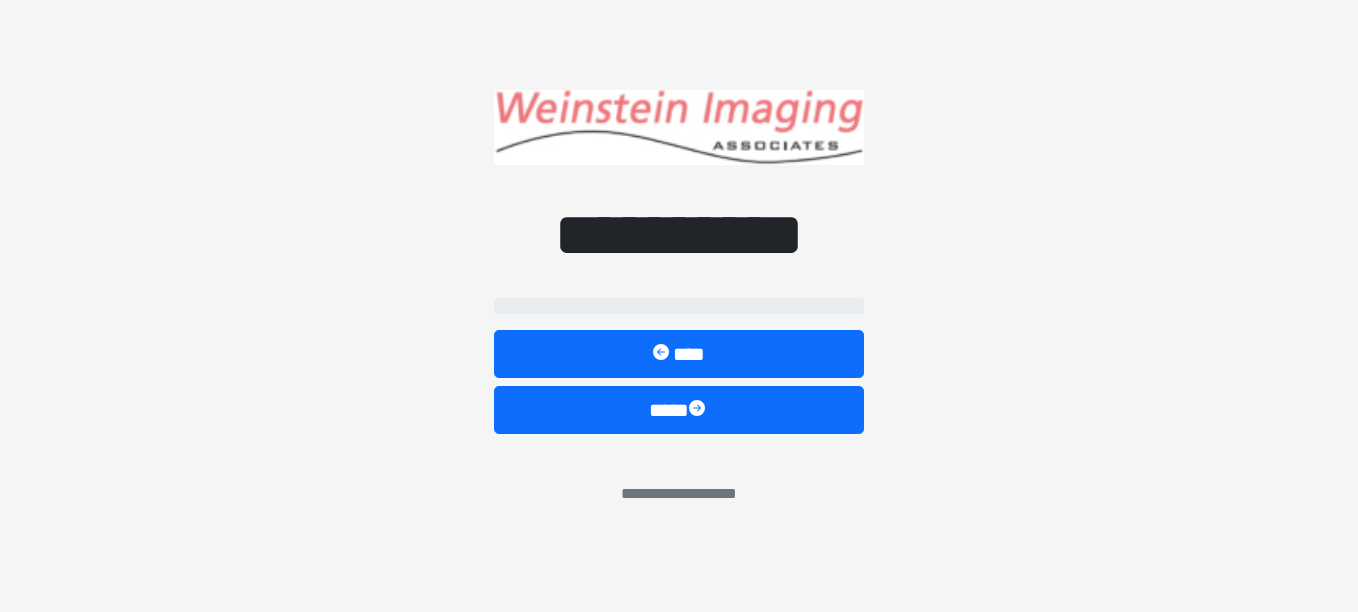 select on "*******" 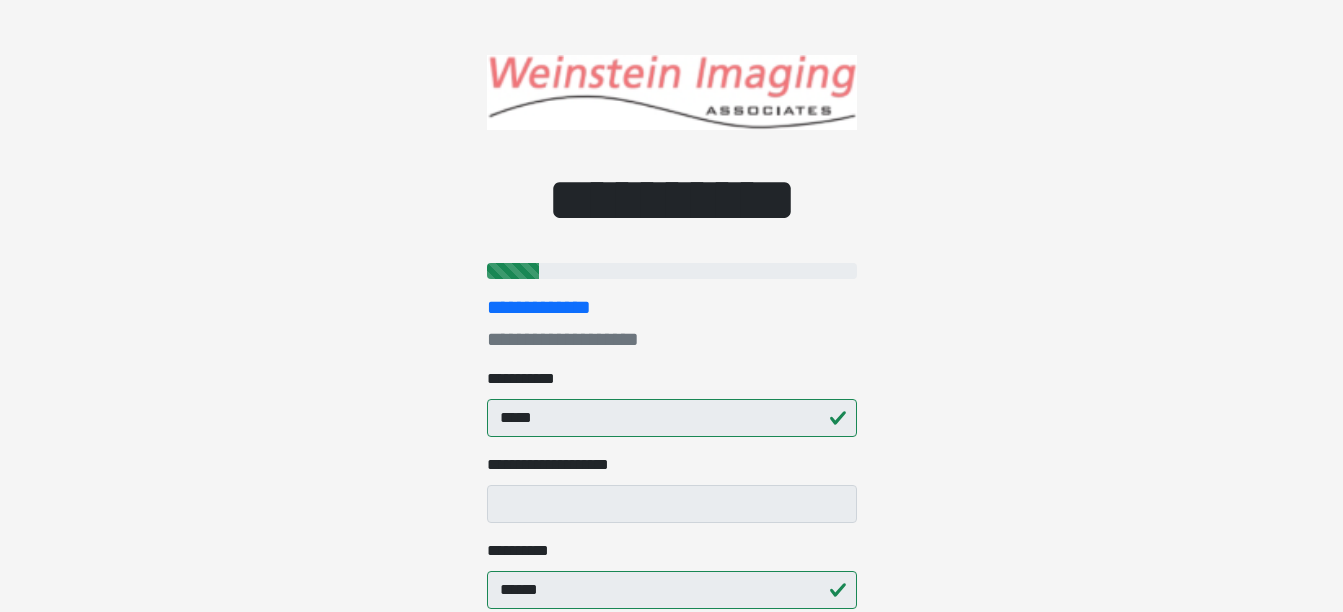 click on "**********" at bounding box center [559, 465] 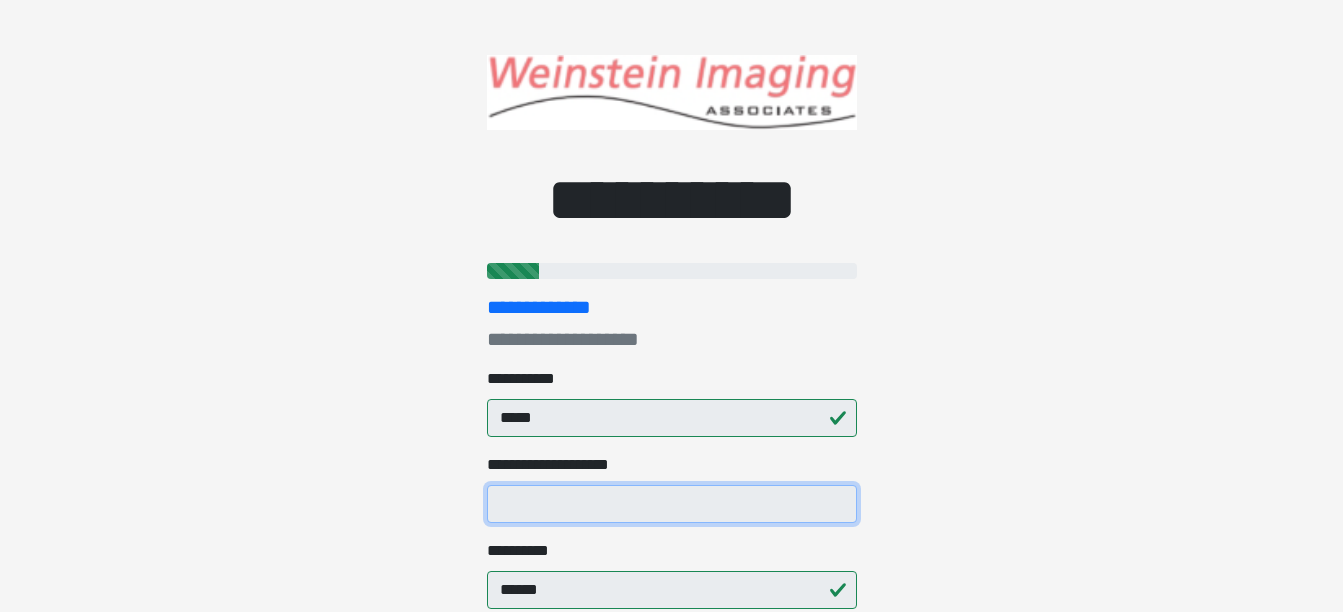 click on "**********" at bounding box center (672, 504) 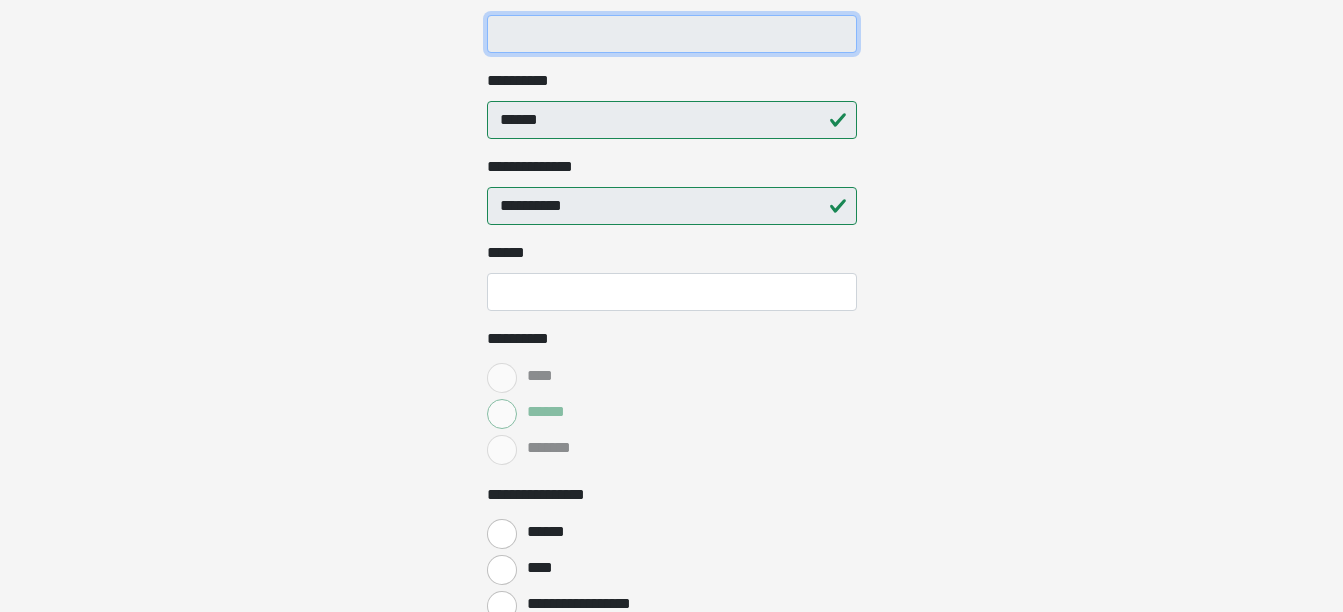 scroll, scrollTop: 572, scrollLeft: 0, axis: vertical 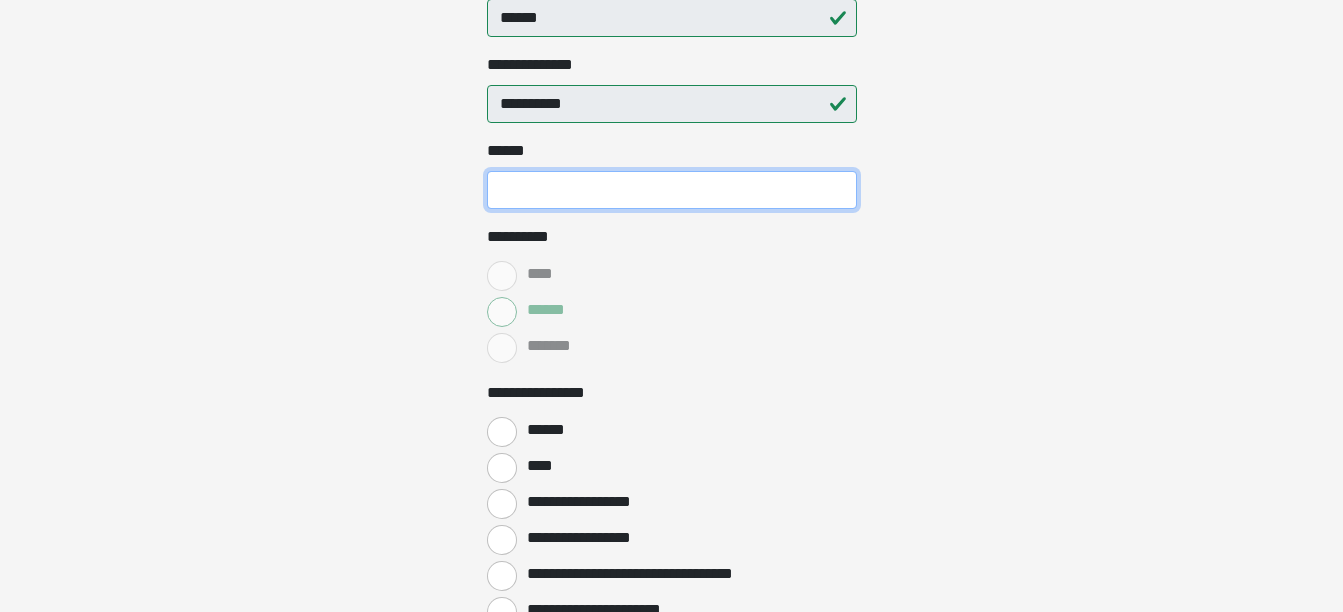 click on "**** *" at bounding box center (672, 190) 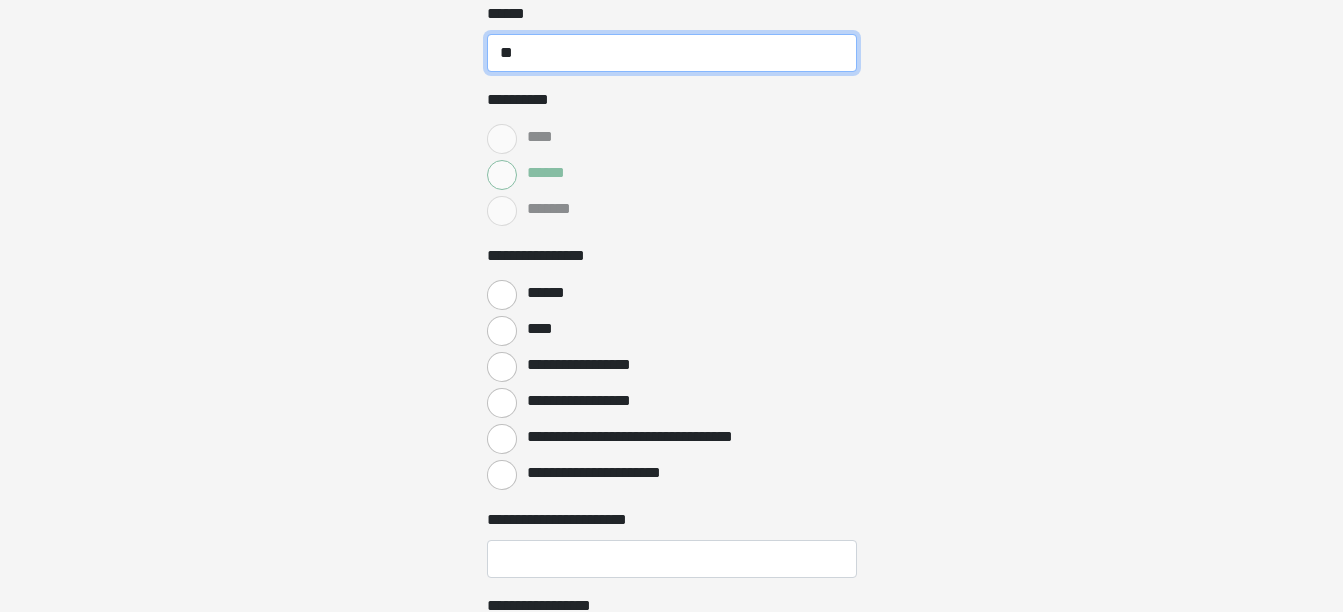 scroll, scrollTop: 717, scrollLeft: 0, axis: vertical 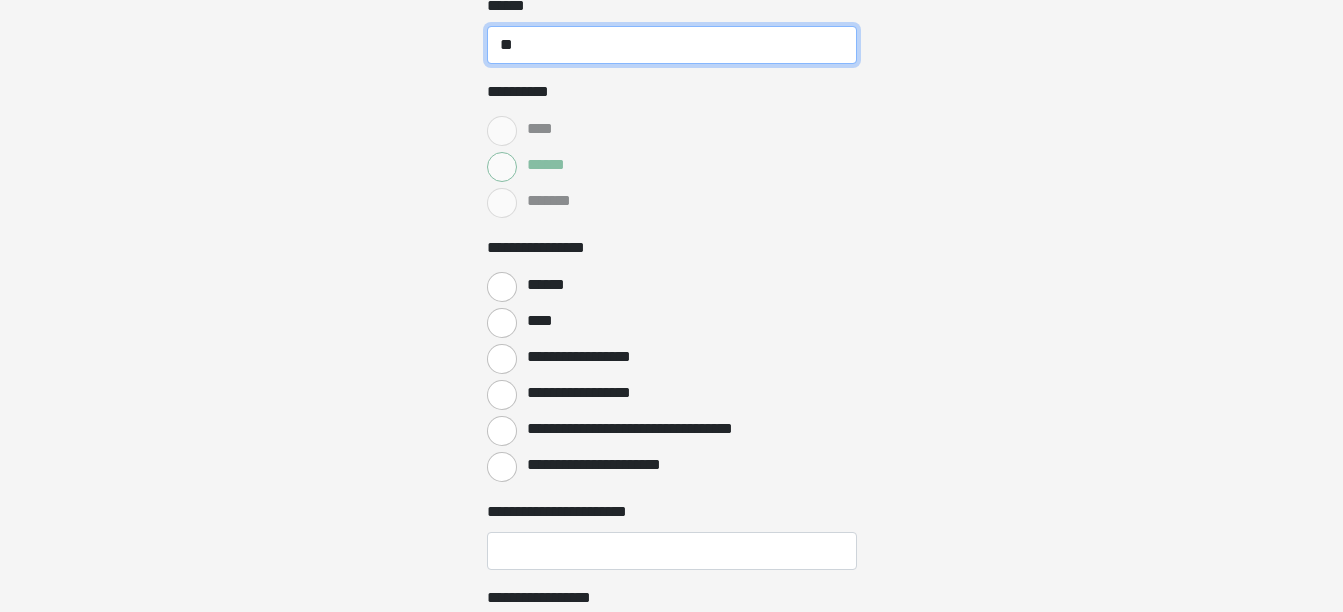 type on "**" 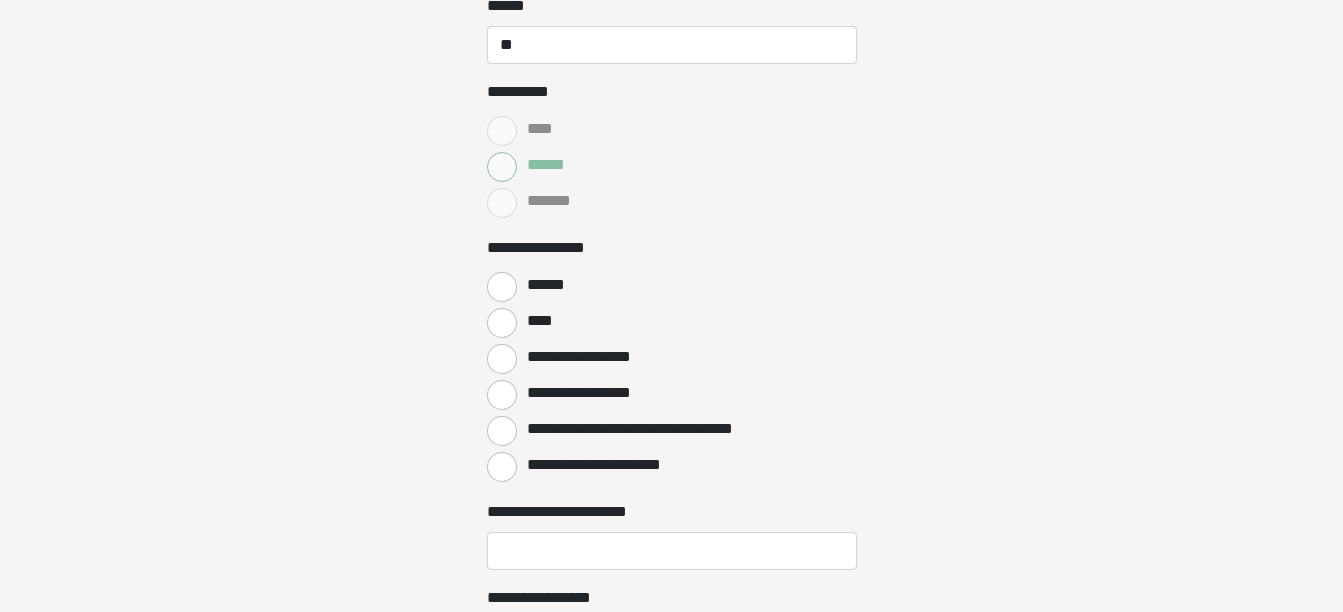 click on "****" at bounding box center (672, 321) 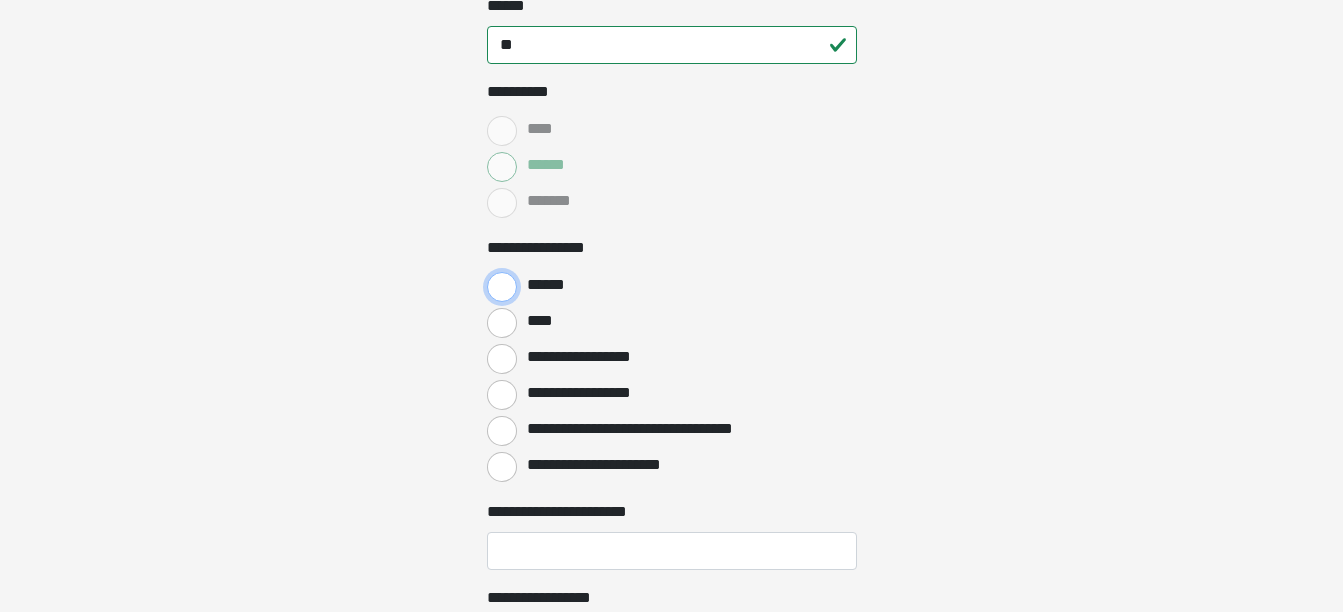 click on "******" at bounding box center [502, 287] 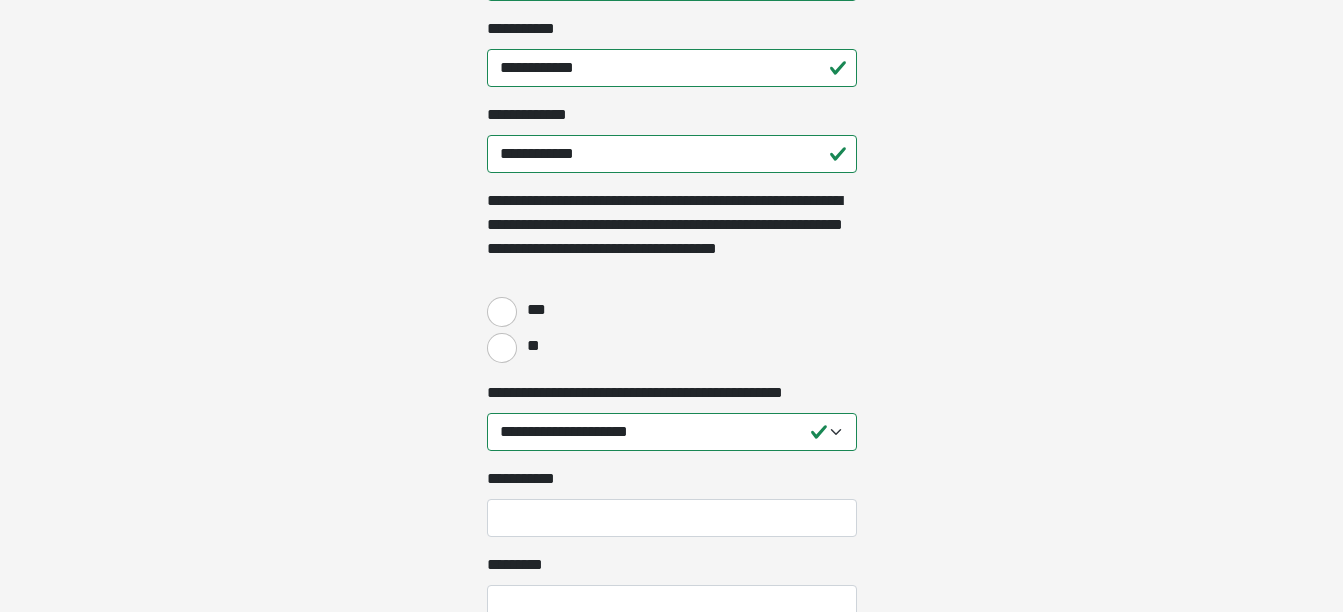 scroll, scrollTop: 1913, scrollLeft: 0, axis: vertical 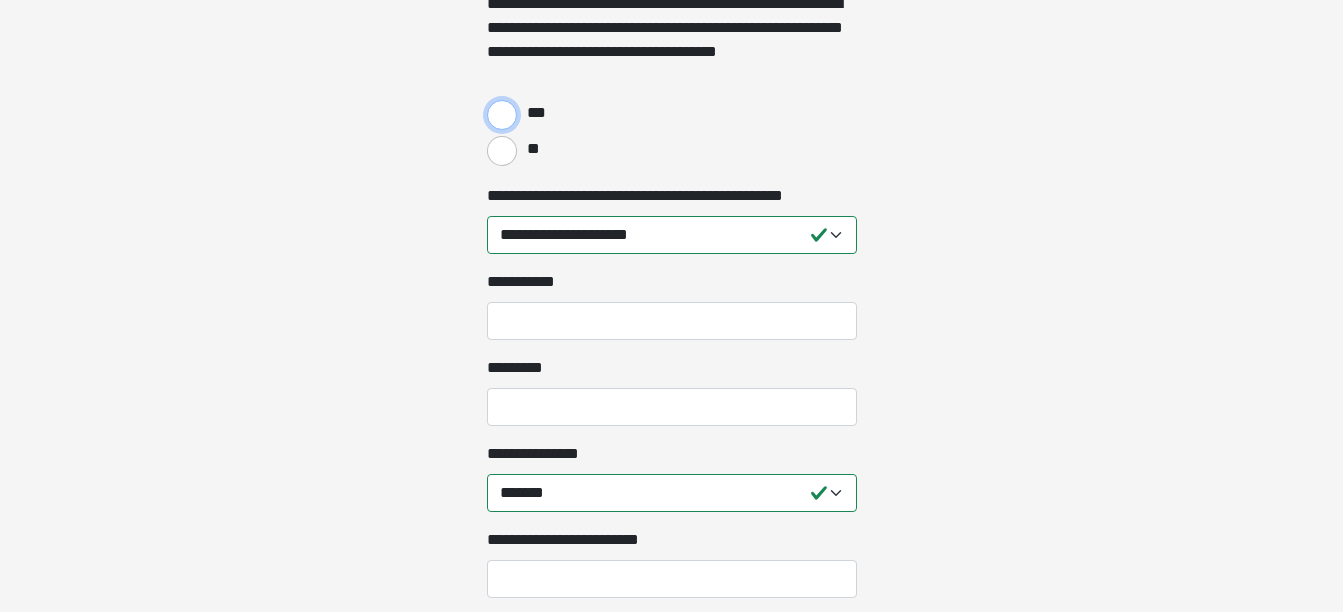 click on "***" at bounding box center [502, 115] 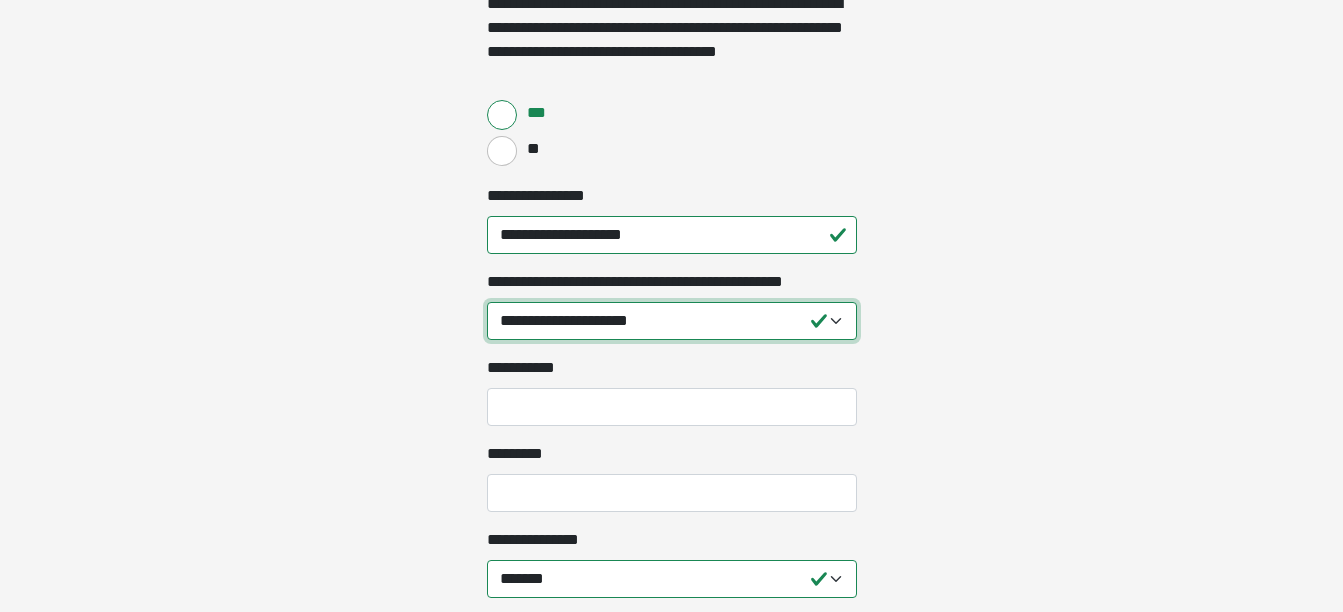 click on "**********" at bounding box center (672, 321) 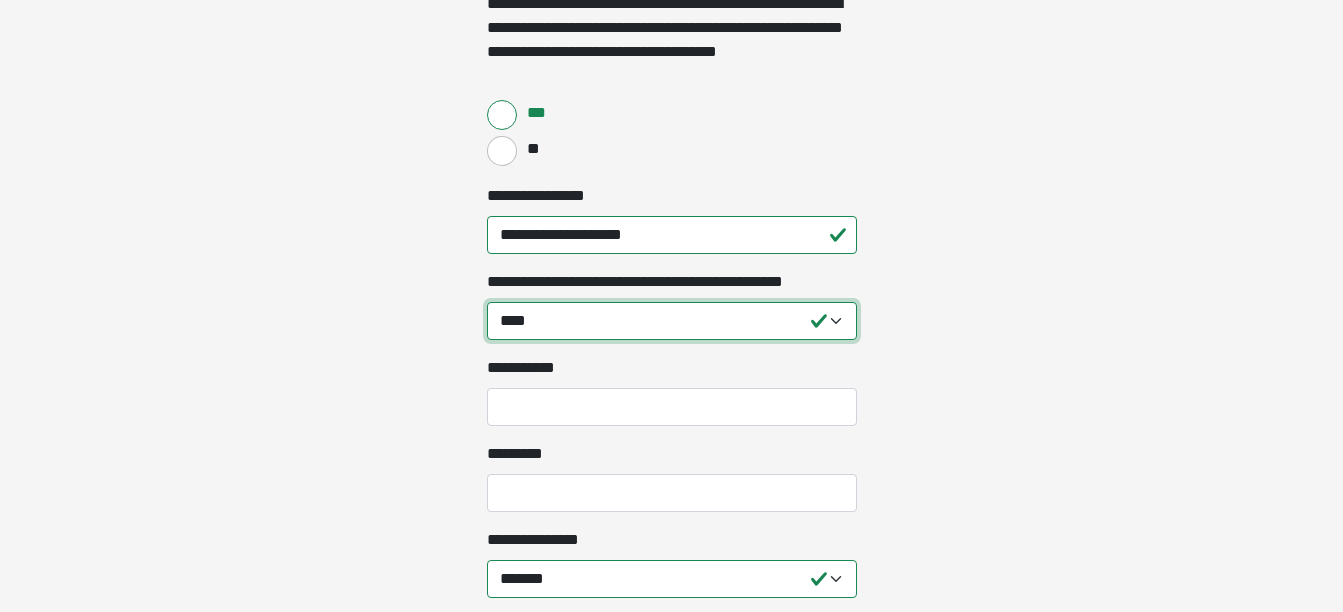 click on "**********" at bounding box center (672, 321) 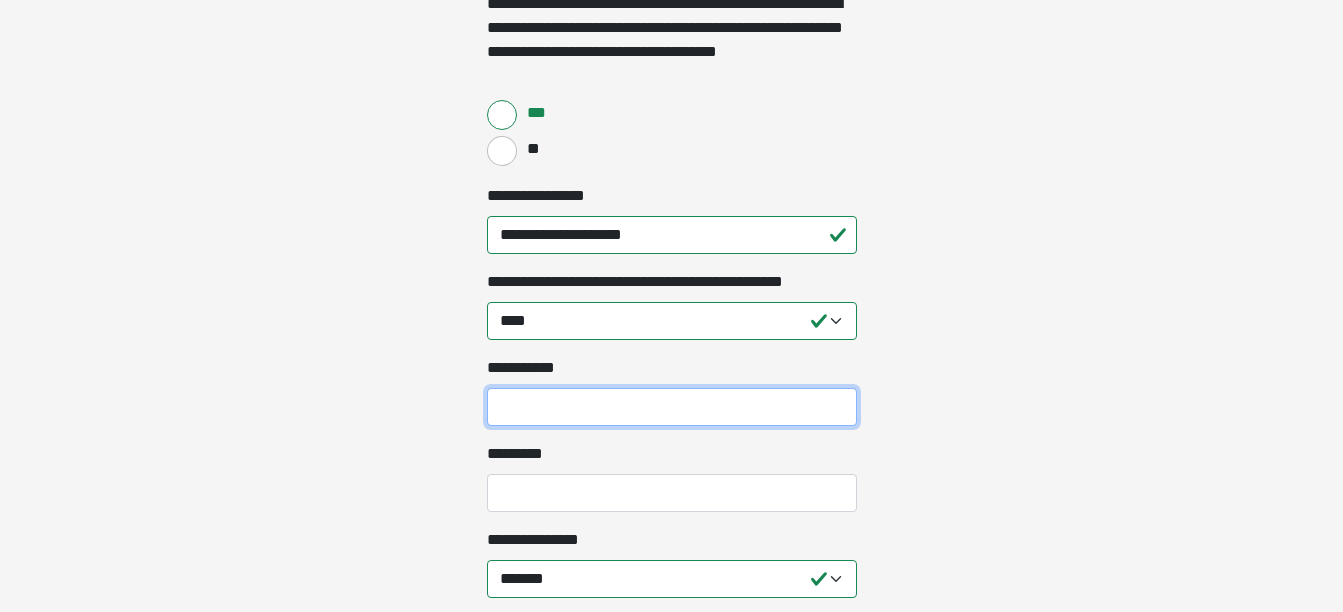 click on "**********" at bounding box center (672, 407) 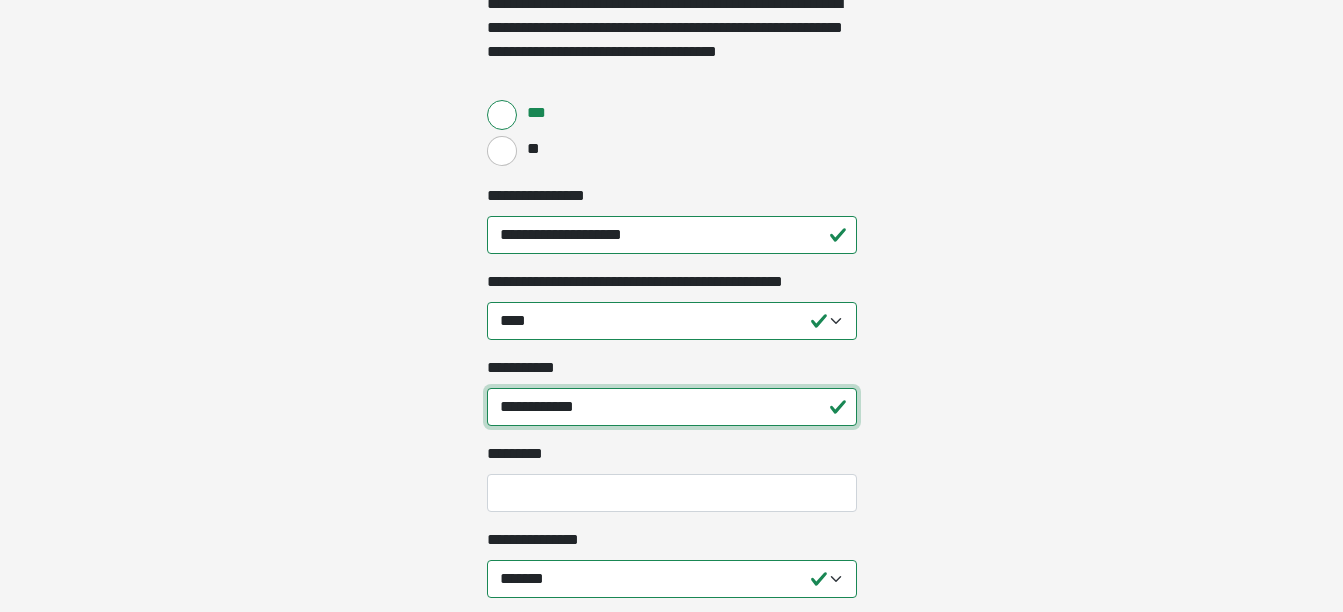 type on "**********" 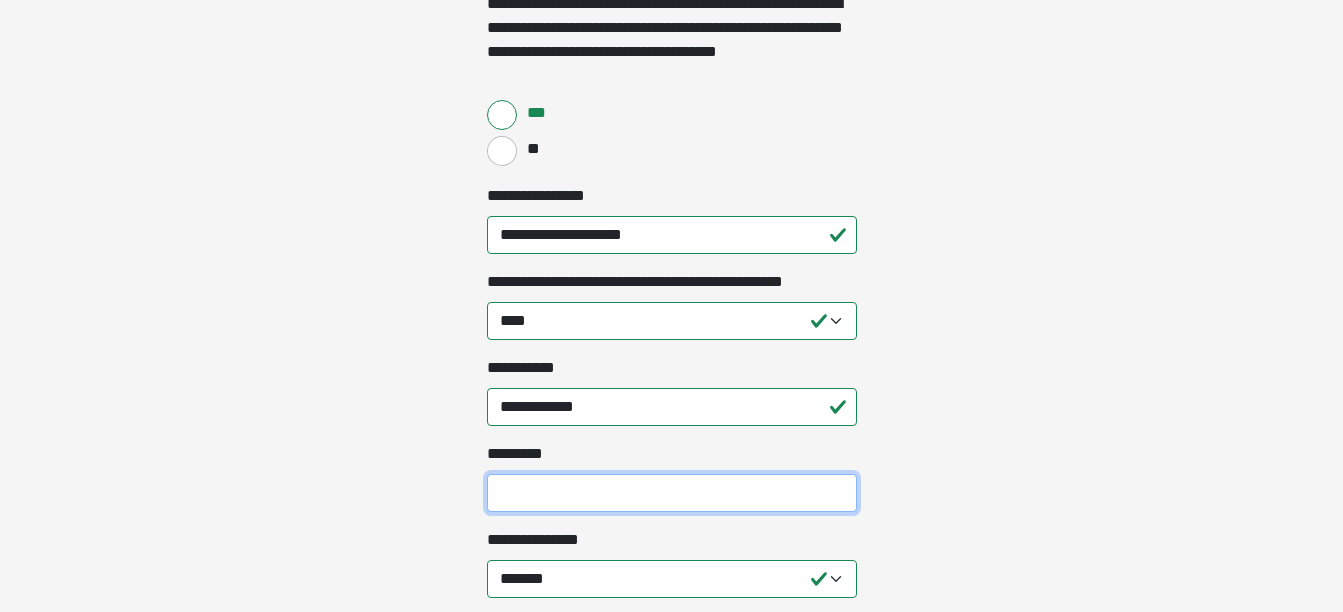 click on "*********" at bounding box center [672, 493] 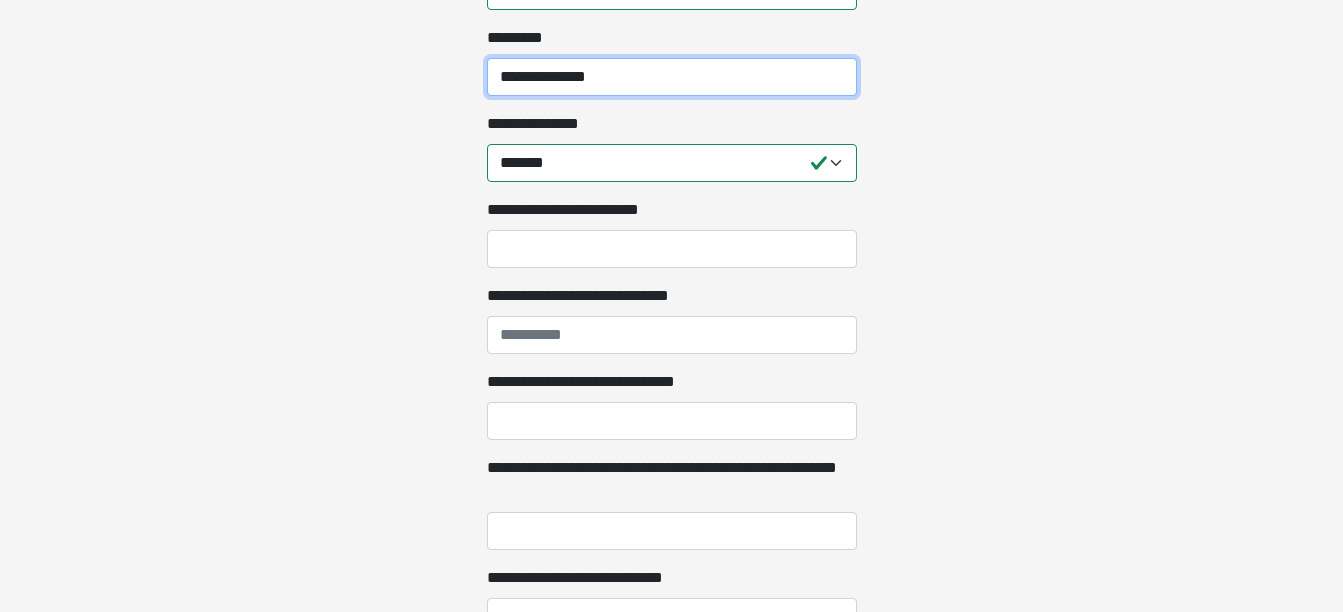 scroll, scrollTop: 2338, scrollLeft: 0, axis: vertical 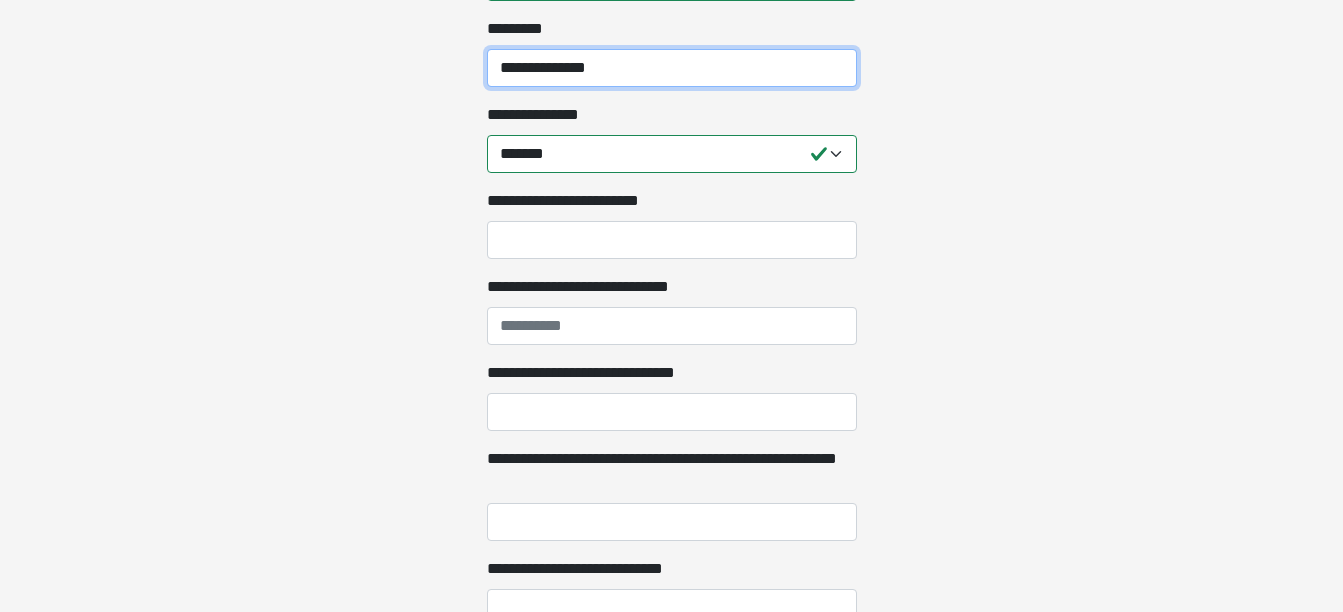 type on "**********" 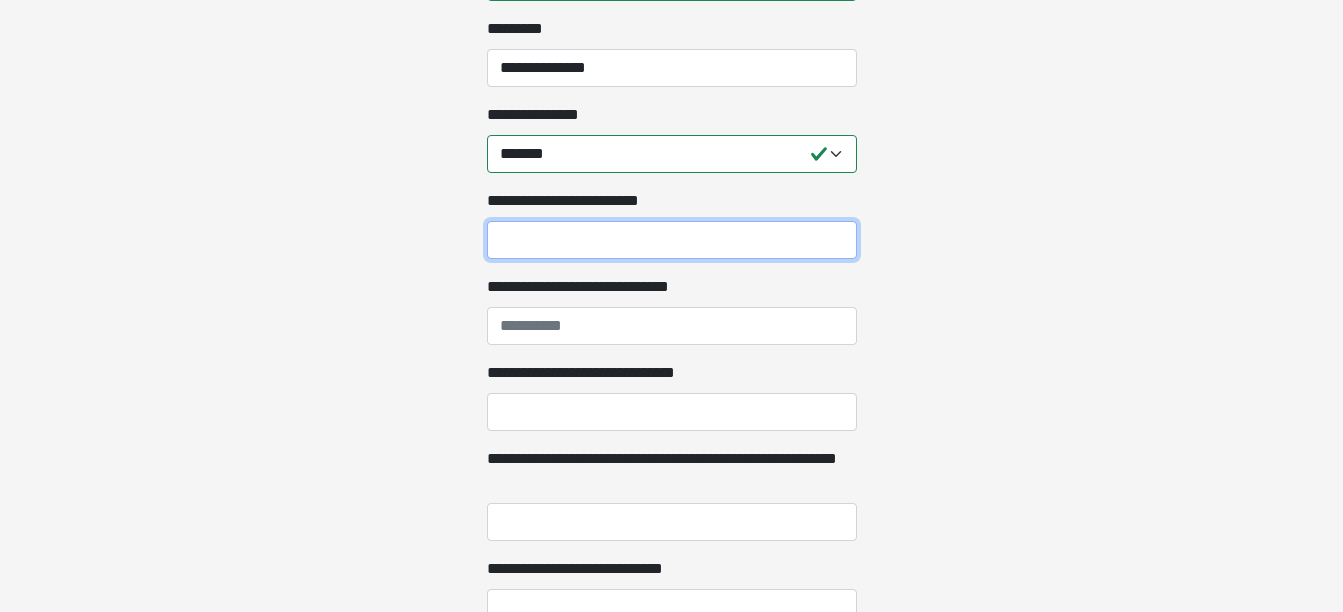 click on "**********" at bounding box center [672, 240] 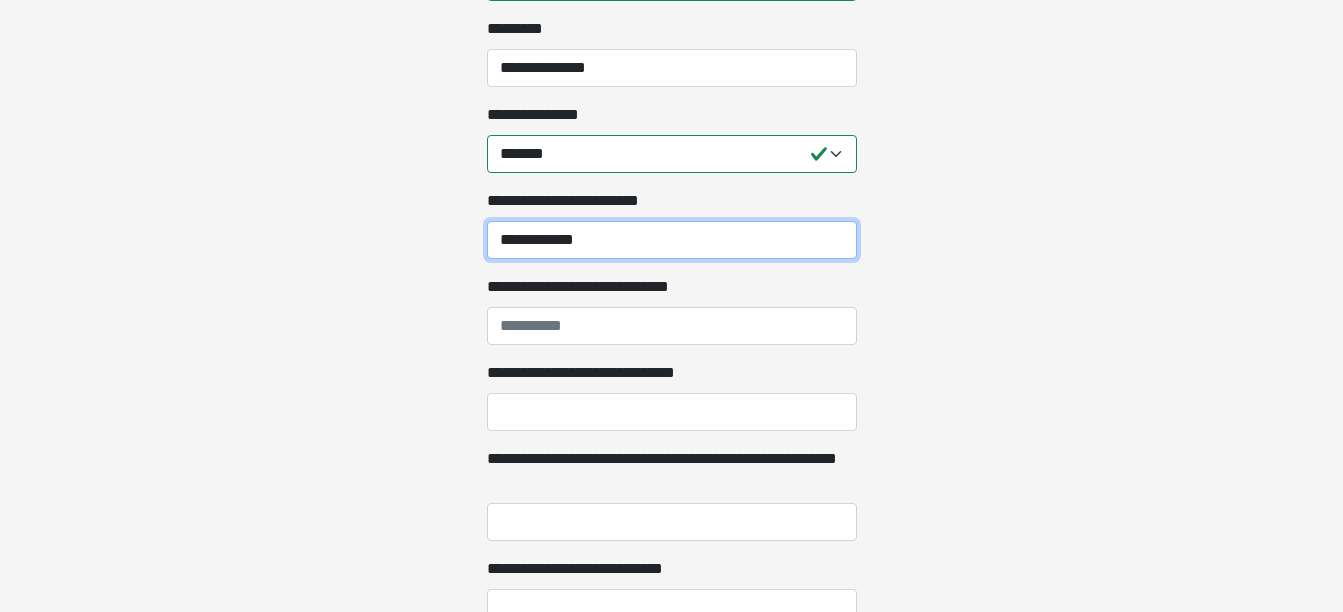 type on "**********" 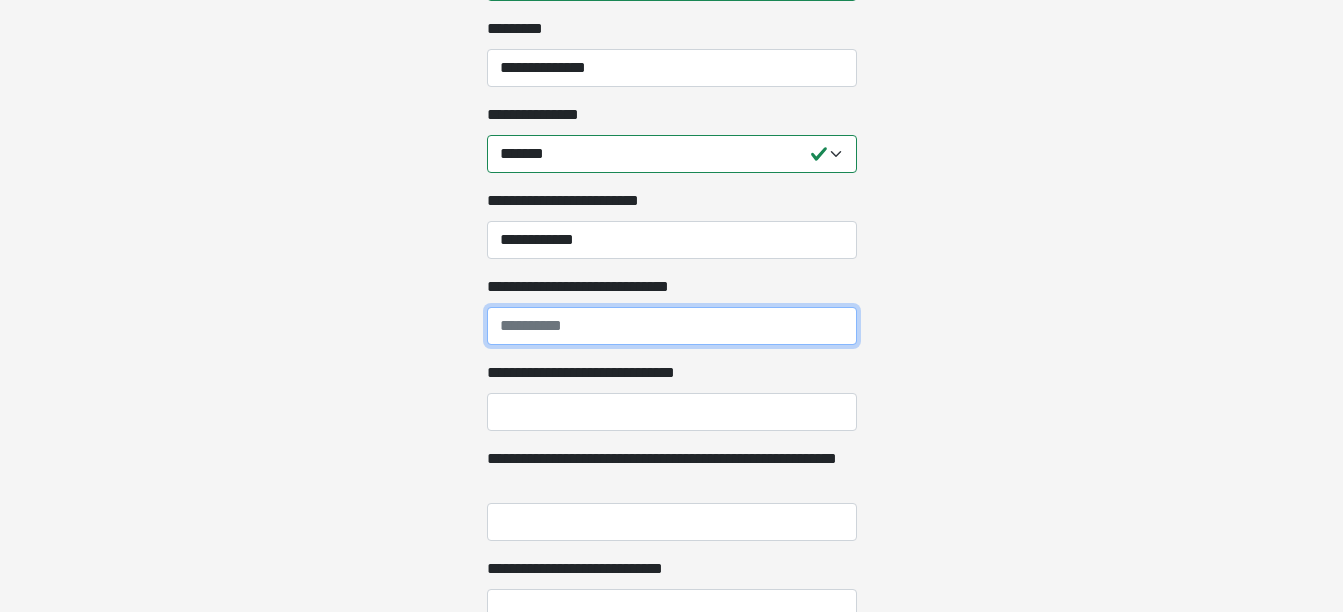 click on "**********" at bounding box center [672, 326] 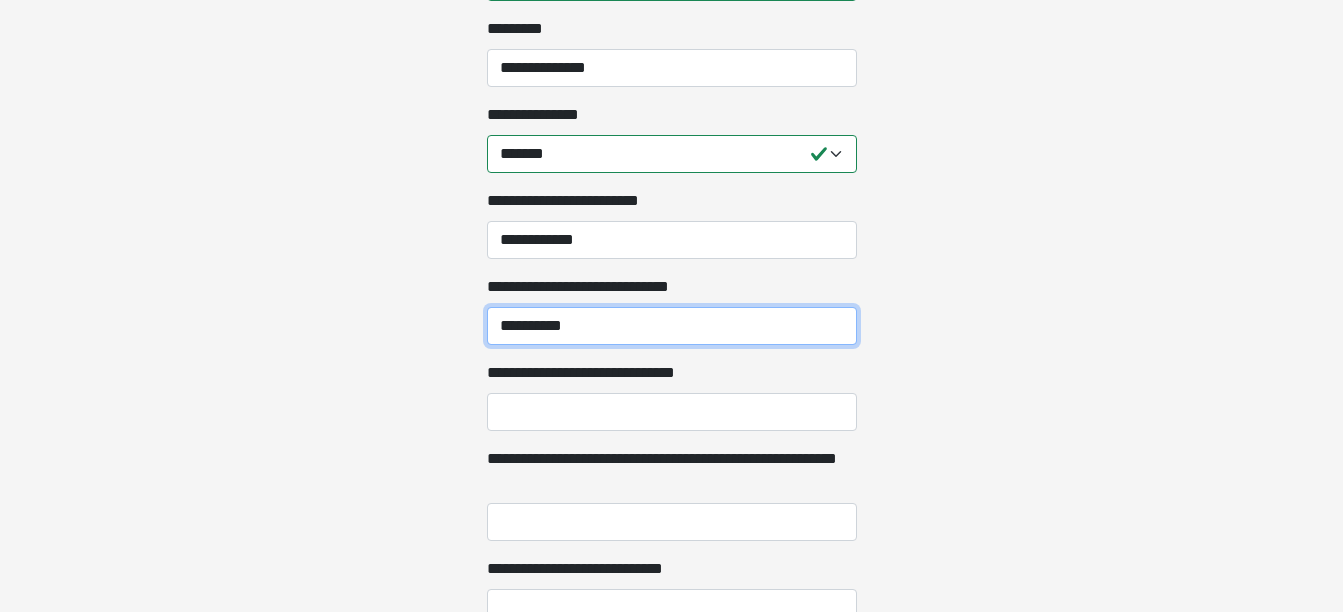 type on "**********" 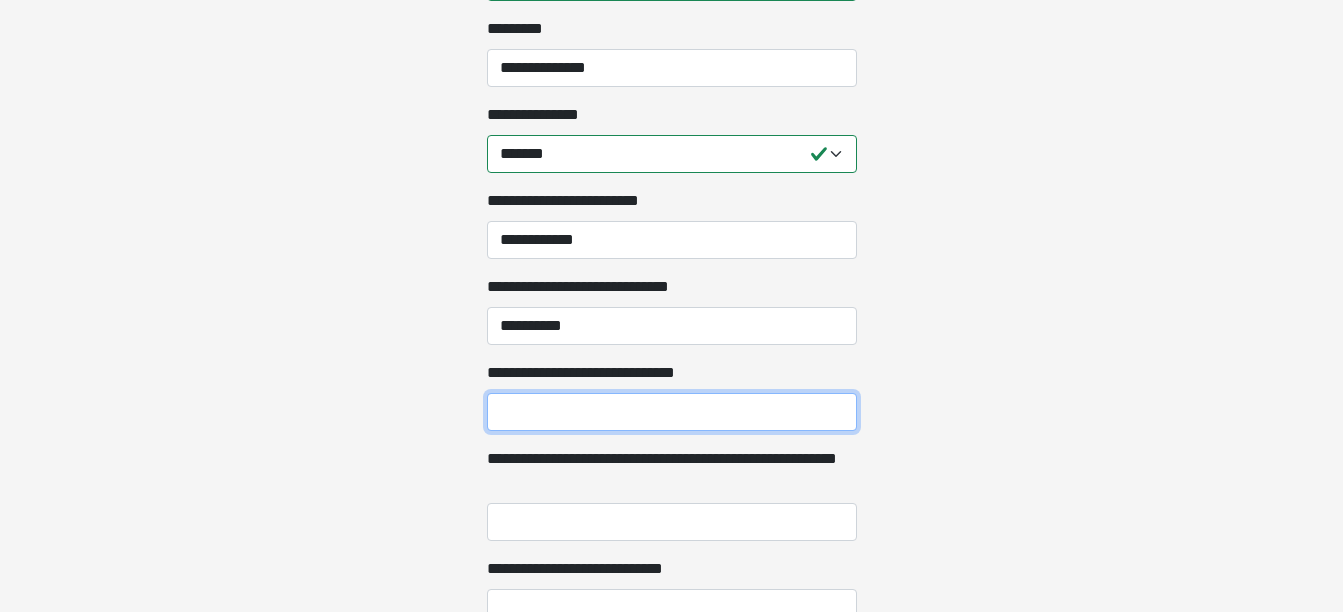 click on "**********" at bounding box center [672, 412] 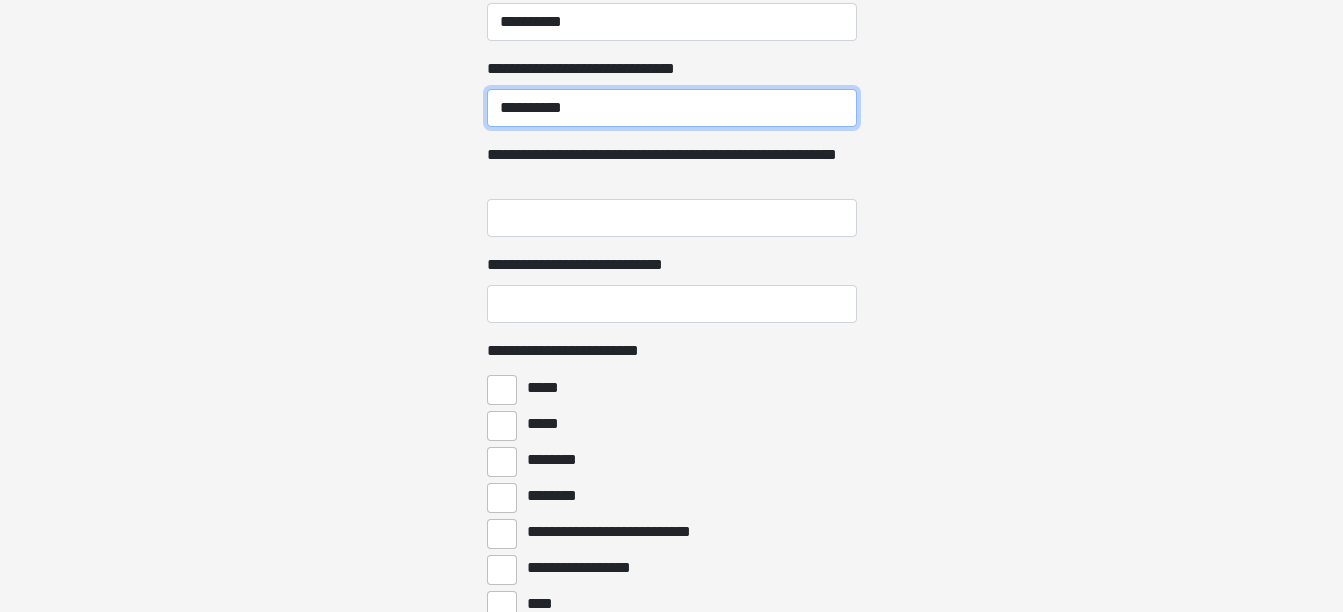 scroll, scrollTop: 2728, scrollLeft: 0, axis: vertical 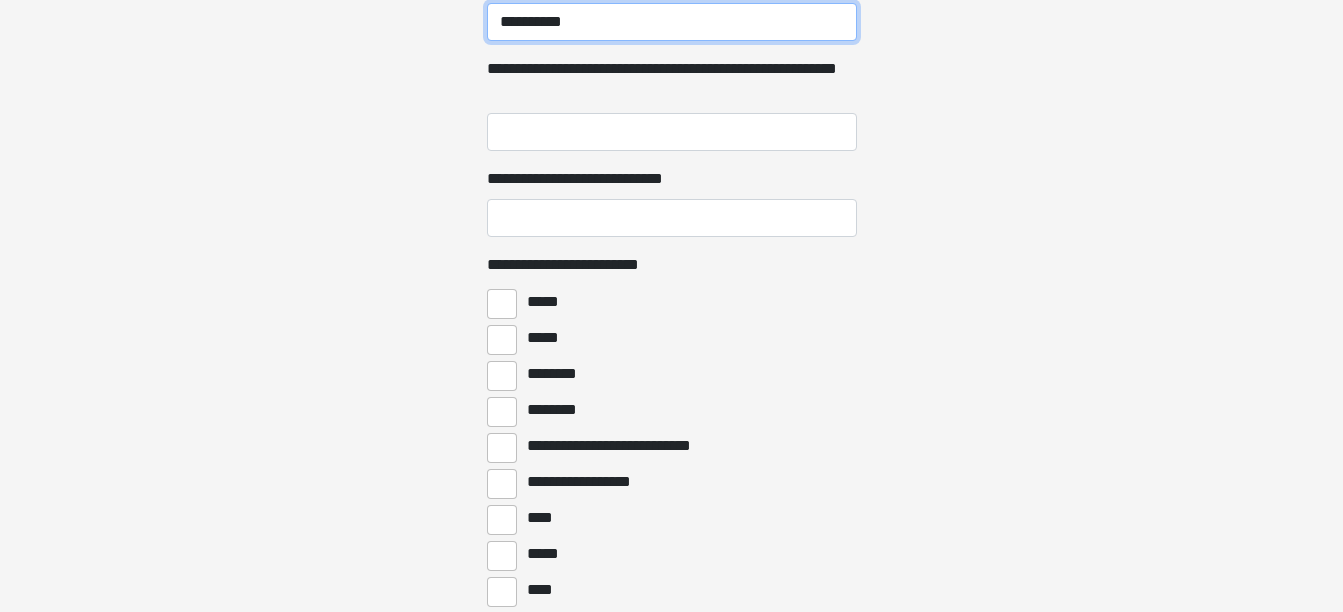 type on "**********" 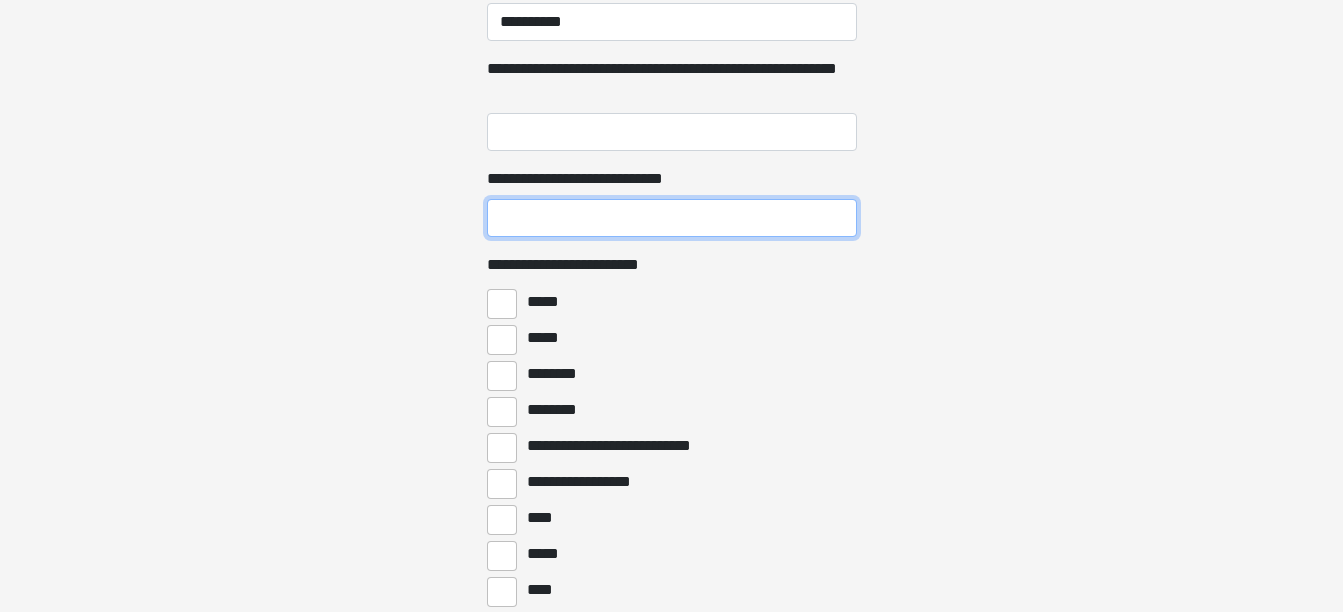 click on "**********" at bounding box center [672, 218] 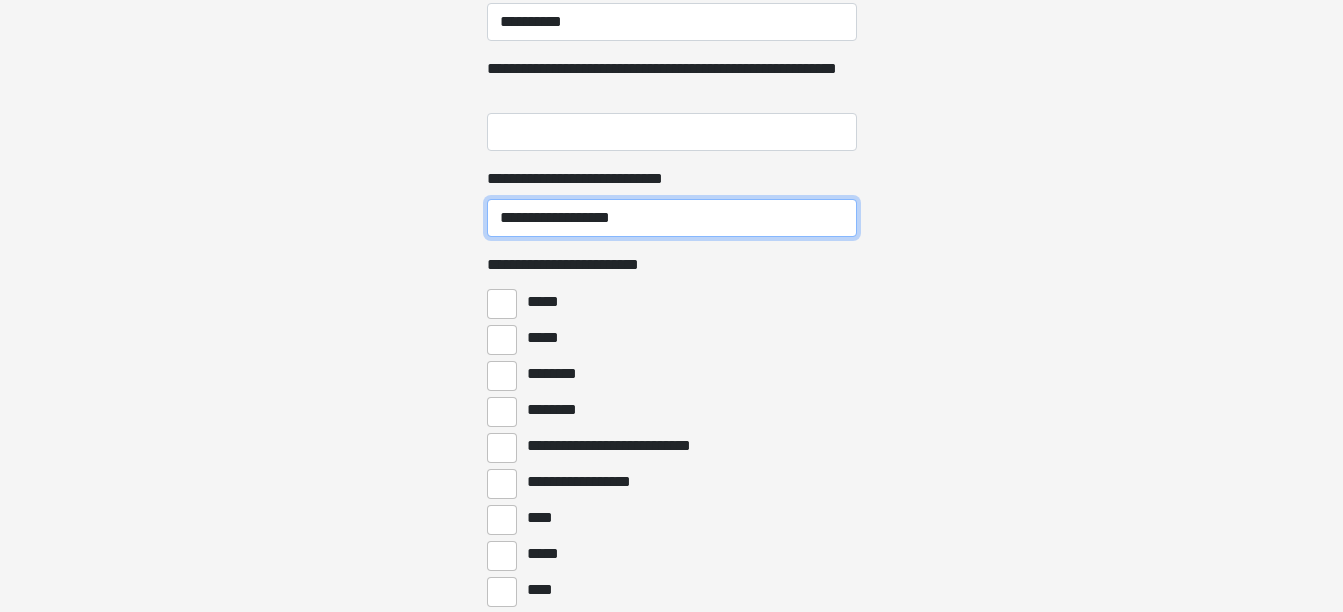 type on "**********" 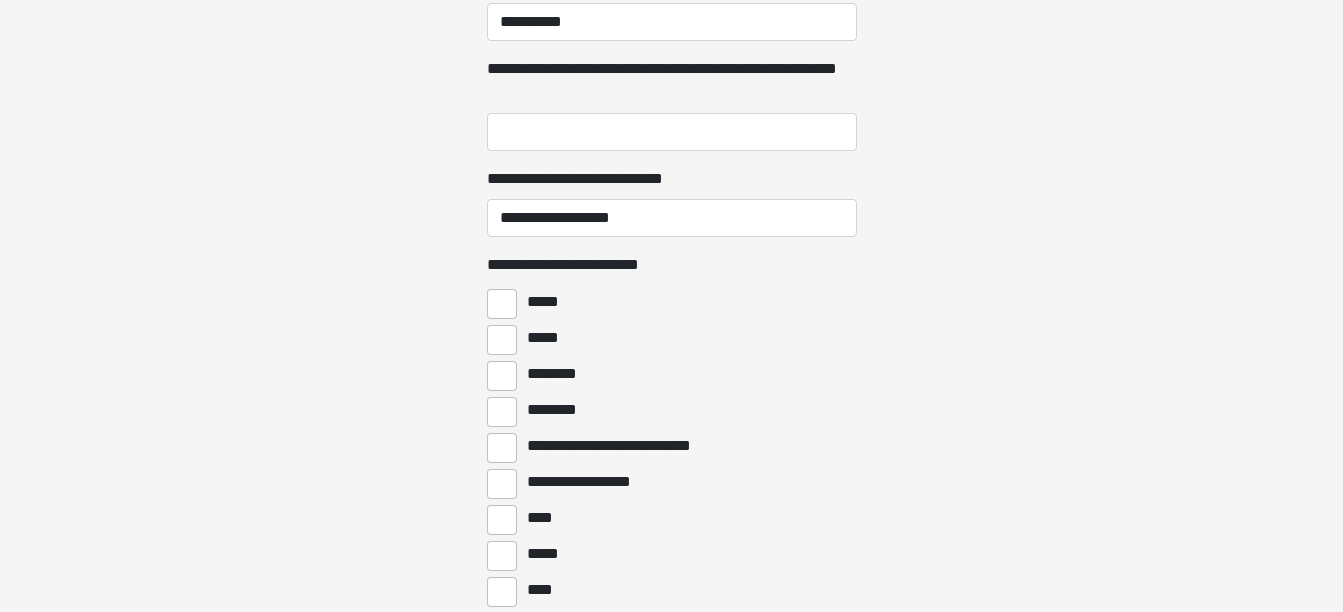 click on "********" at bounding box center [672, 374] 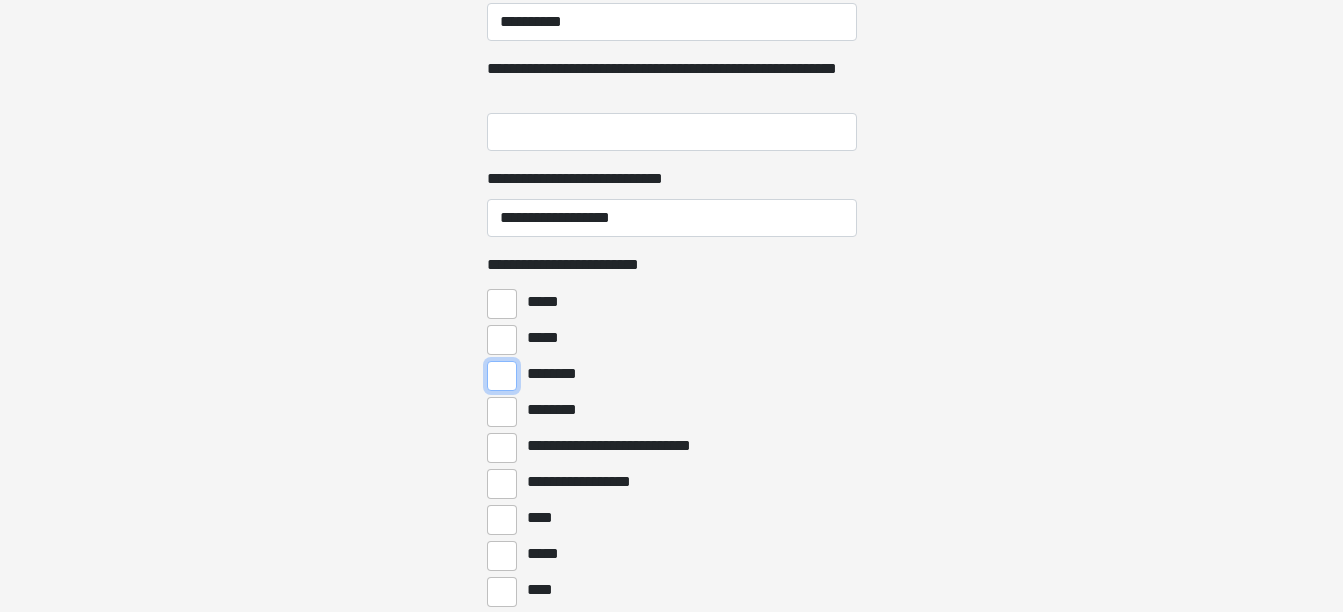 click on "********" at bounding box center (502, 376) 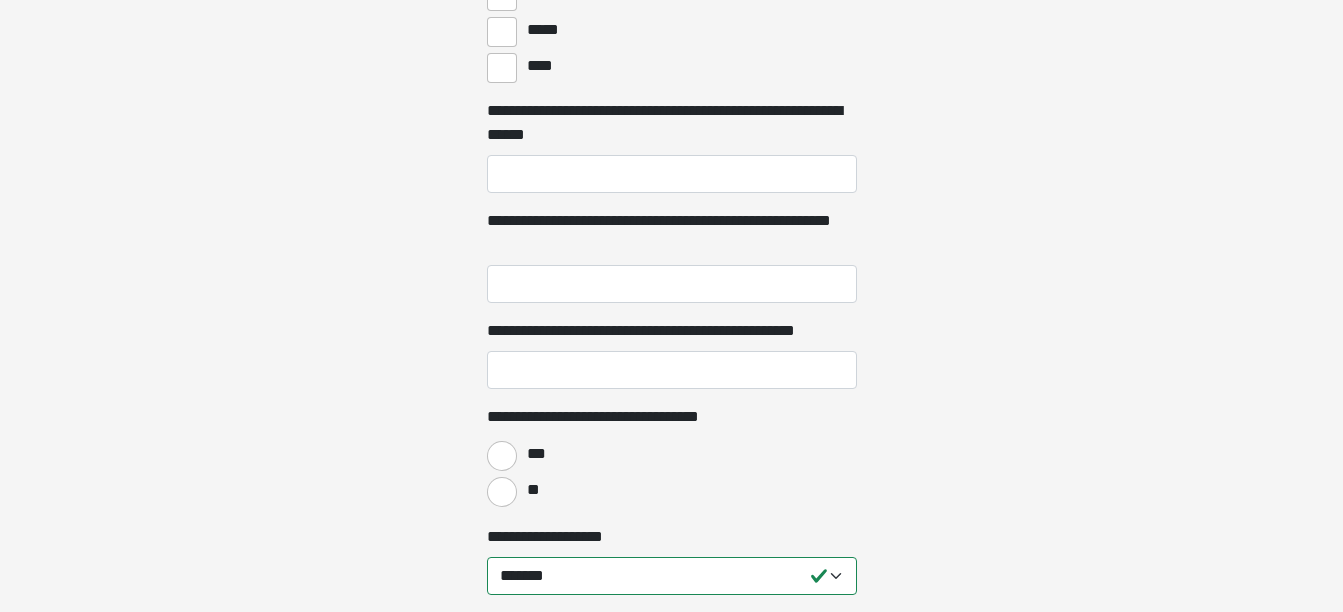 scroll, scrollTop: 3261, scrollLeft: 0, axis: vertical 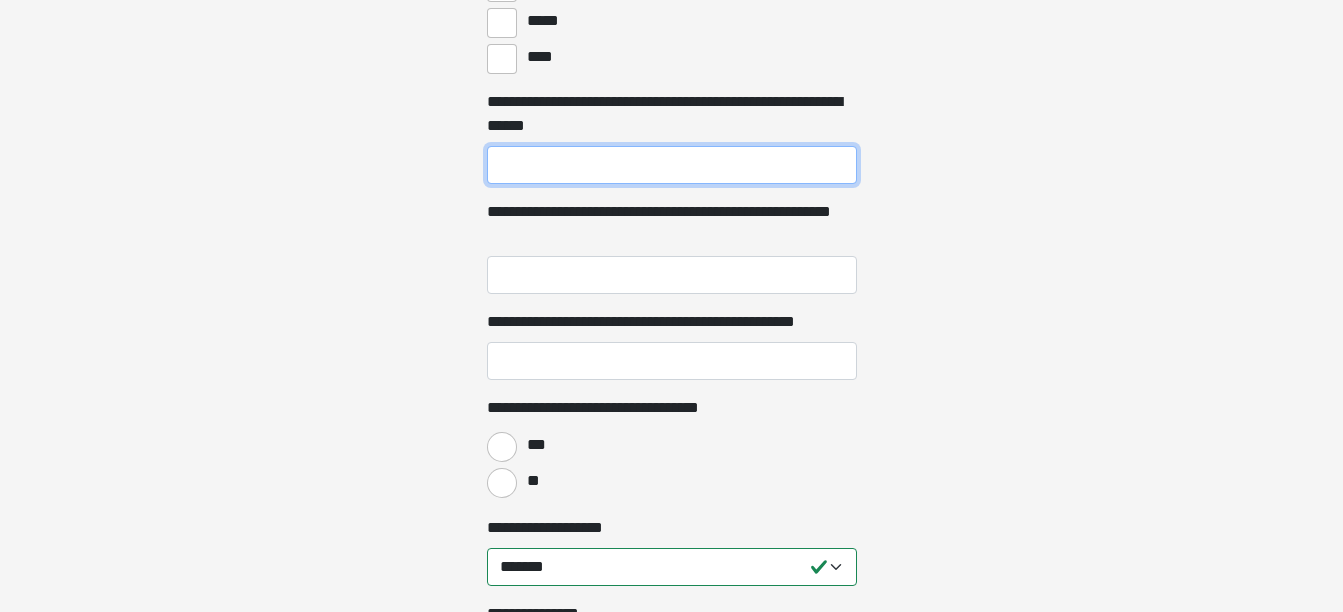 click on "**********" at bounding box center [672, 165] 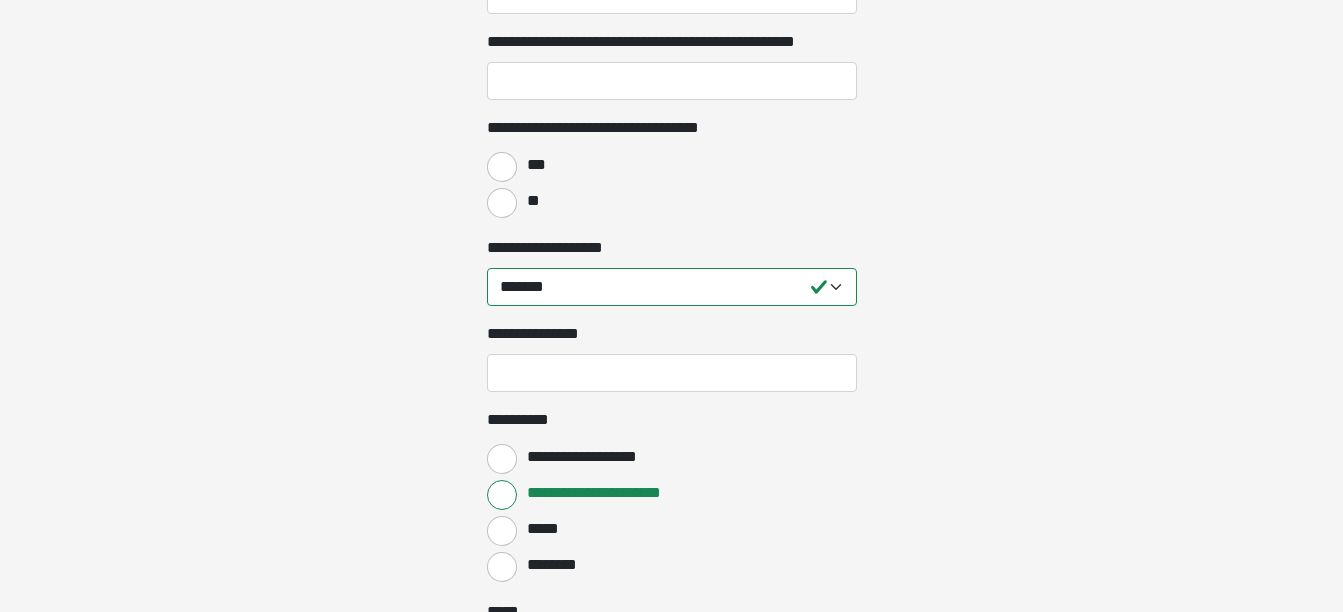 scroll, scrollTop: 3678, scrollLeft: 0, axis: vertical 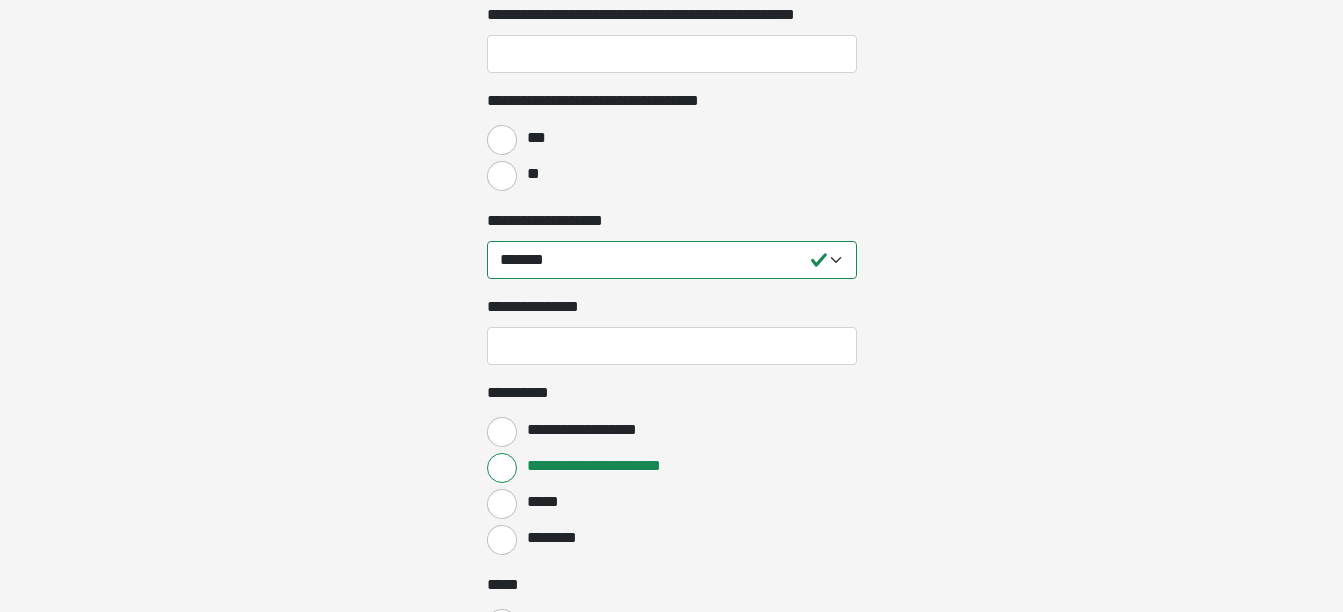 type on "**********" 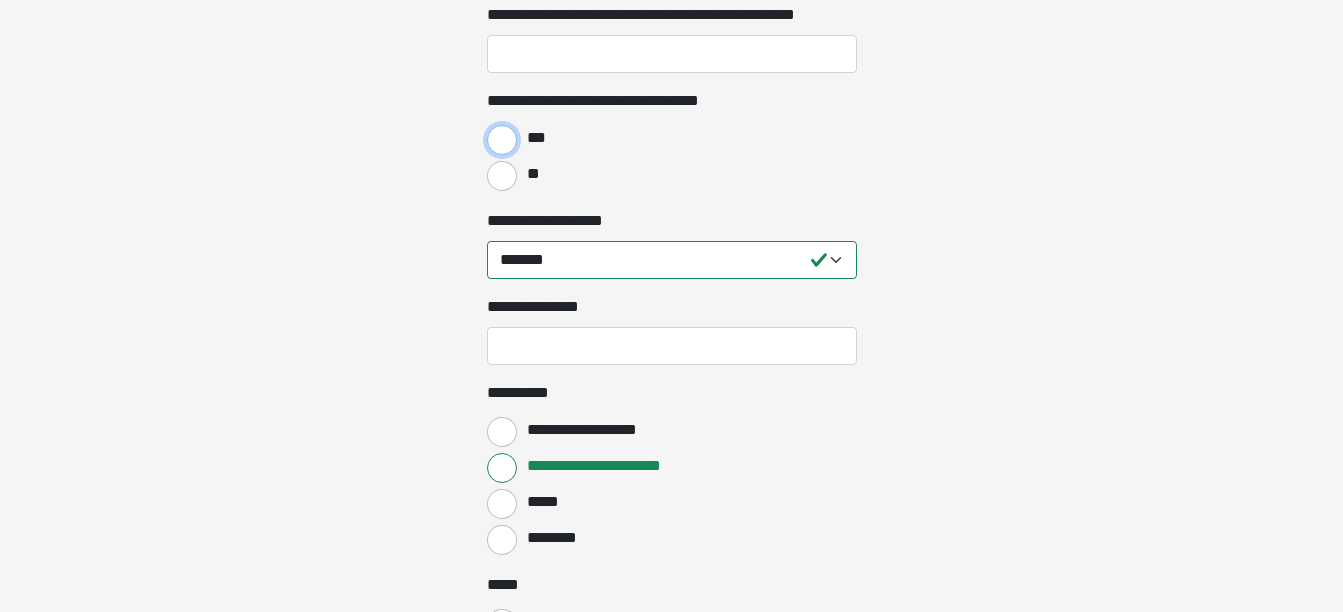 click on "***" at bounding box center (502, 140) 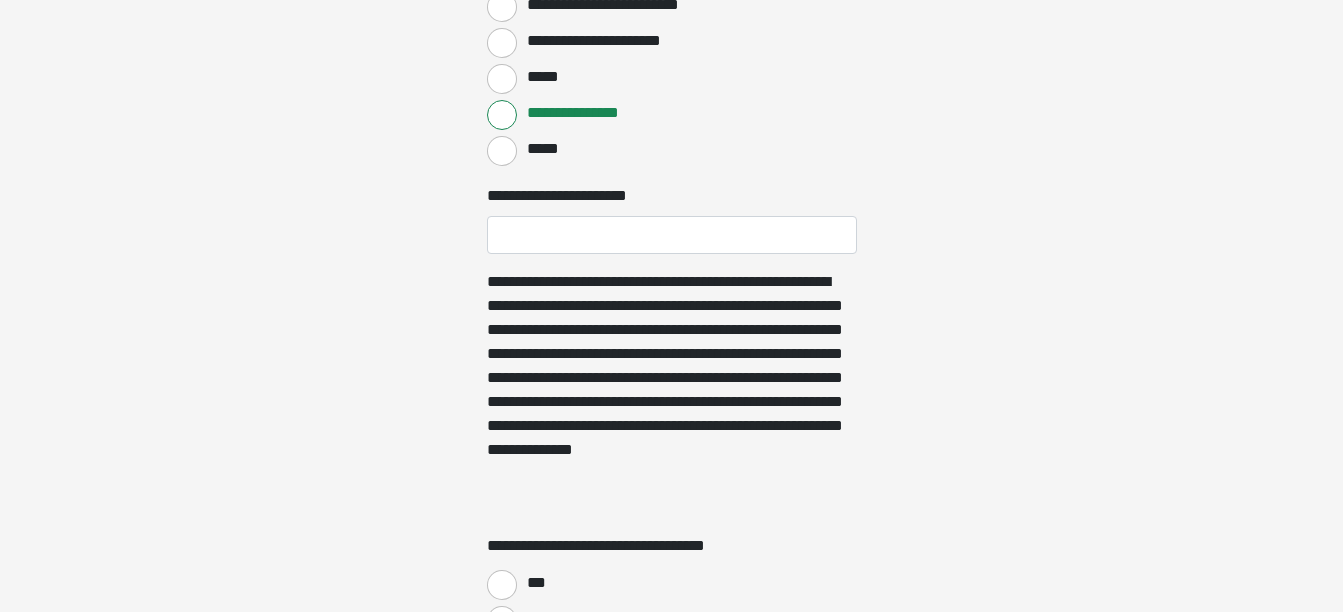 scroll, scrollTop: 4431, scrollLeft: 0, axis: vertical 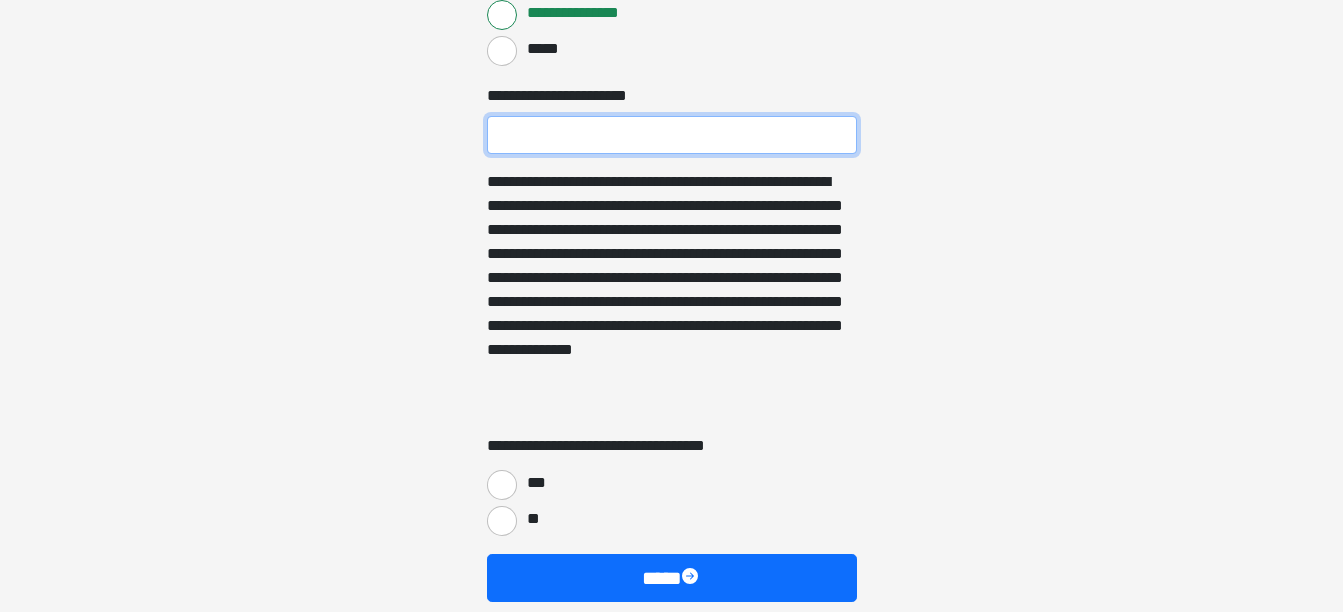 click on "**********" at bounding box center (672, 135) 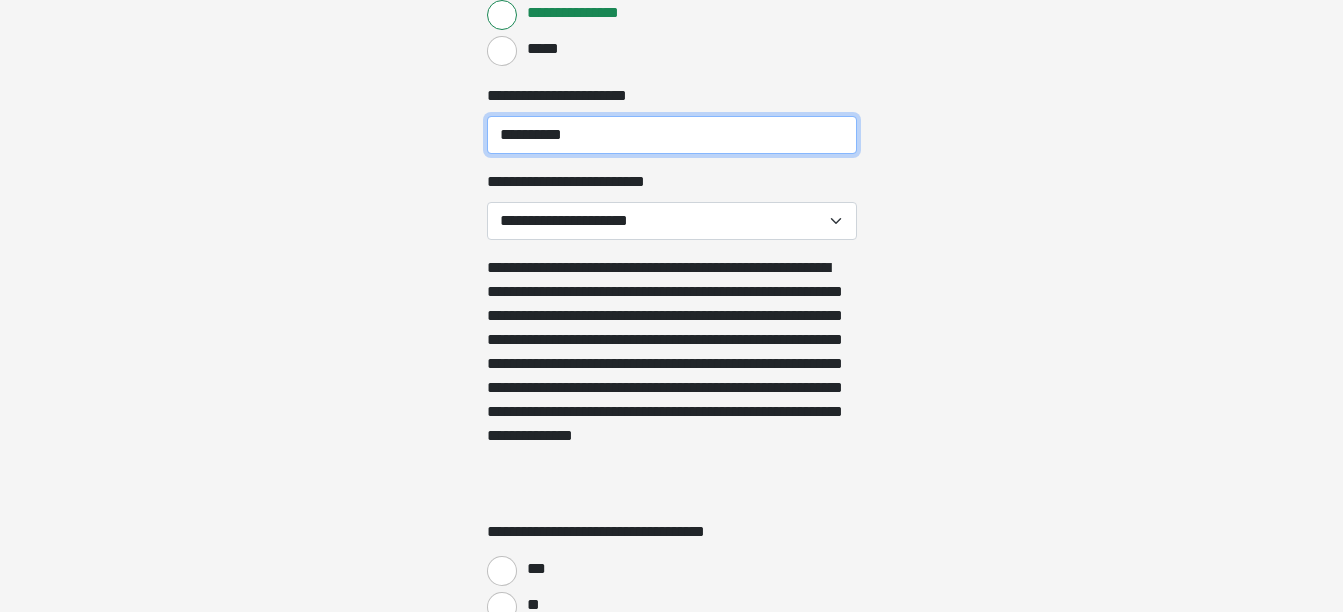 type on "**********" 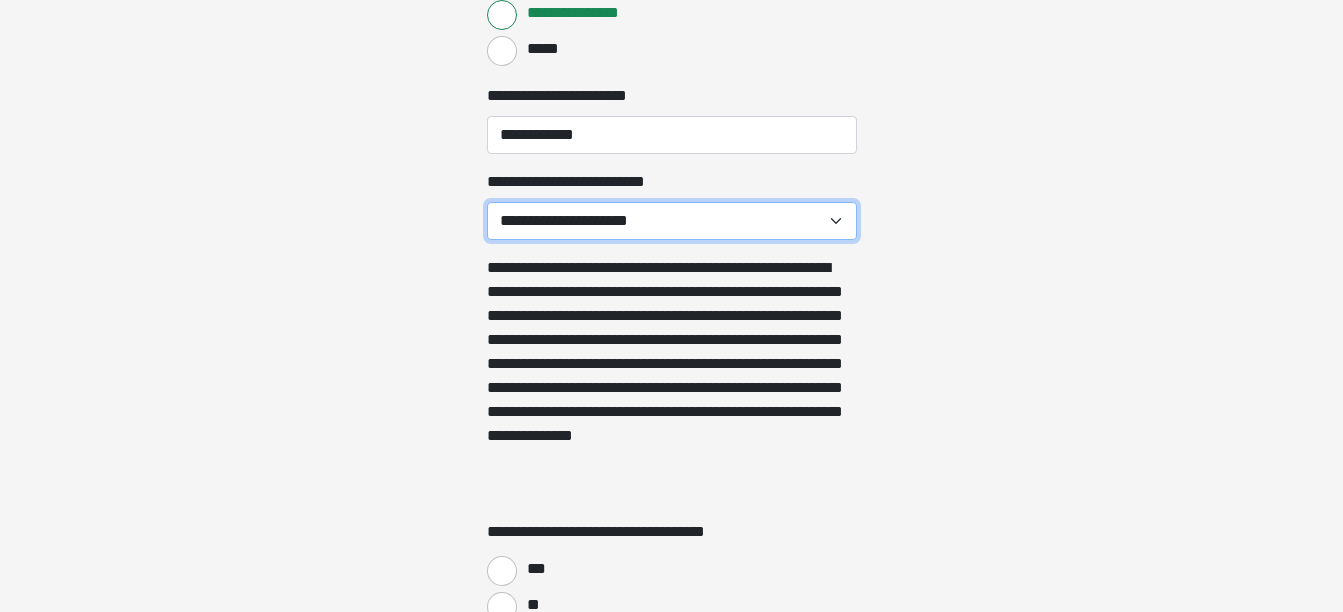 click on "**********" at bounding box center [672, 221] 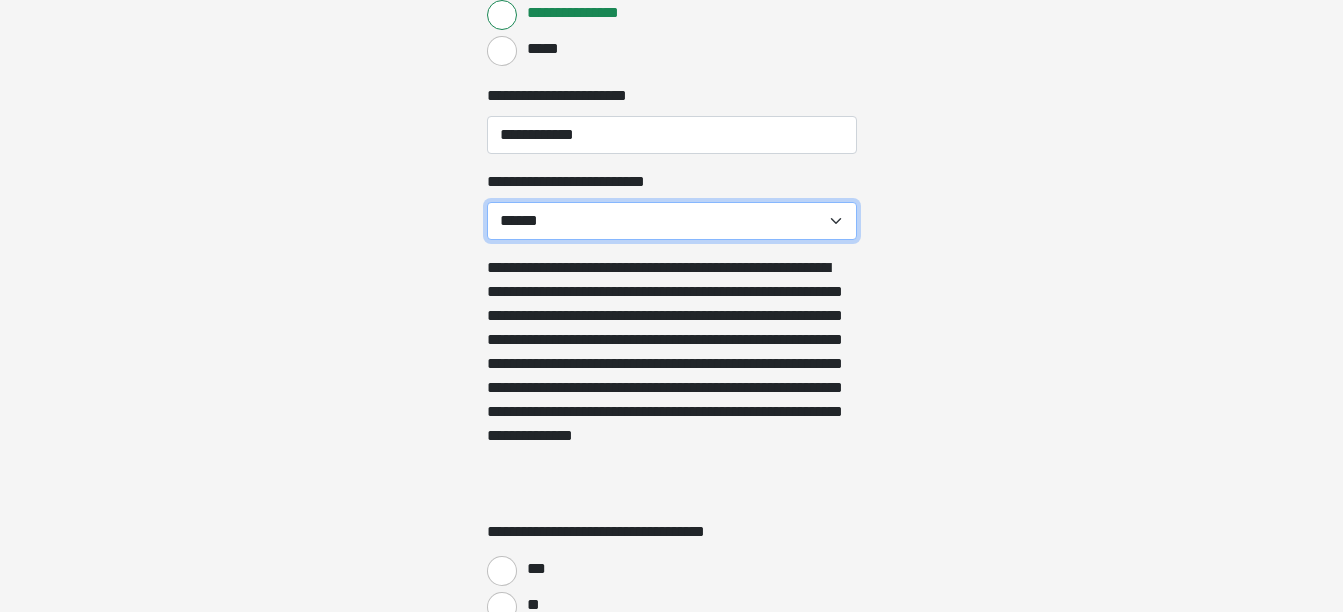 click on "**********" at bounding box center (672, 221) 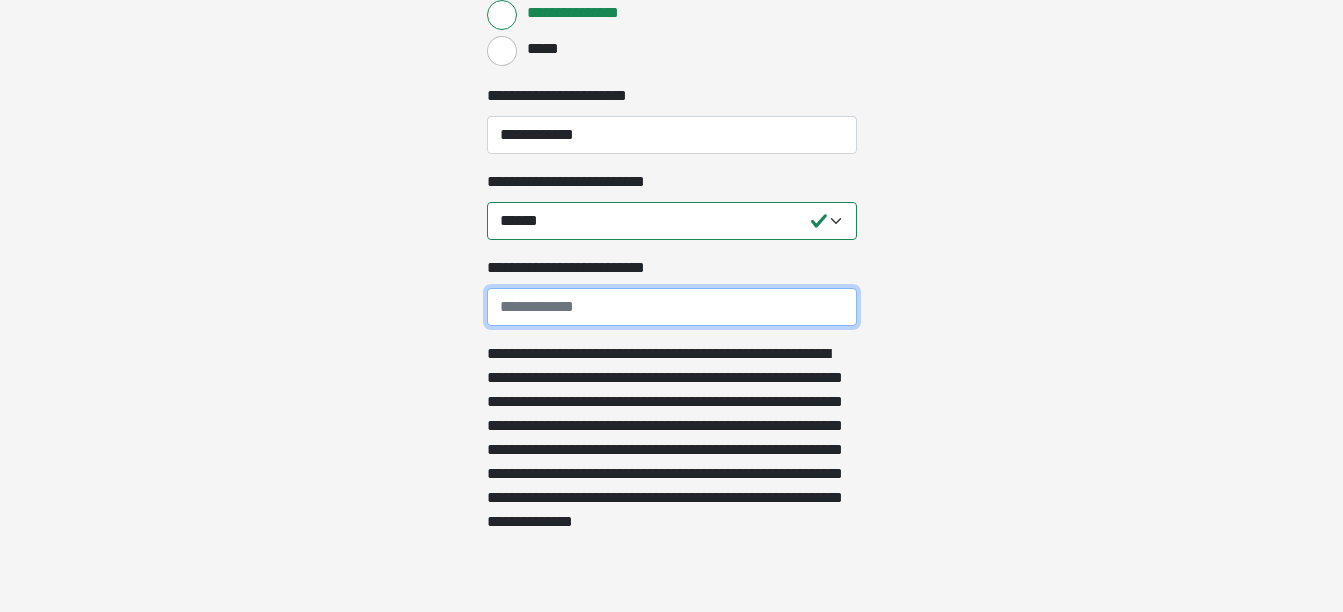 click on "**********" at bounding box center [672, 307] 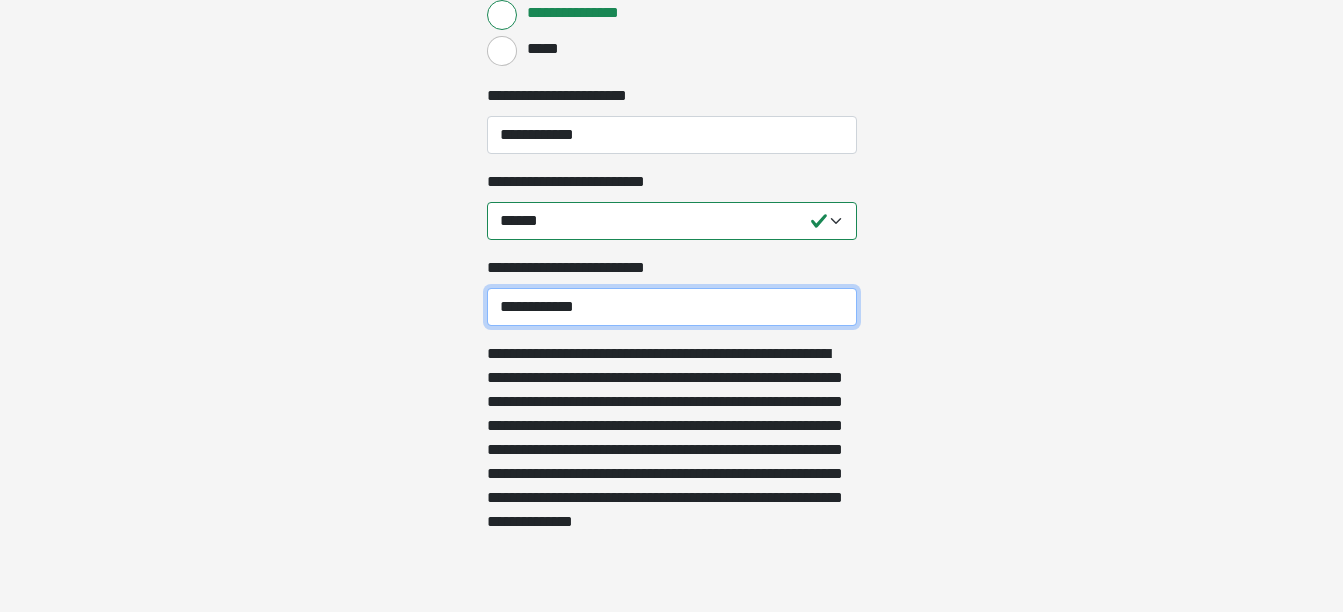 click on "**********" at bounding box center (672, 307) 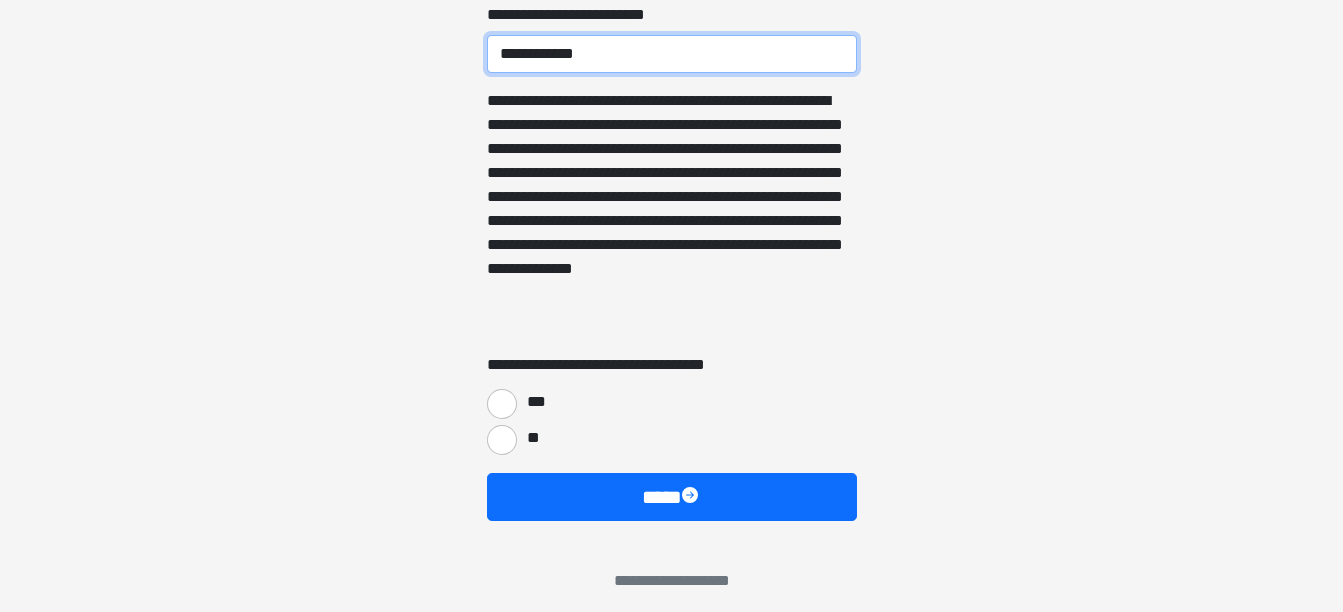 scroll, scrollTop: 4696, scrollLeft: 0, axis: vertical 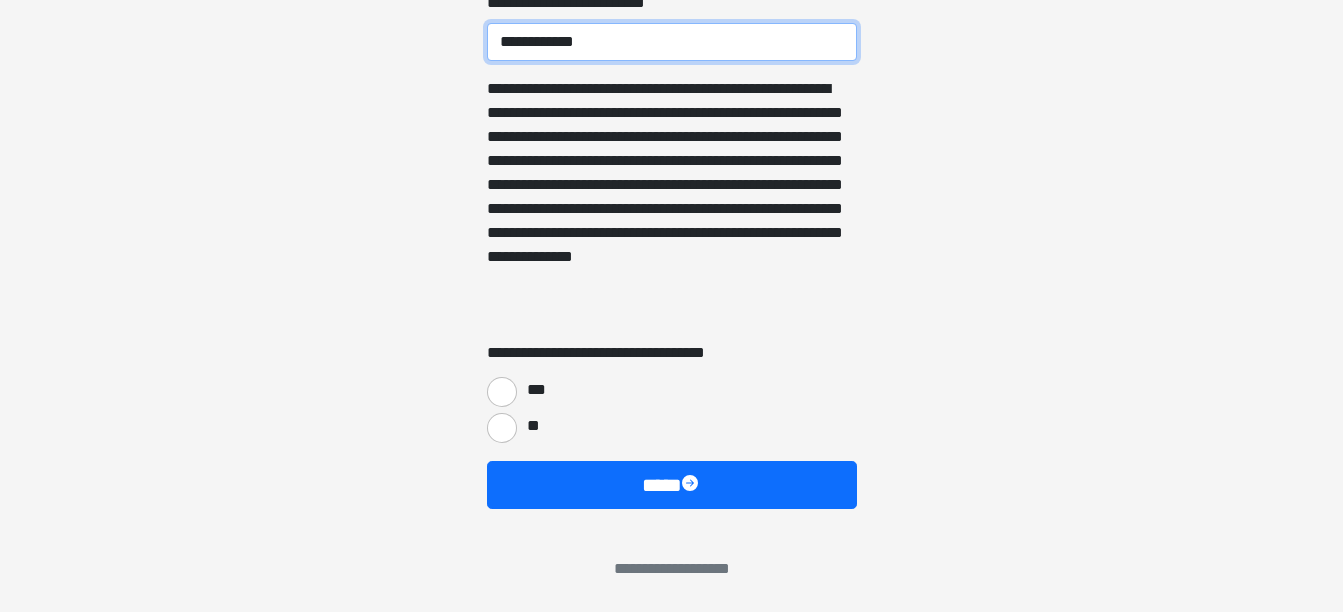 type on "**********" 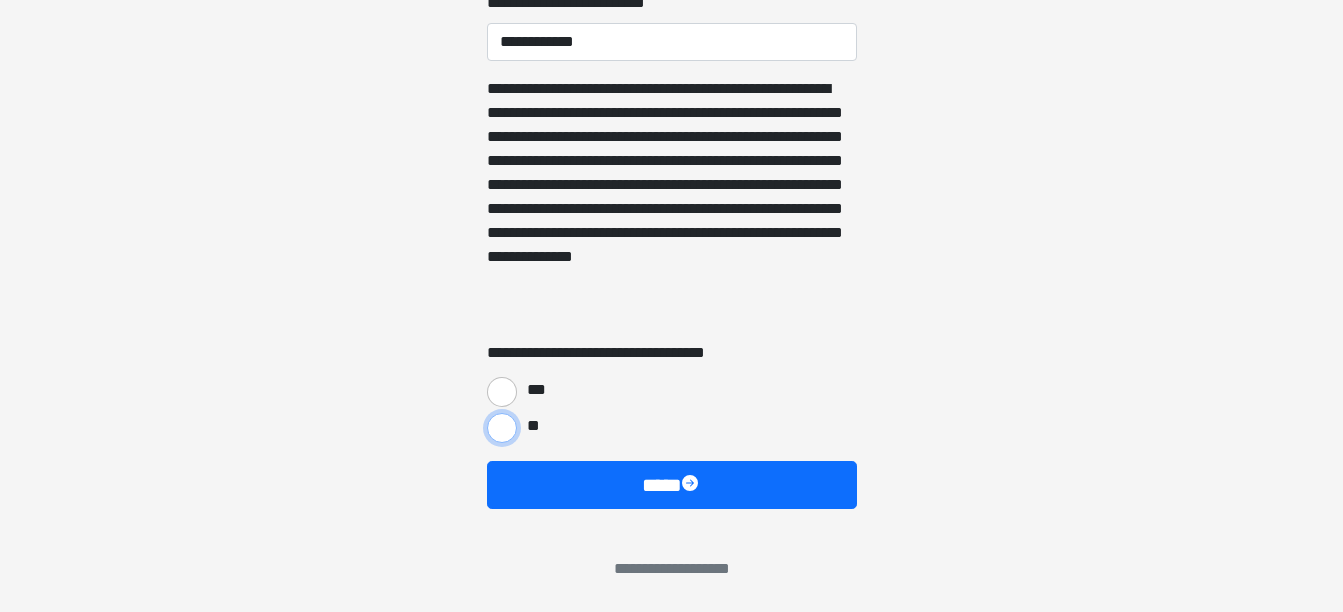 click on "**" at bounding box center (502, 428) 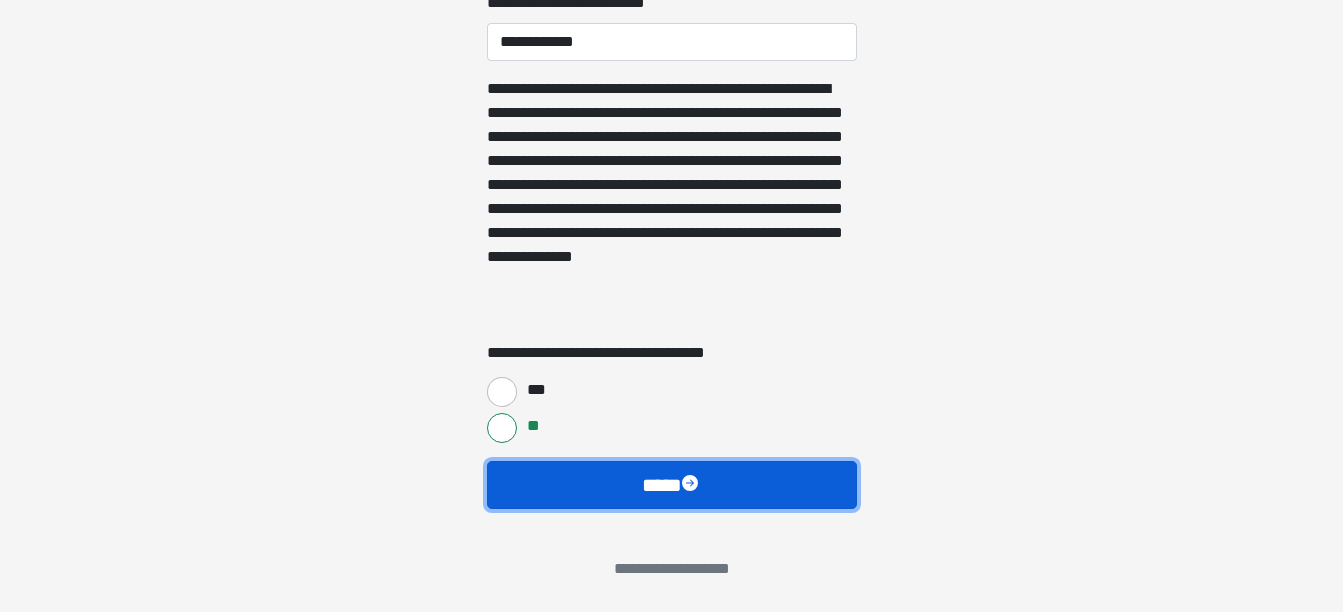 click on "****" at bounding box center [672, 485] 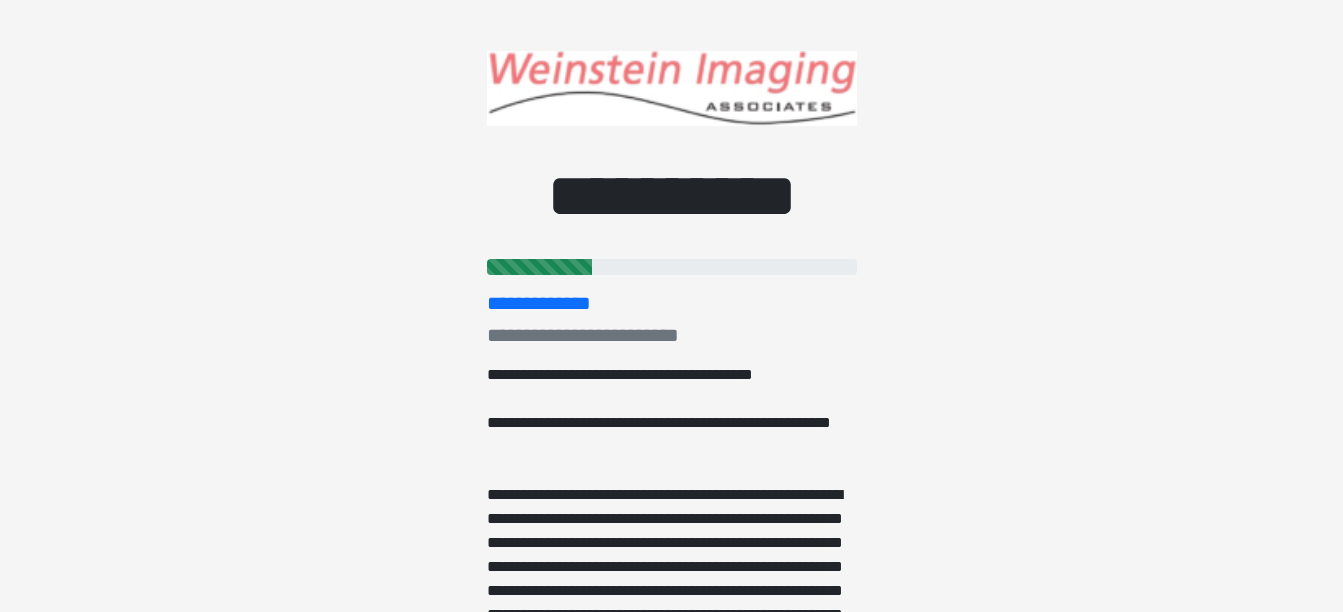 scroll, scrollTop: 0, scrollLeft: 0, axis: both 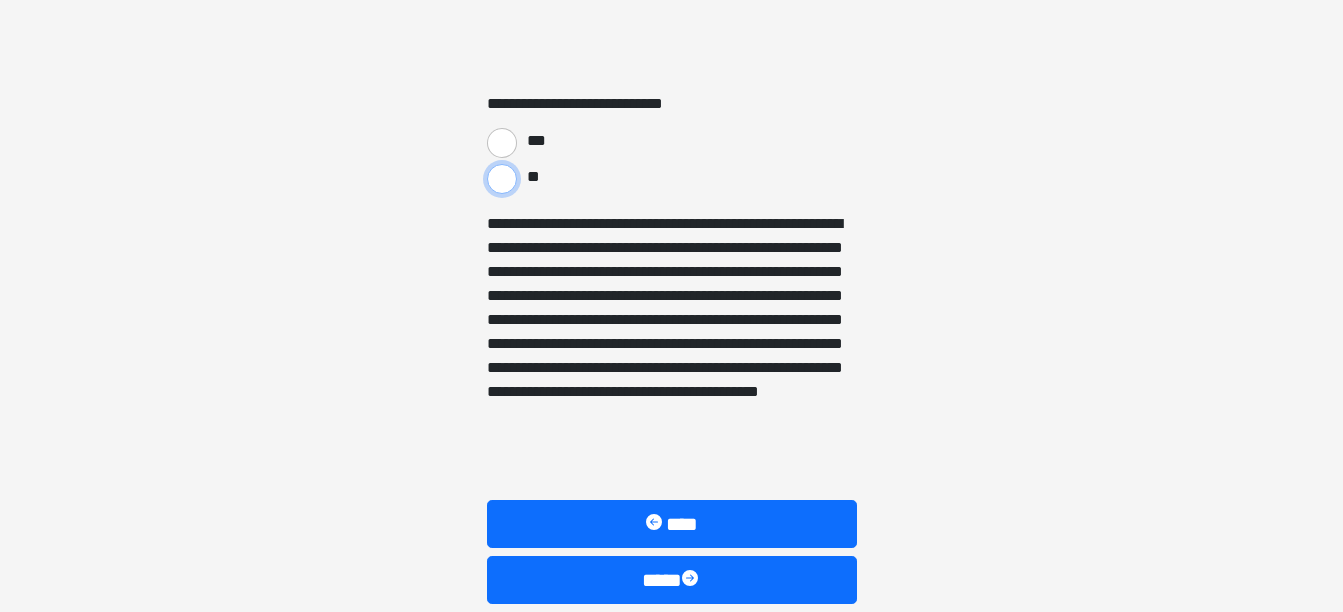 click on "**" at bounding box center (502, 179) 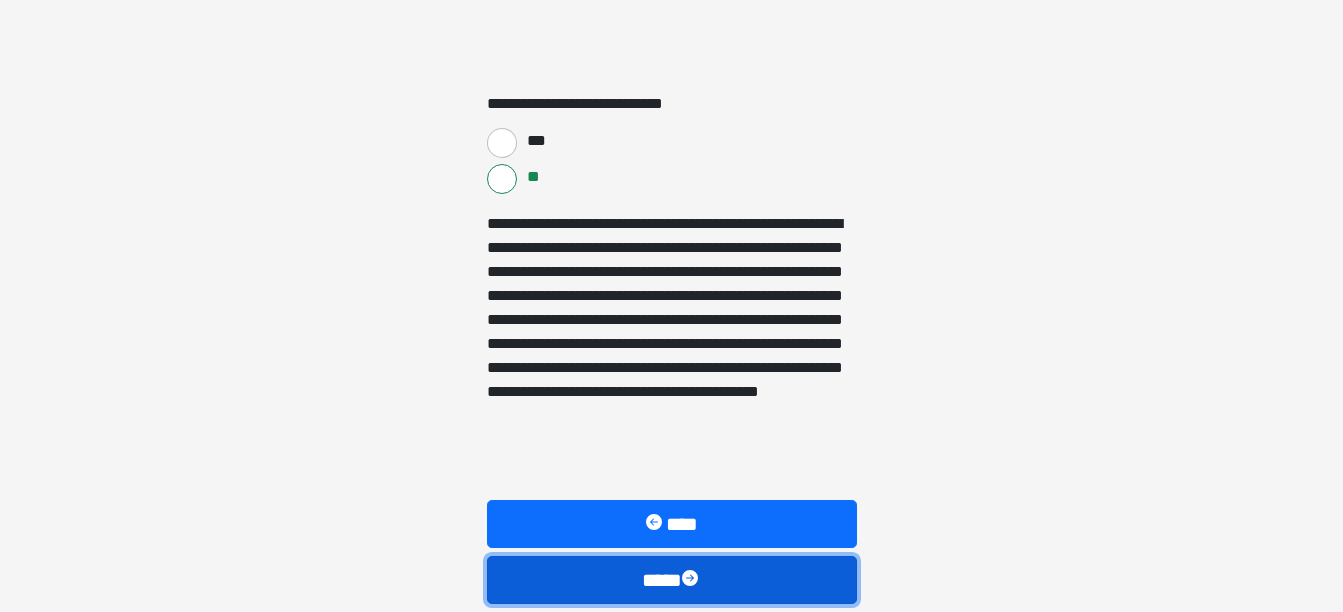 click at bounding box center [692, 580] 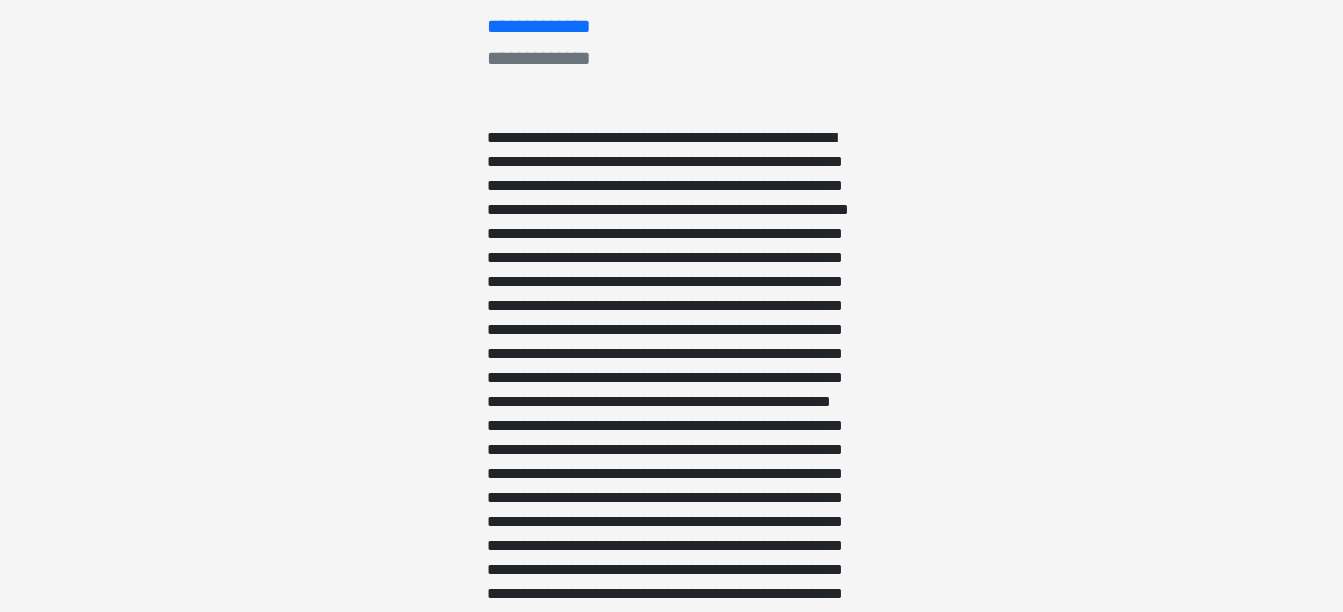scroll, scrollTop: 0, scrollLeft: 0, axis: both 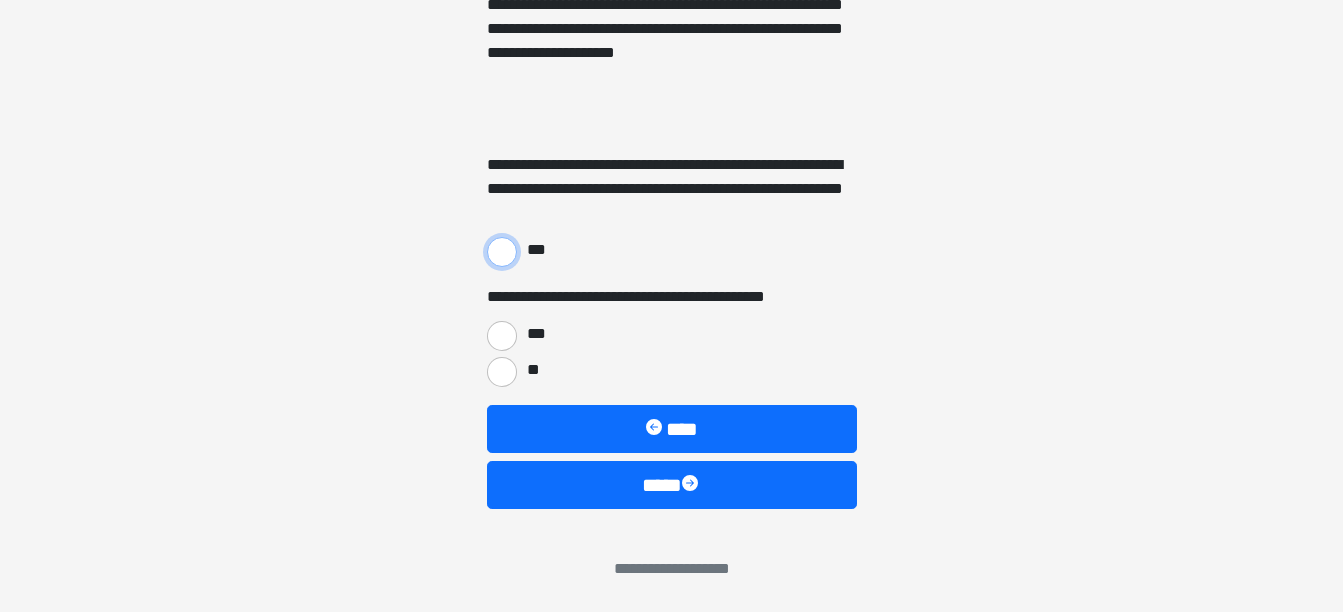 click on "***" at bounding box center (502, 252) 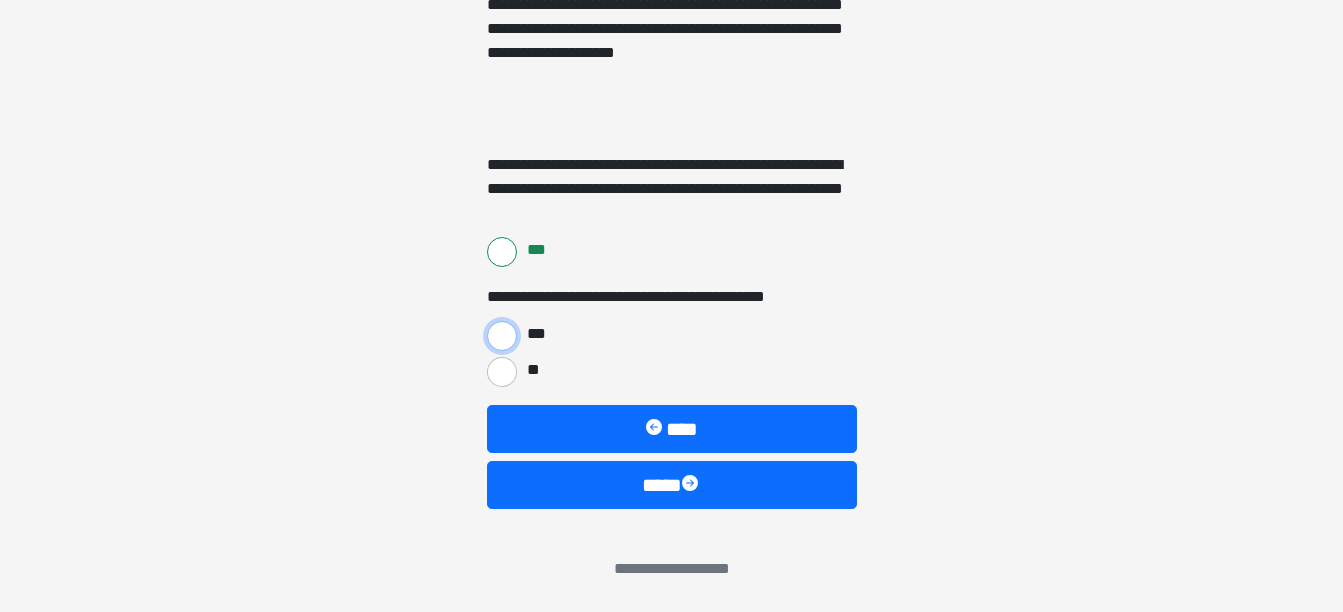 click on "***" at bounding box center (502, 336) 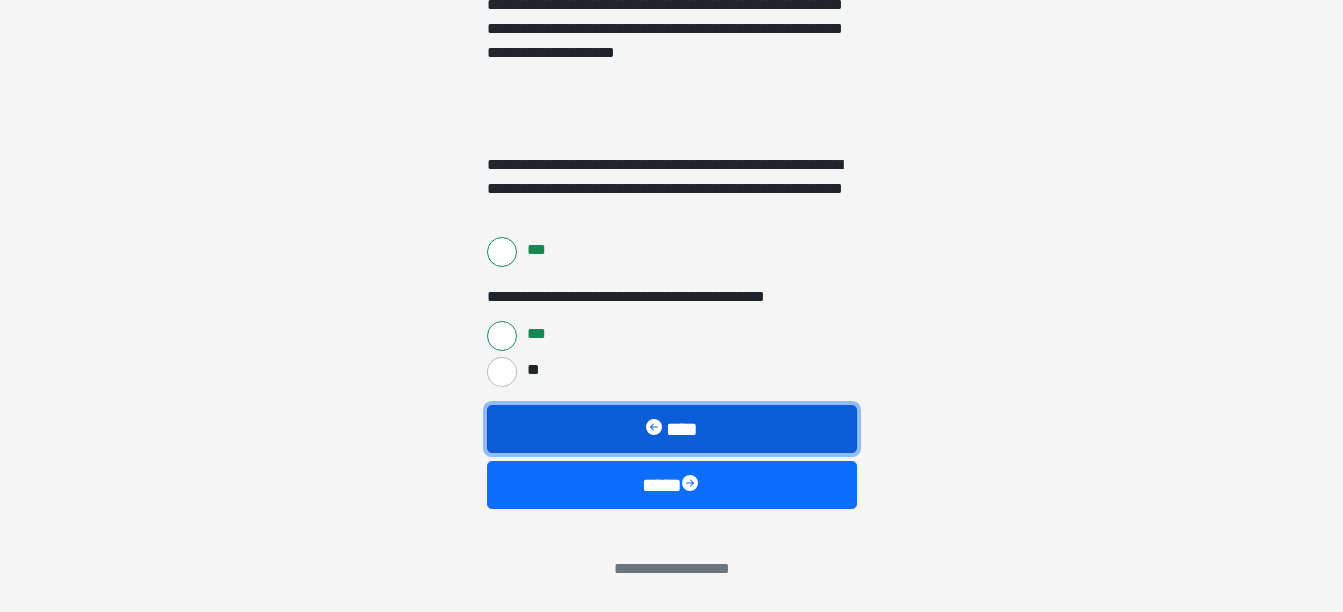 click on "****" at bounding box center [672, 429] 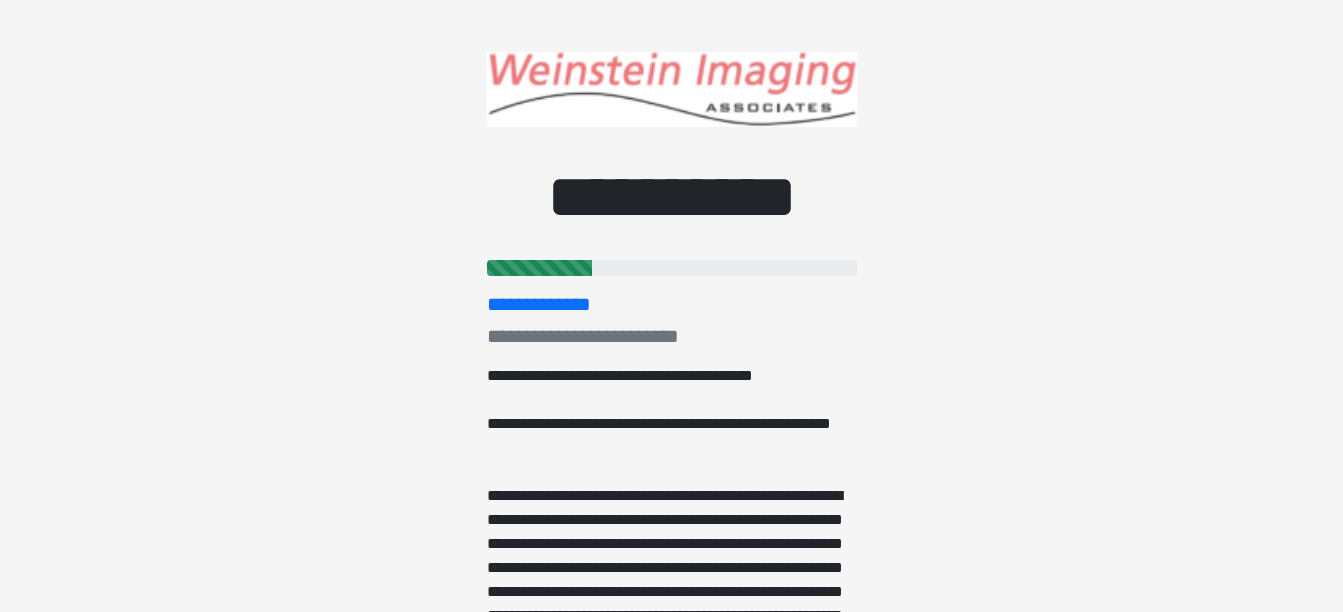 scroll, scrollTop: 0, scrollLeft: 0, axis: both 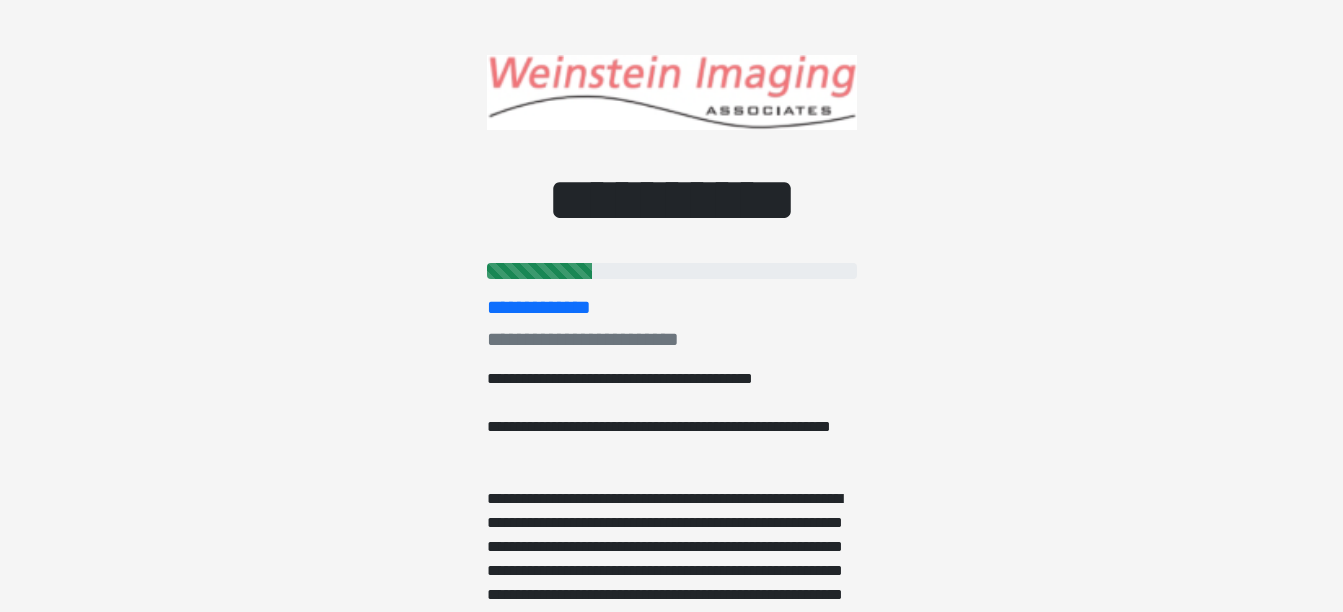 click on "**********" at bounding box center [672, 2139] 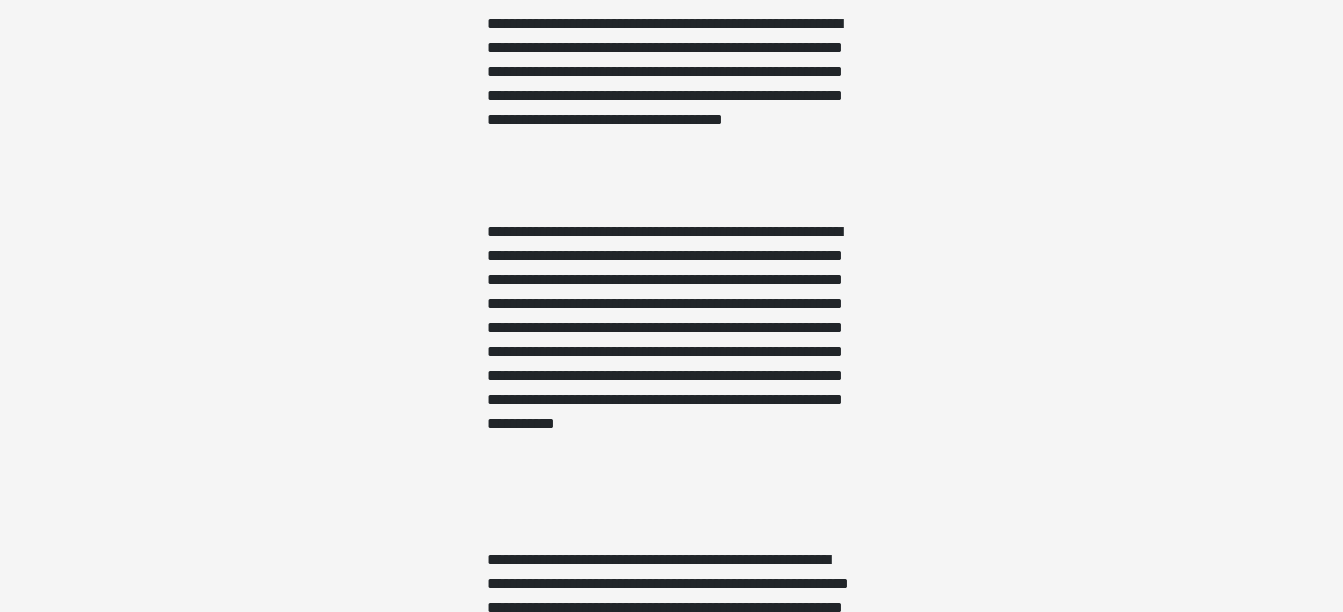 scroll, scrollTop: 3522, scrollLeft: 0, axis: vertical 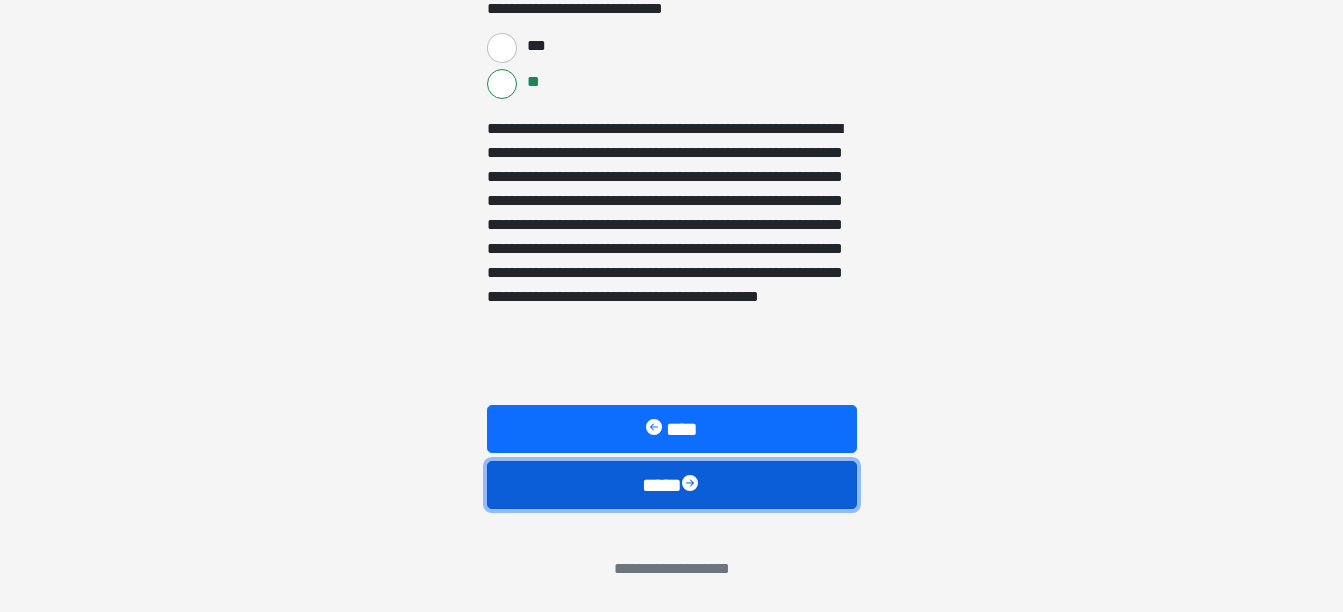 click on "****" at bounding box center (672, 485) 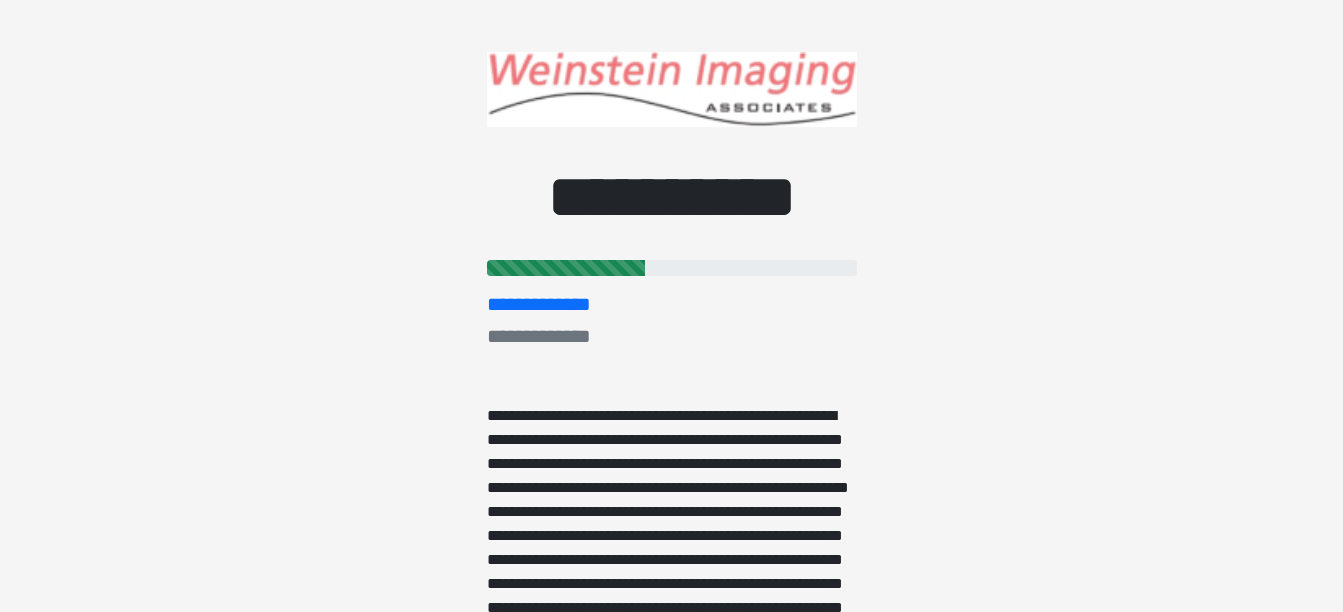 scroll, scrollTop: 0, scrollLeft: 0, axis: both 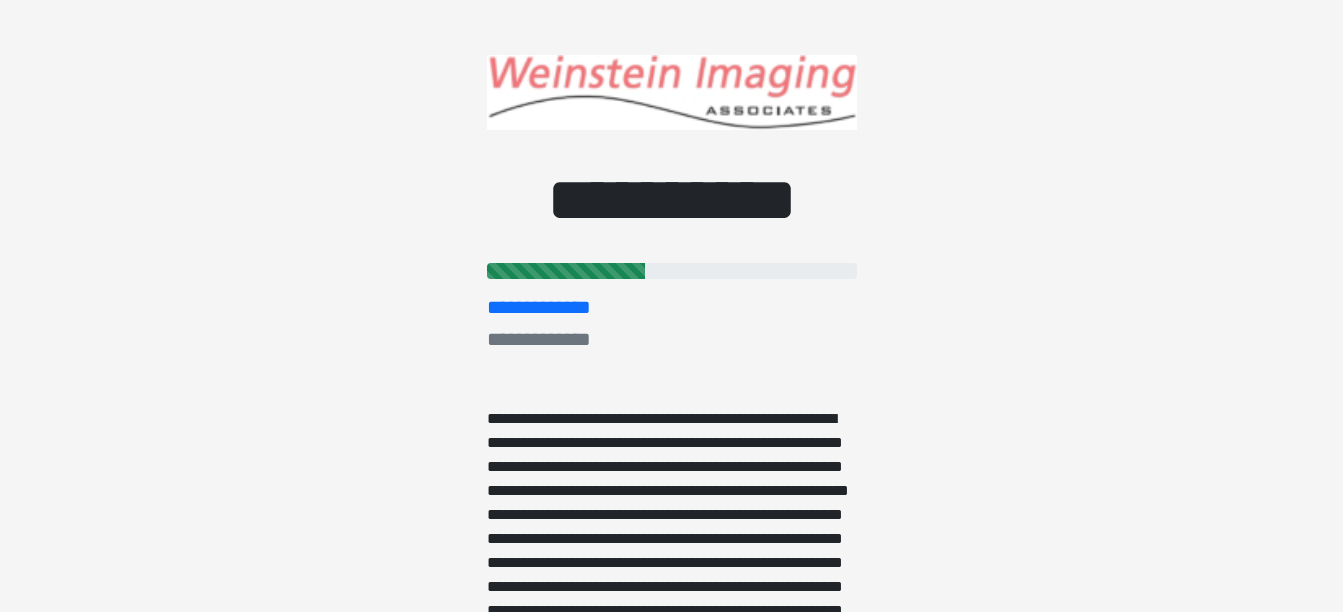 click at bounding box center (672, 707) 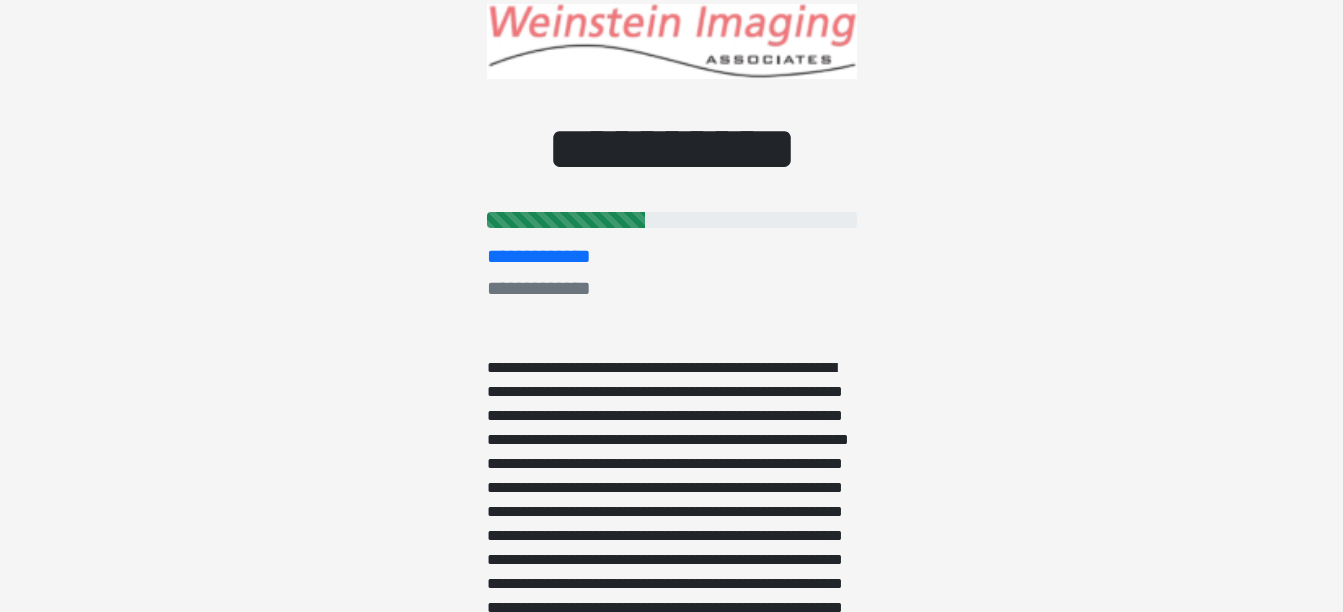 scroll, scrollTop: 55, scrollLeft: 0, axis: vertical 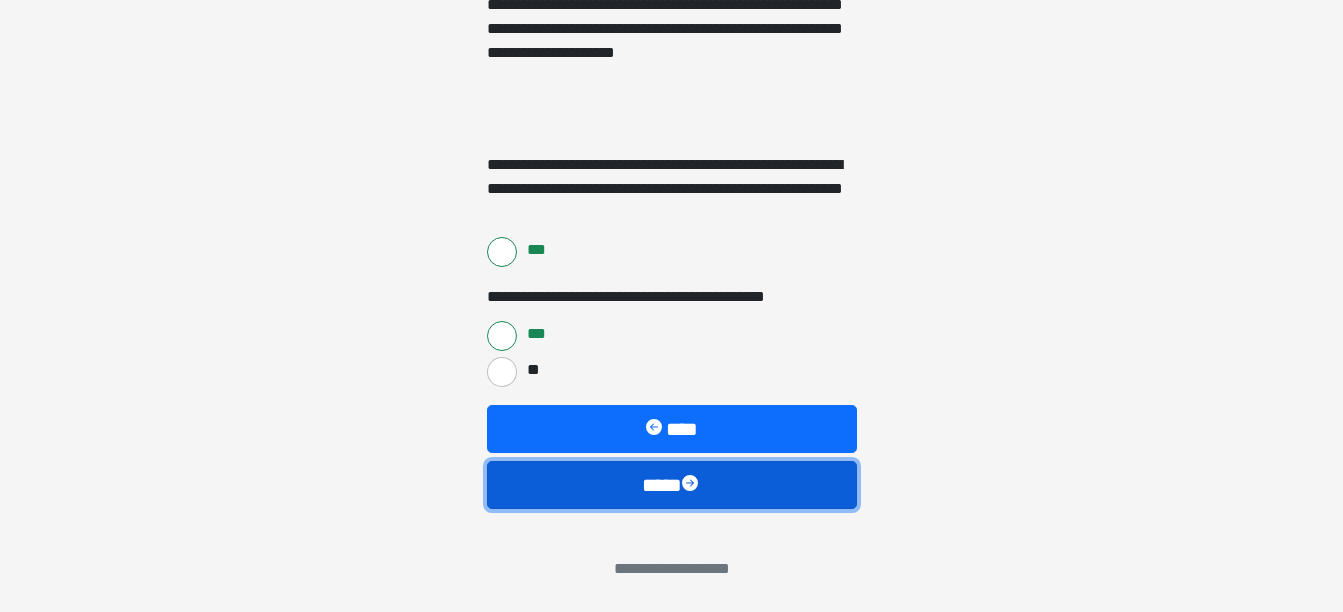 click at bounding box center [692, 485] 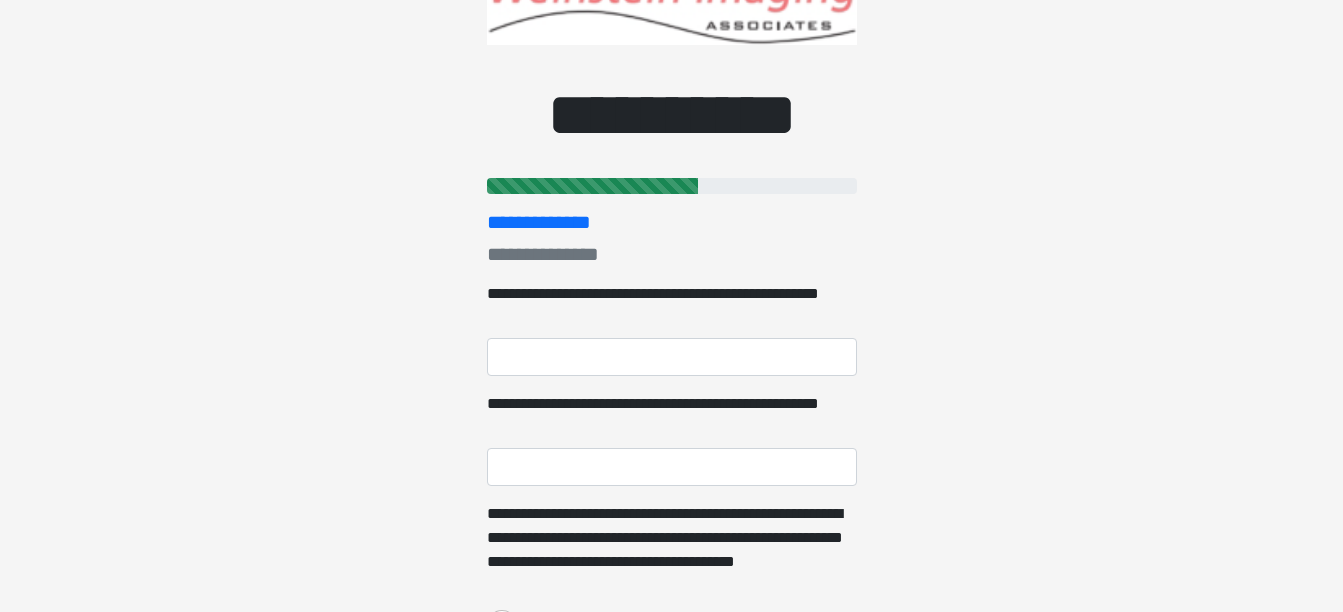 scroll, scrollTop: 0, scrollLeft: 0, axis: both 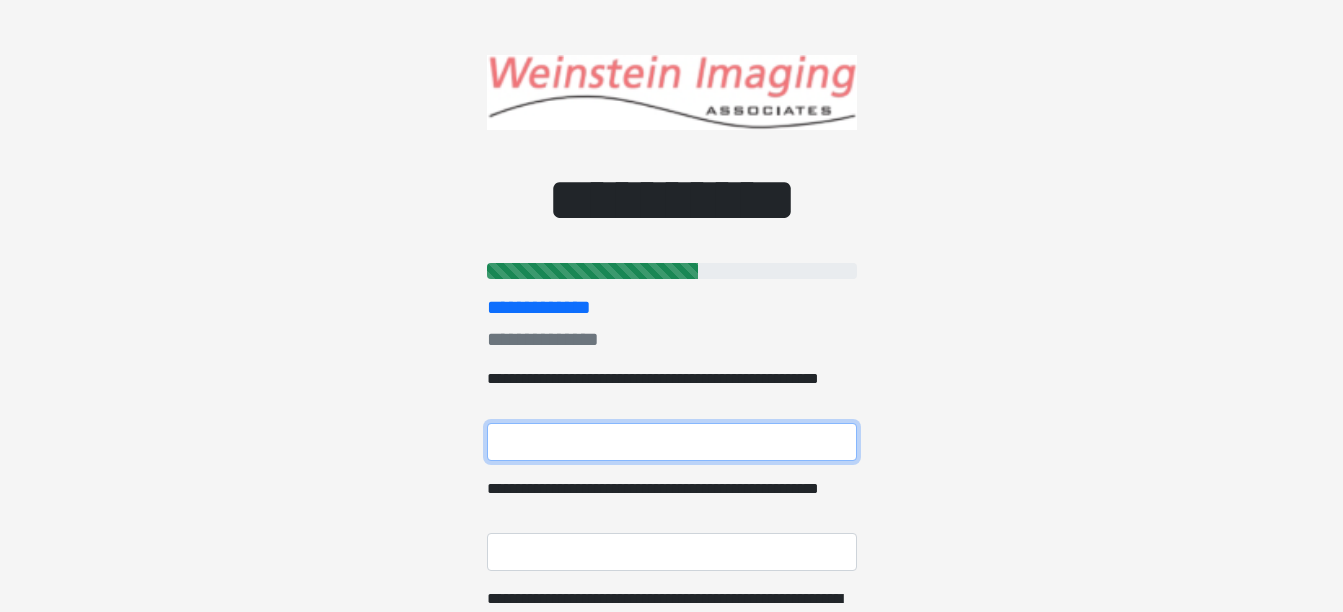 click on "**********" at bounding box center (672, 442) 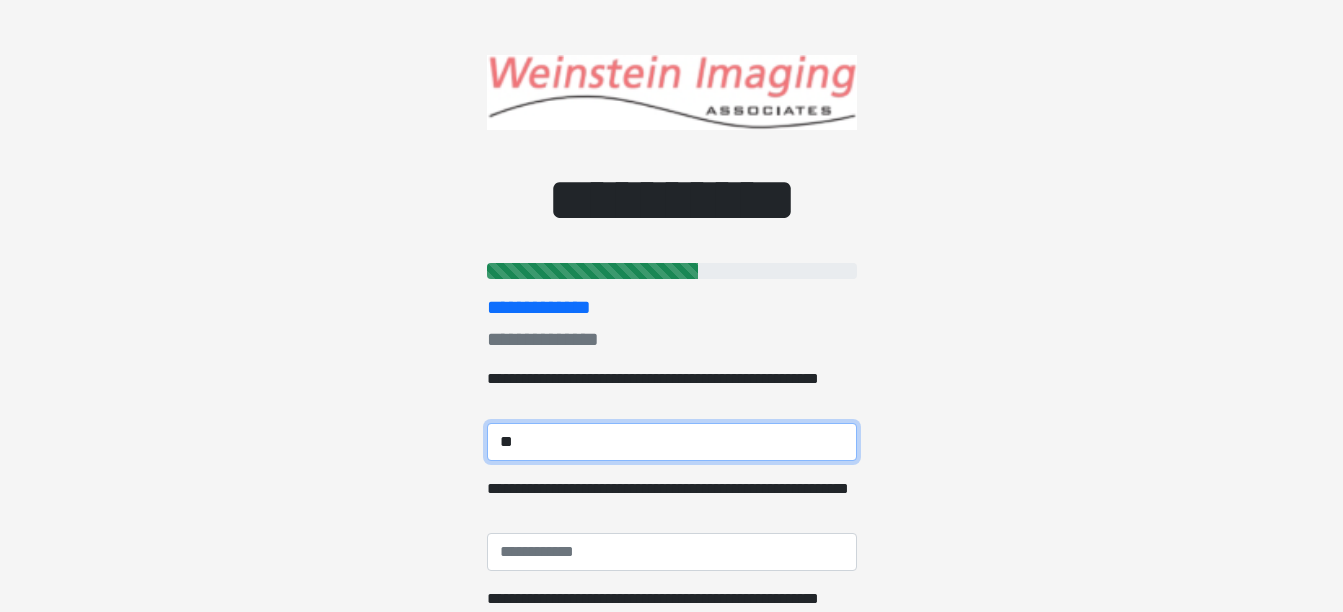 type on "*" 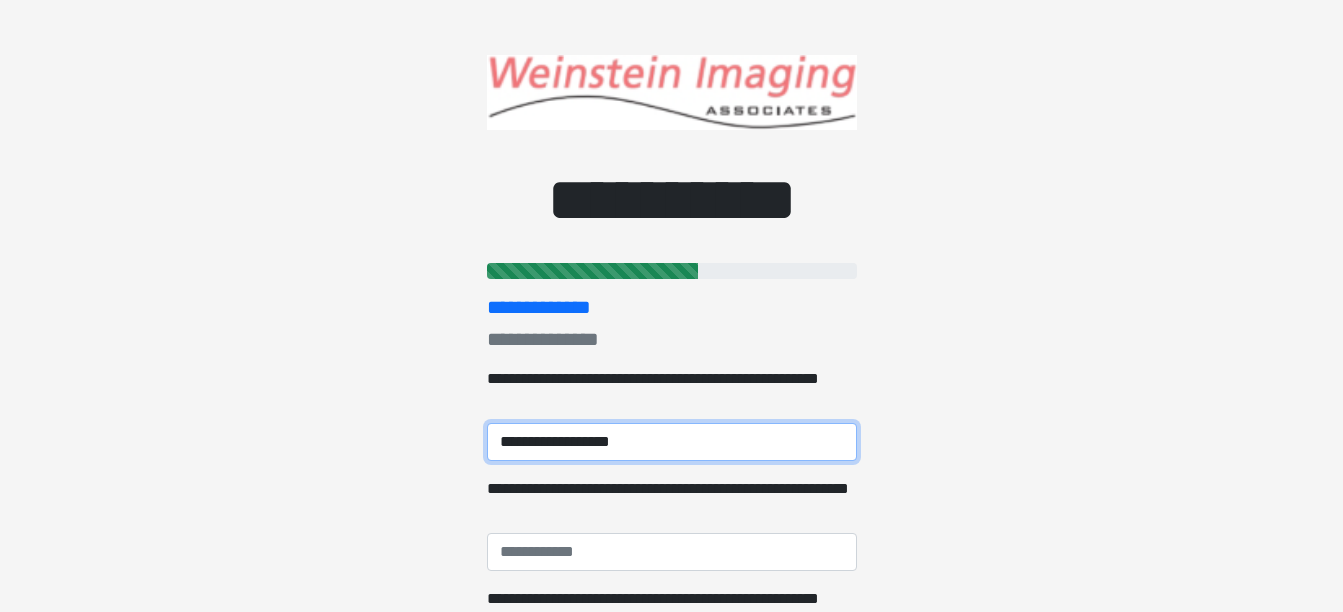 type on "**********" 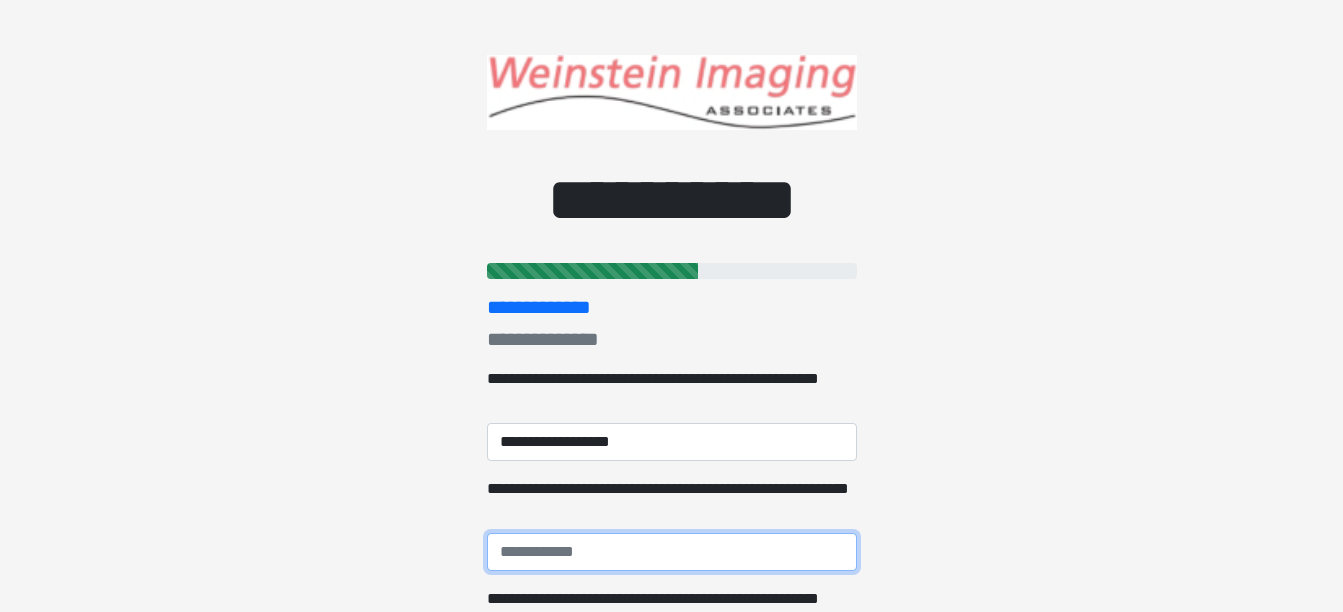 click on "**********" at bounding box center [672, 552] 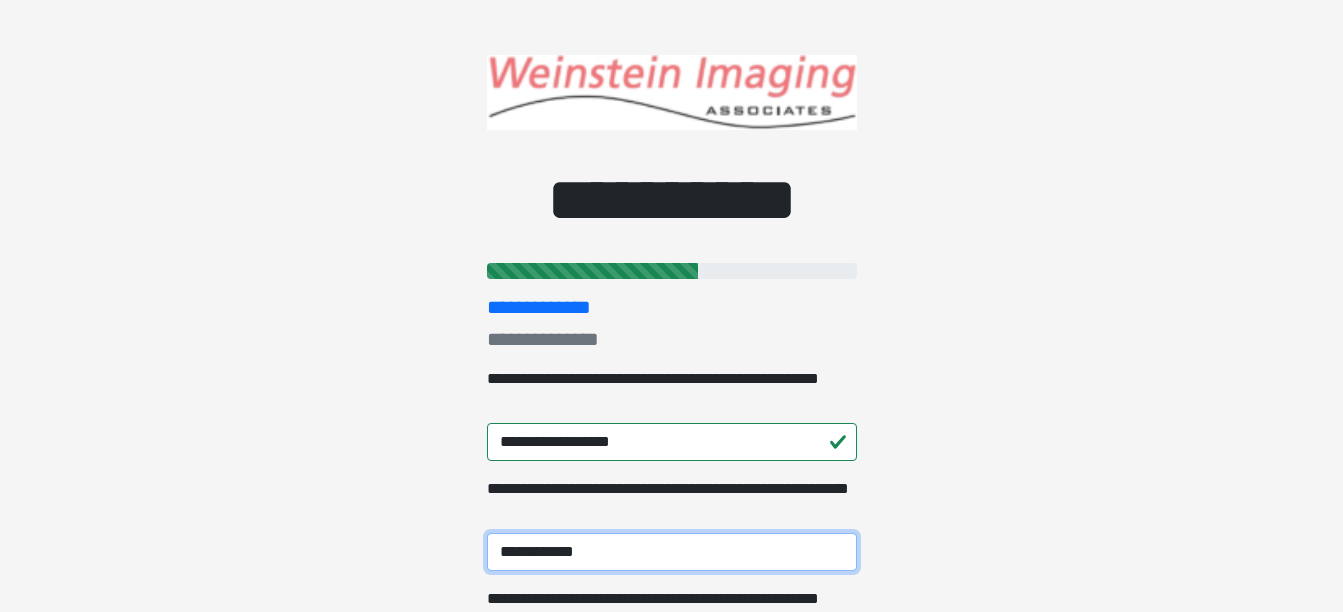type on "**********" 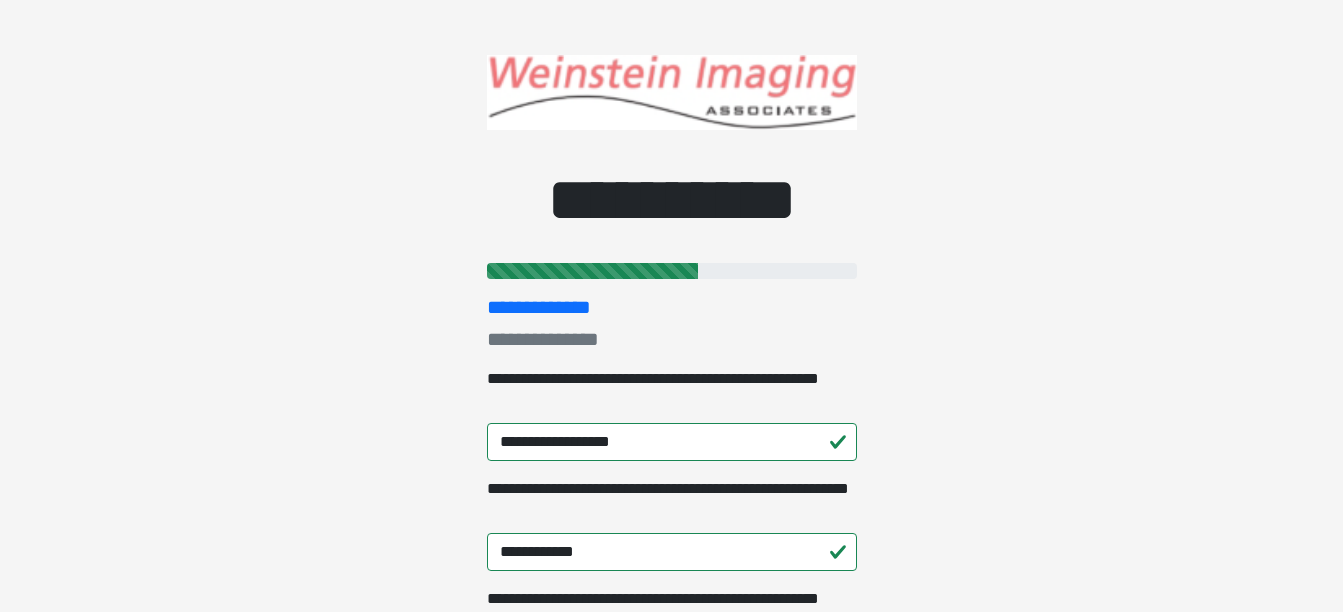 click on "**********" at bounding box center [671, 306] 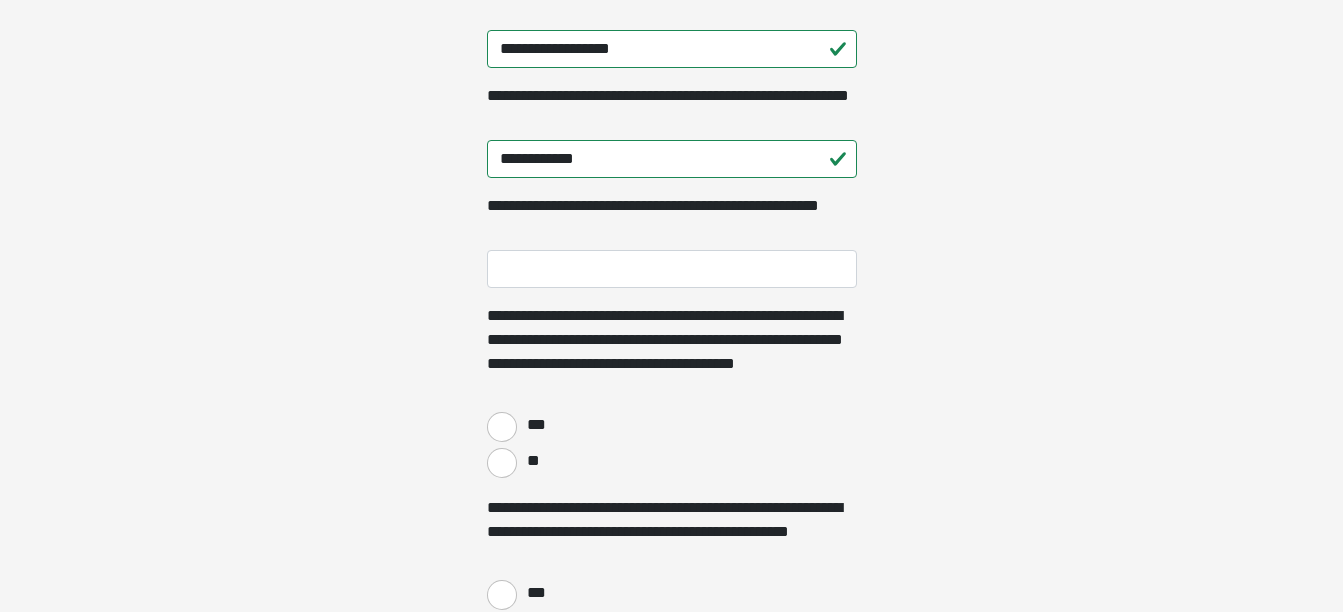 scroll, scrollTop: 422, scrollLeft: 0, axis: vertical 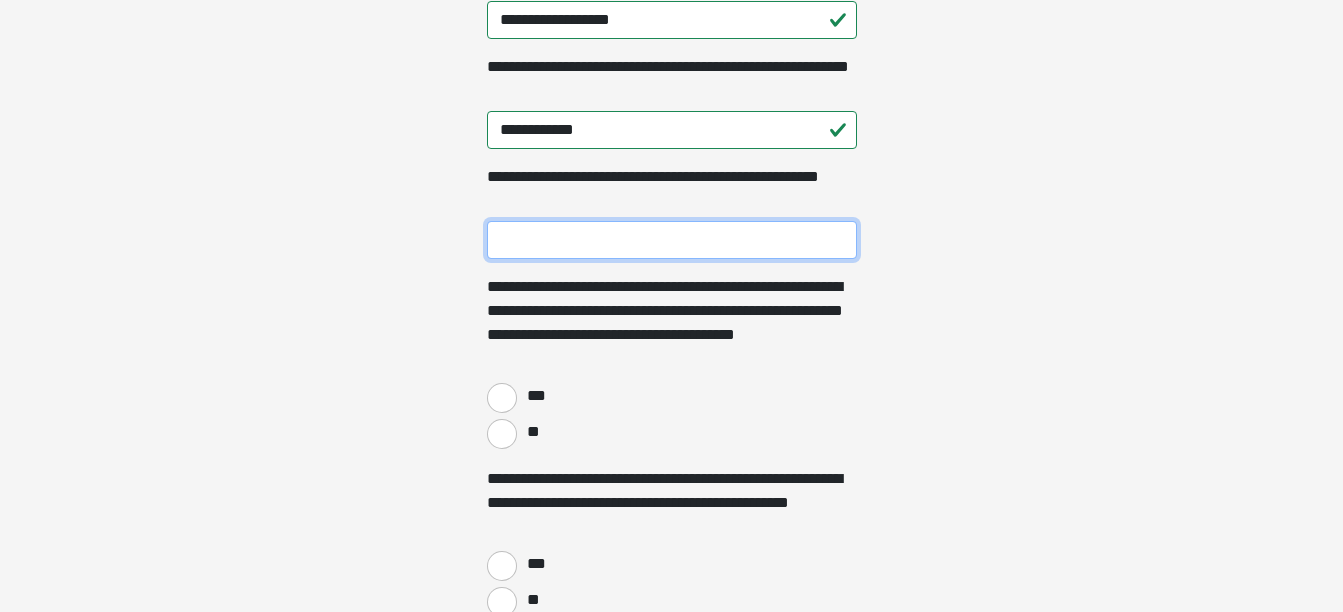 click on "**********" at bounding box center (672, 240) 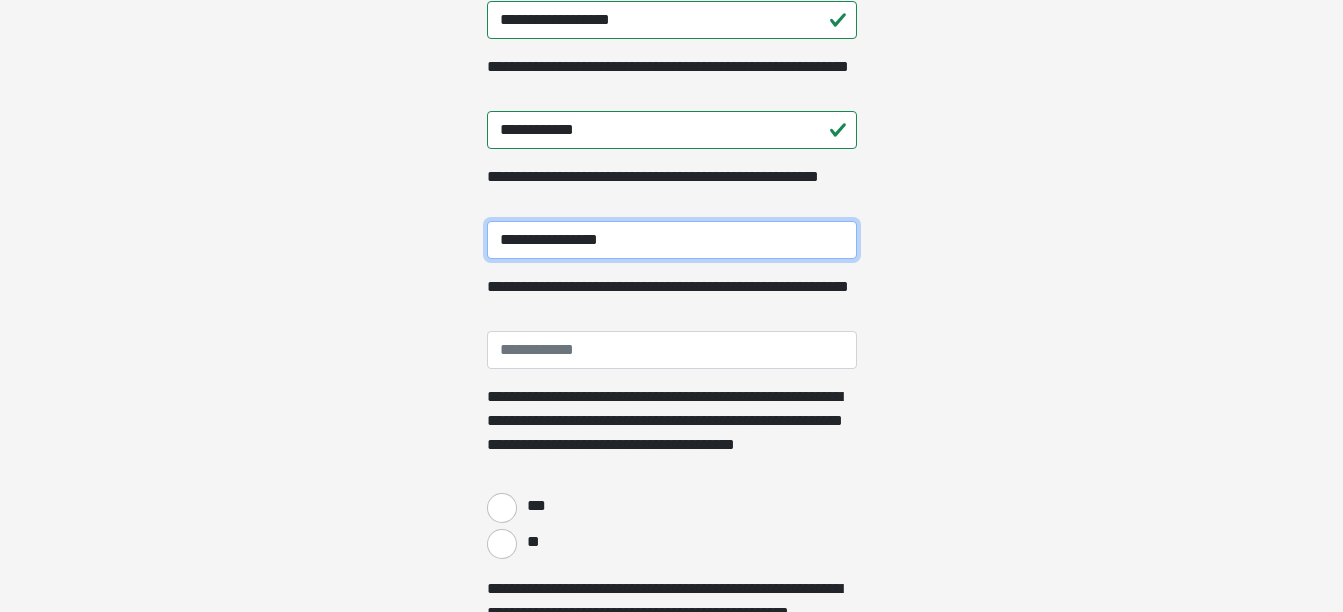 type on "**********" 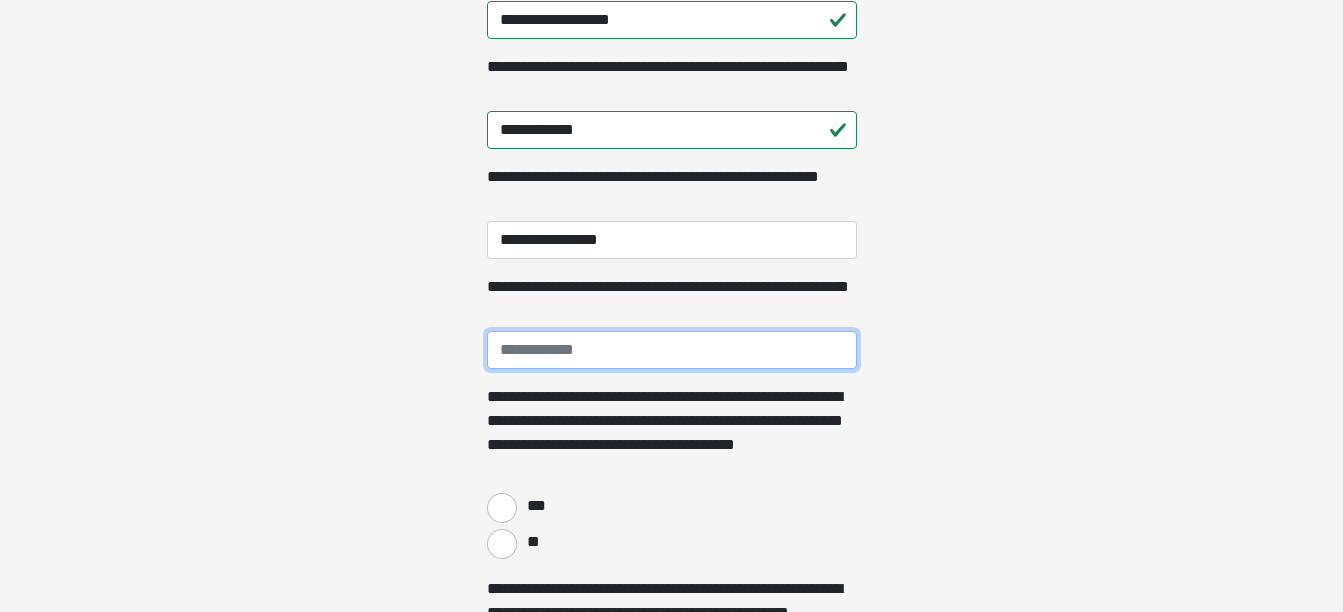 click on "**********" at bounding box center (672, 350) 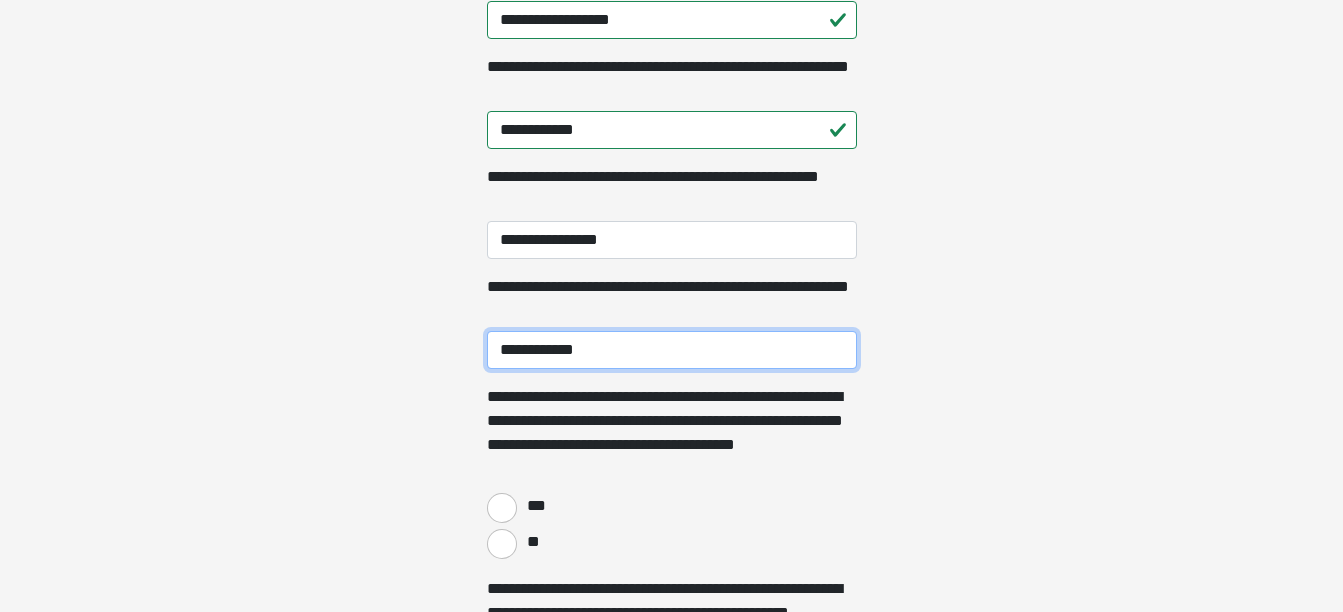 type on "**********" 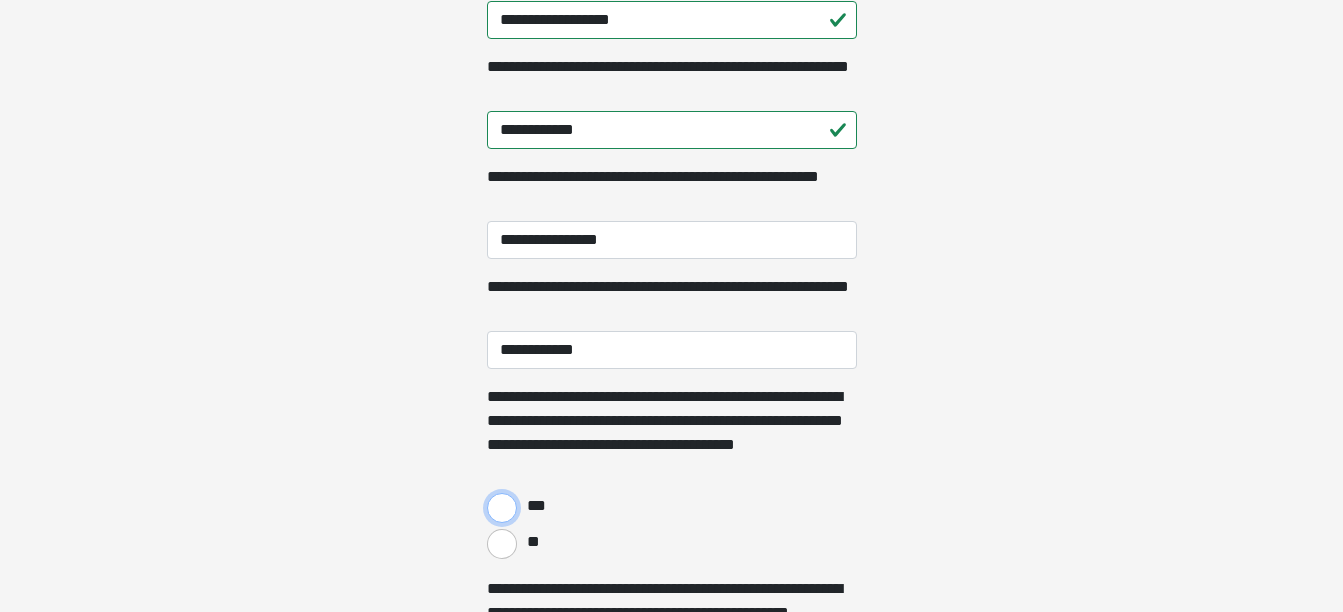 click on "***" at bounding box center (502, 508) 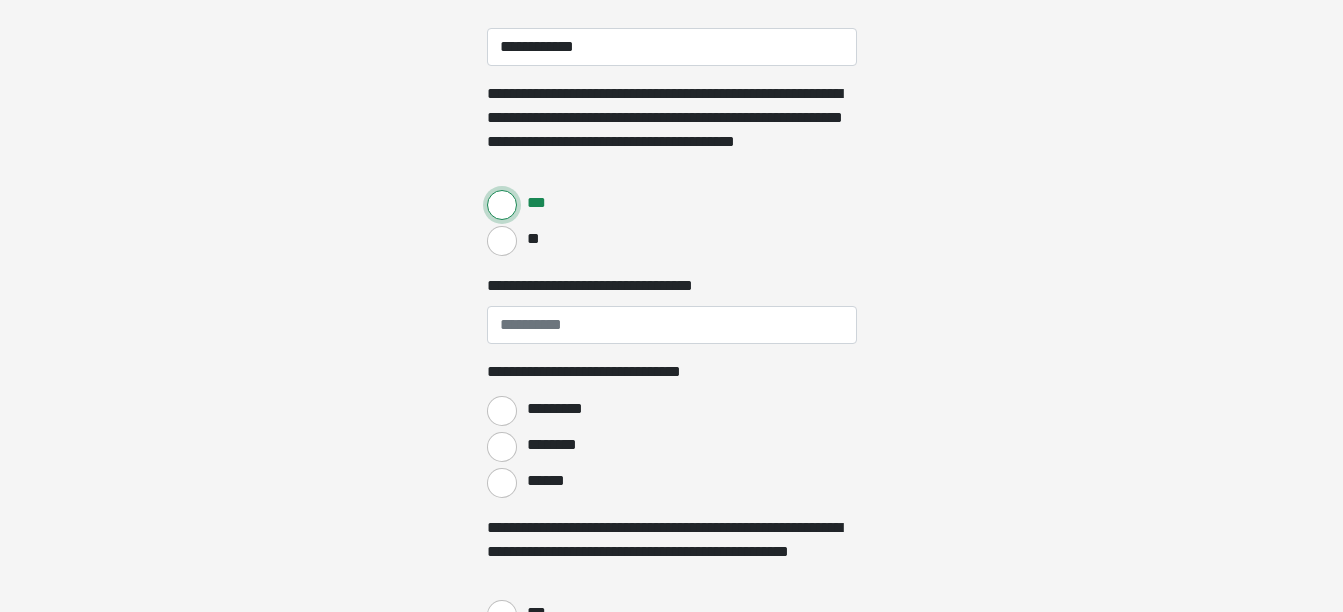 scroll, scrollTop: 777, scrollLeft: 0, axis: vertical 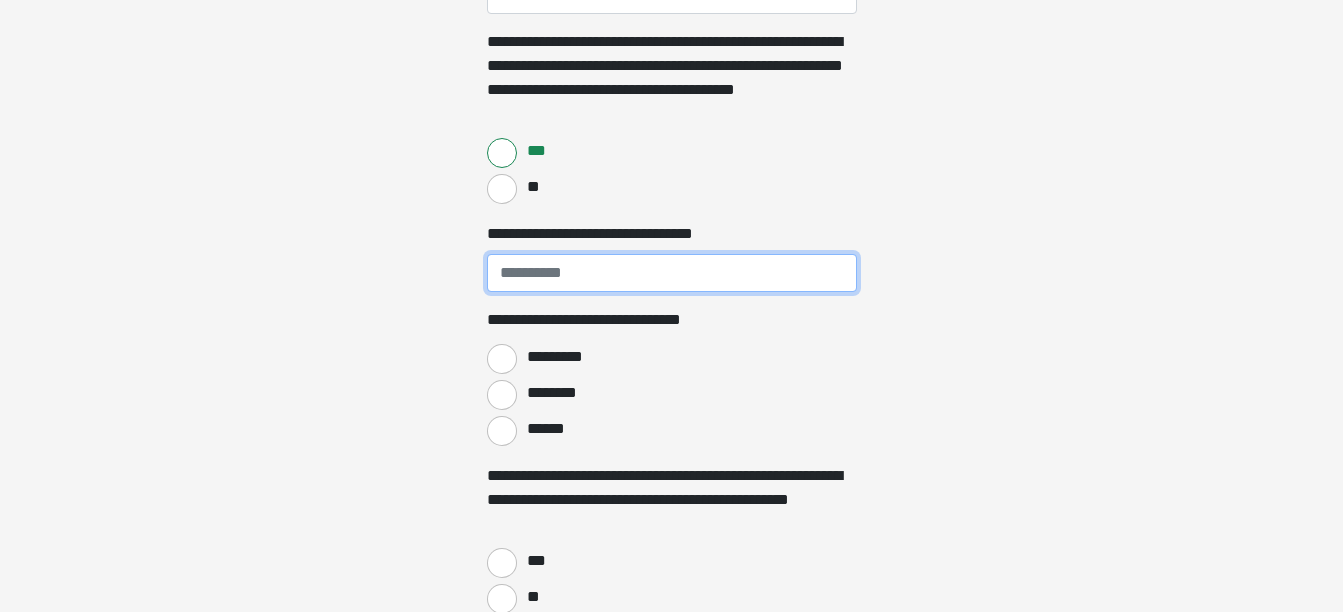 click on "**********" at bounding box center (672, 273) 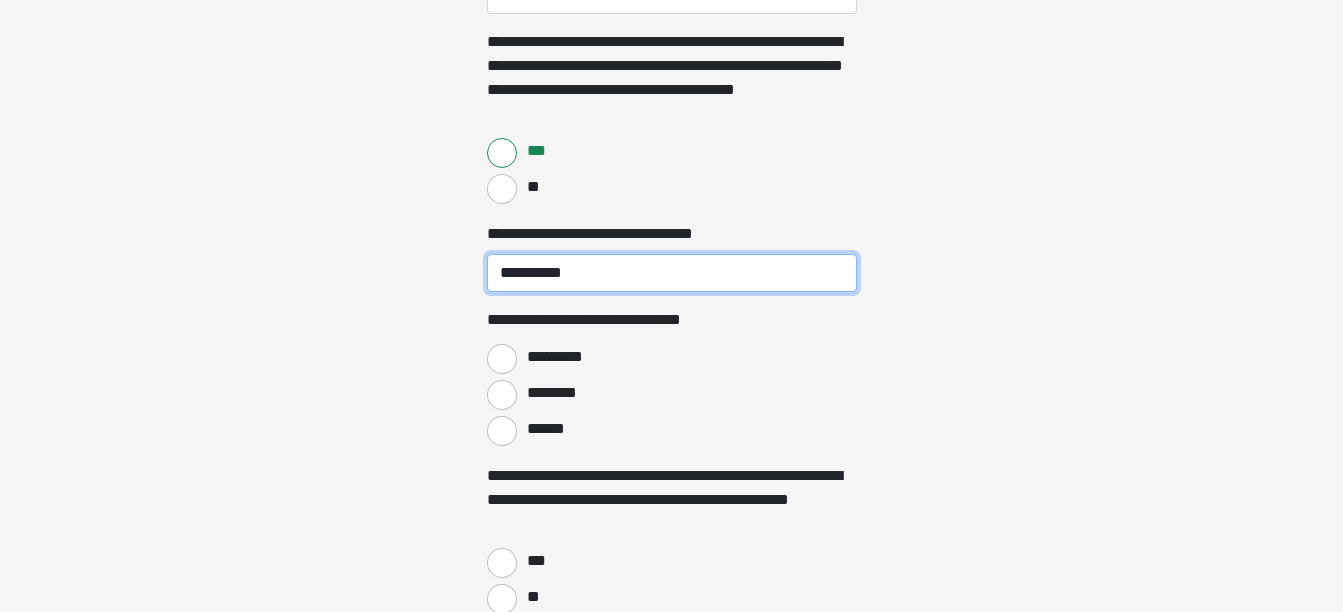 type on "**********" 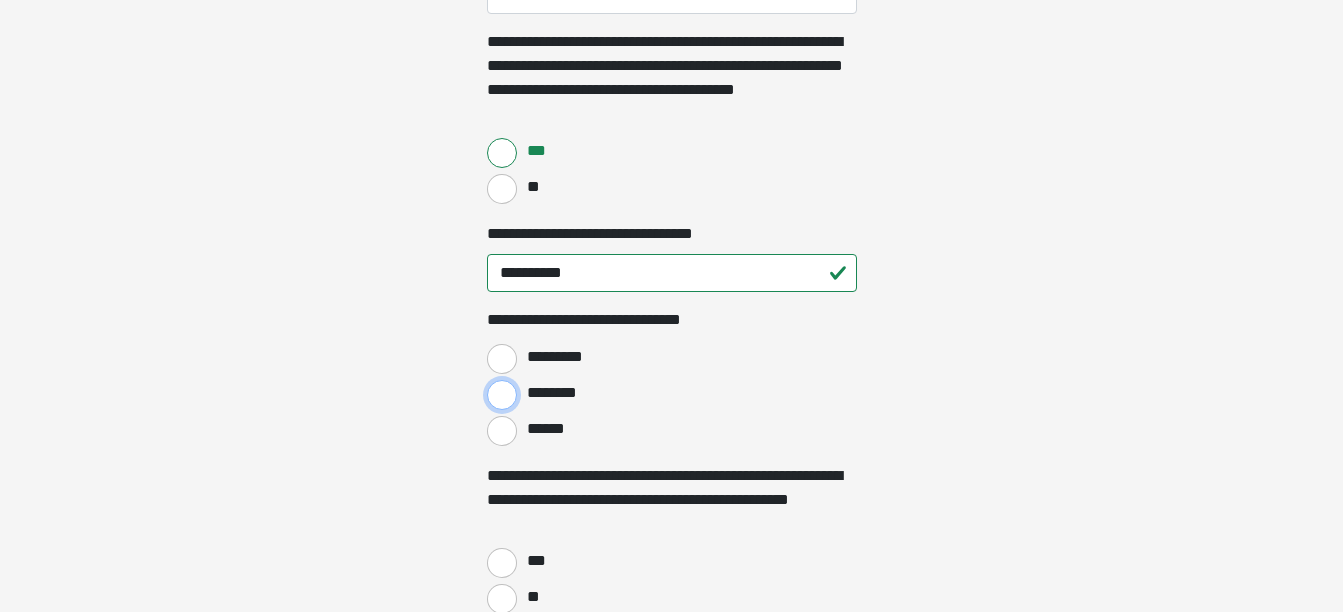 click on "********" at bounding box center [502, 395] 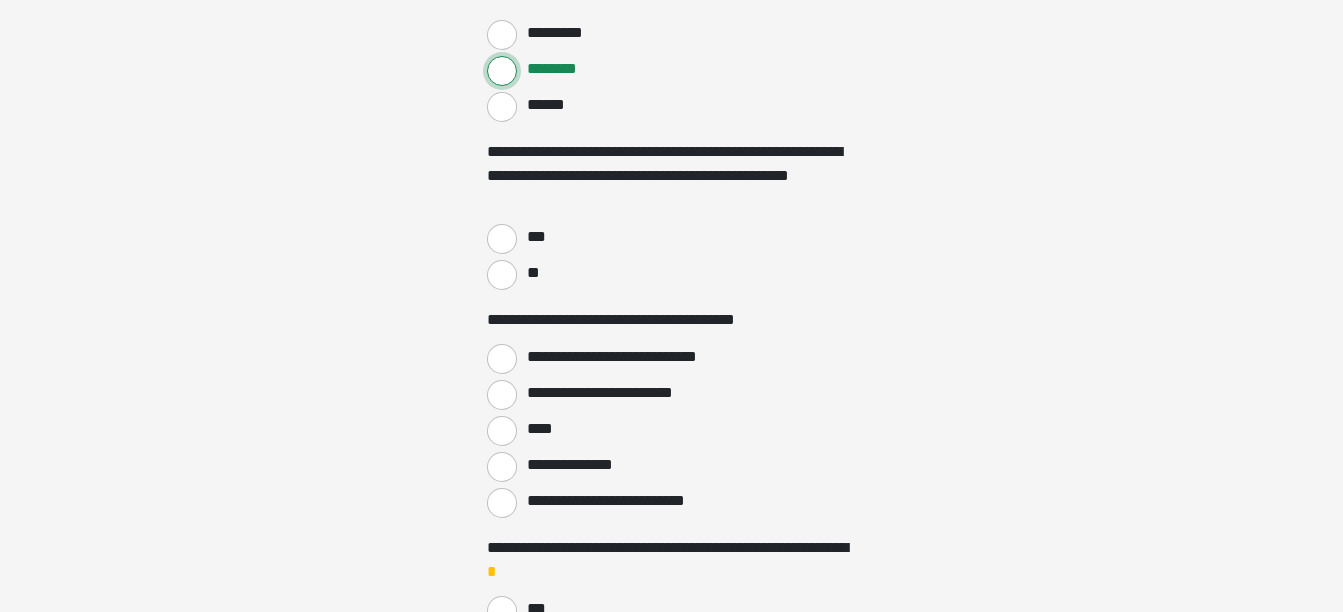 scroll, scrollTop: 1112, scrollLeft: 0, axis: vertical 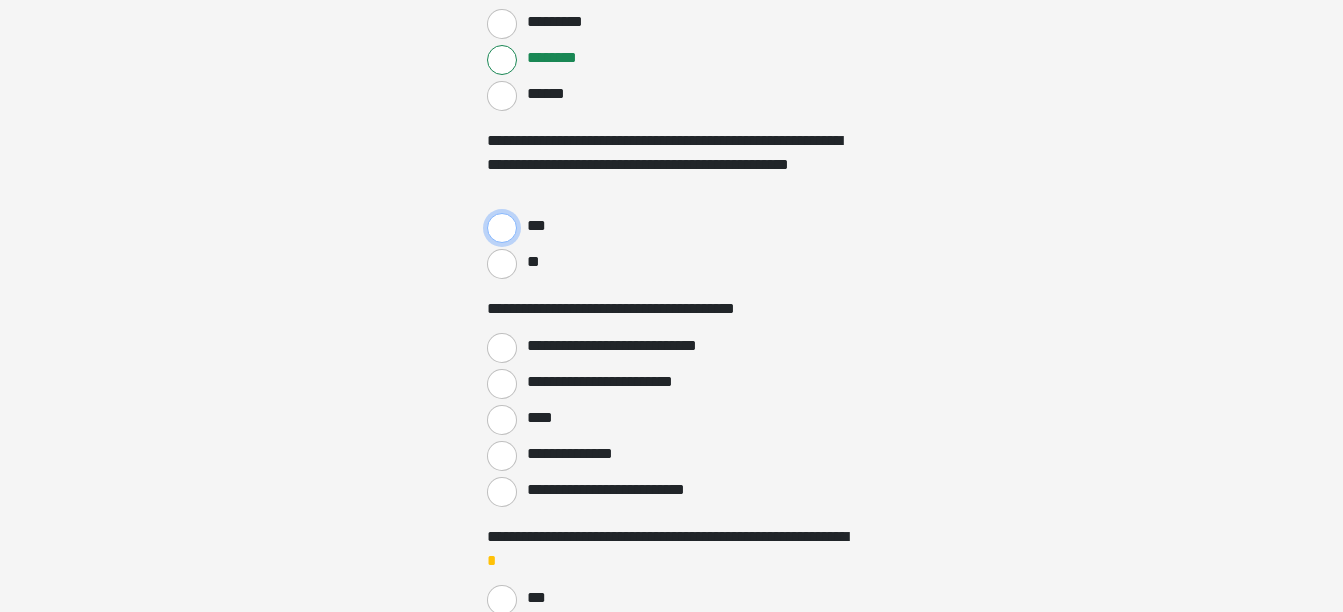 click on "***" at bounding box center (502, 228) 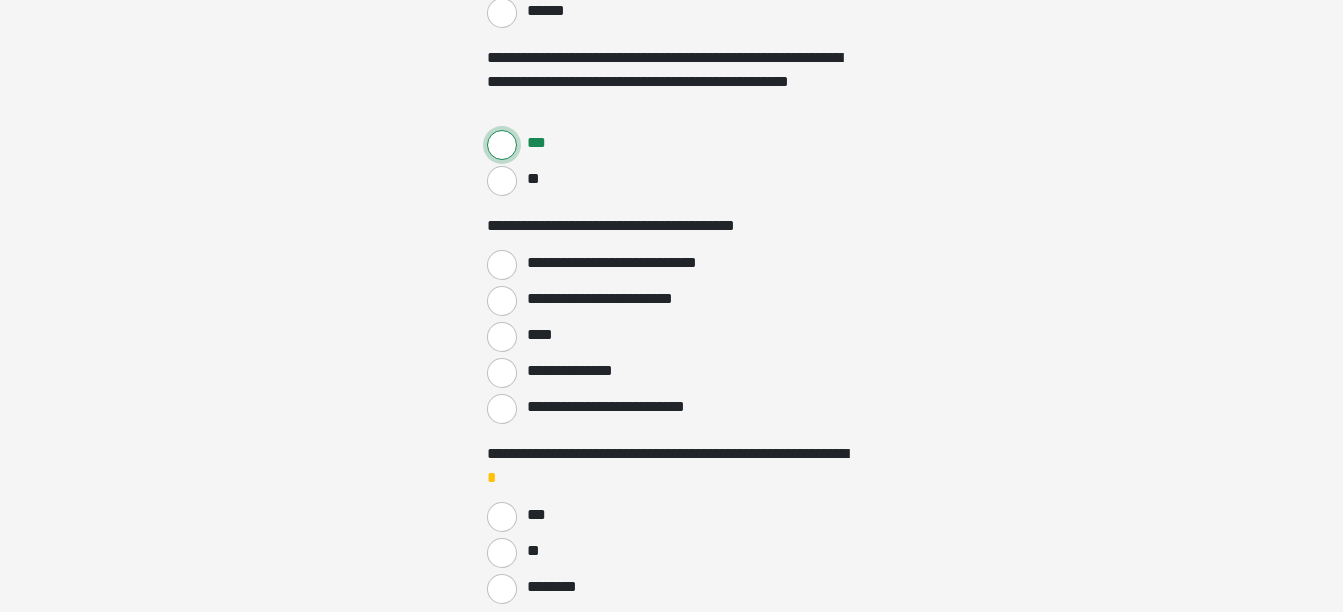 scroll, scrollTop: 1206, scrollLeft: 0, axis: vertical 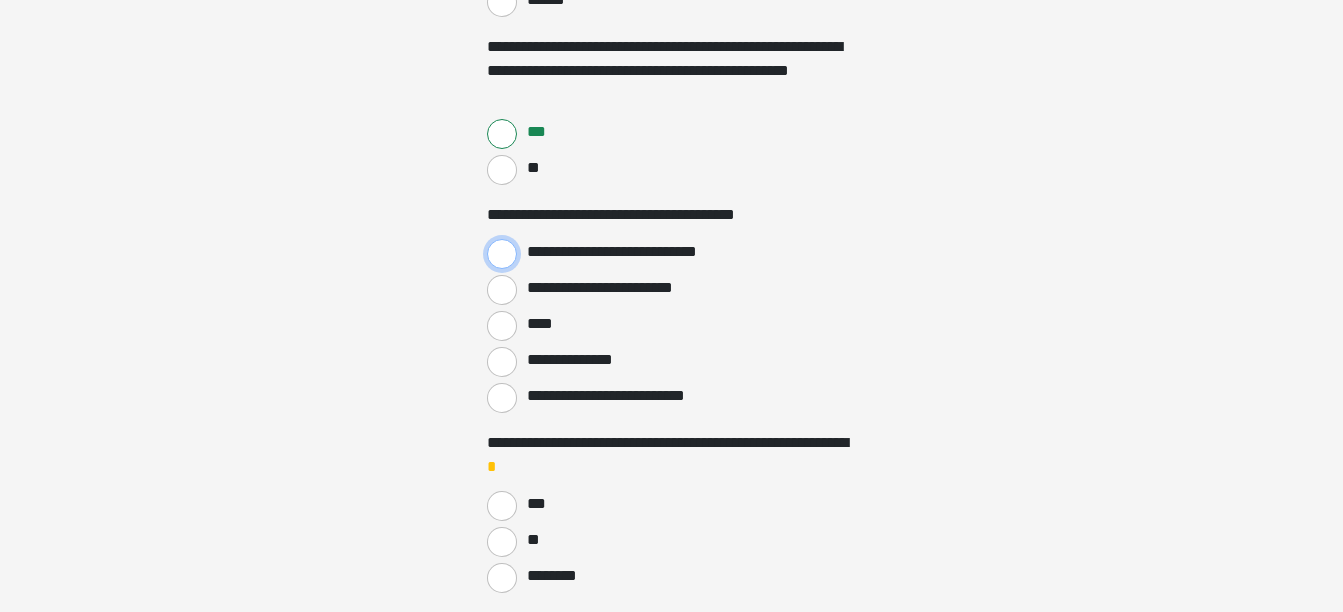click on "**********" at bounding box center (502, 254) 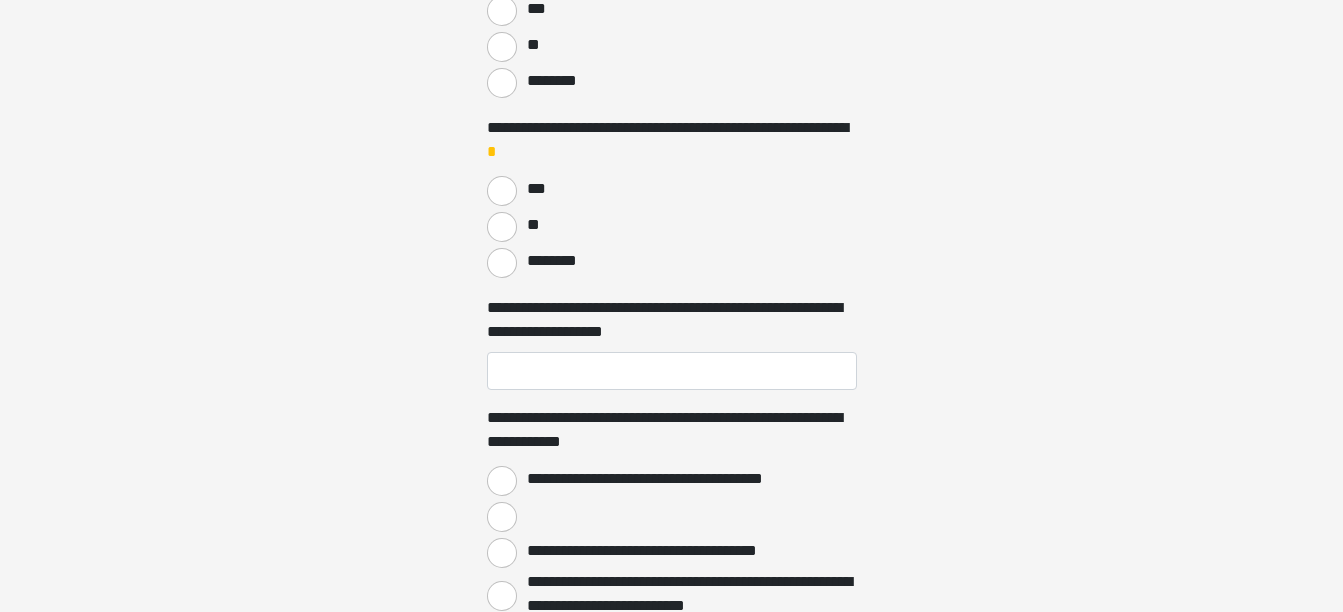 scroll, scrollTop: 1602, scrollLeft: 0, axis: vertical 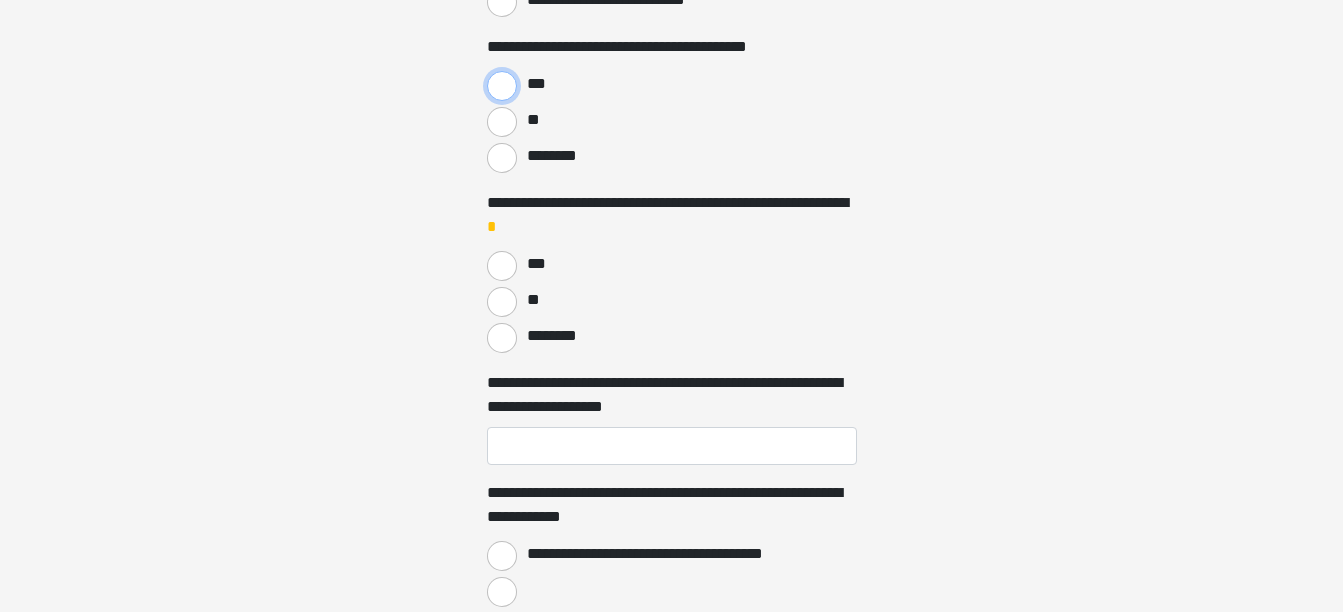click on "***" at bounding box center [502, 86] 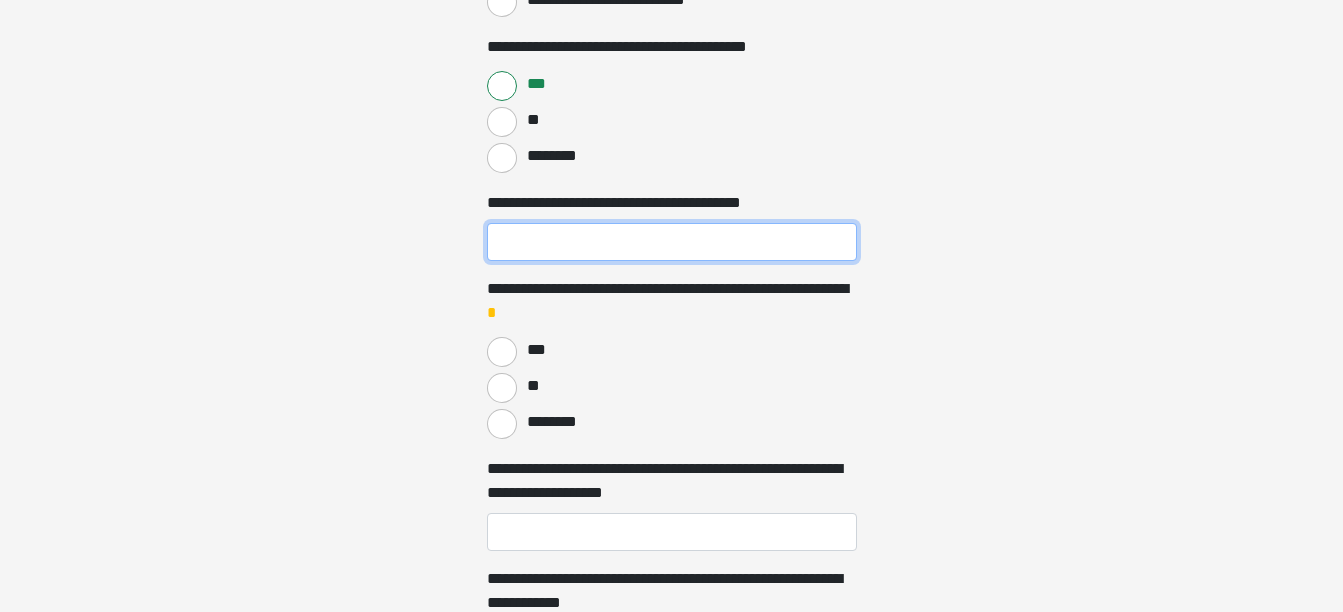 click on "**********" at bounding box center (672, 242) 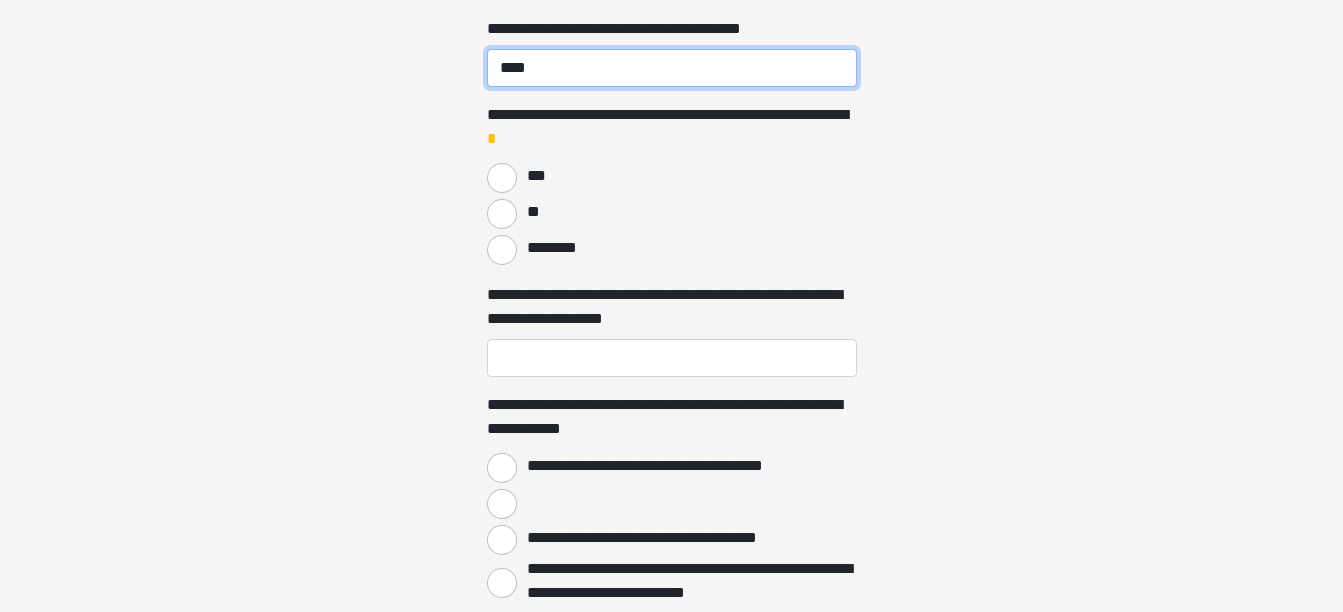scroll, scrollTop: 1787, scrollLeft: 0, axis: vertical 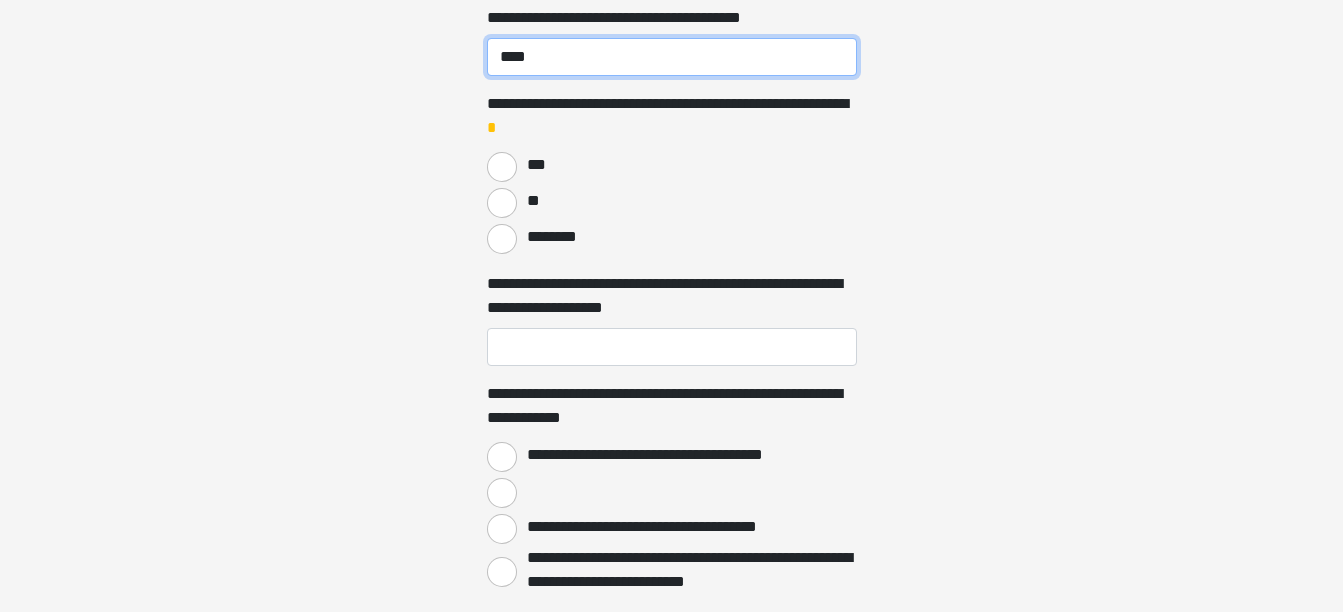type on "****" 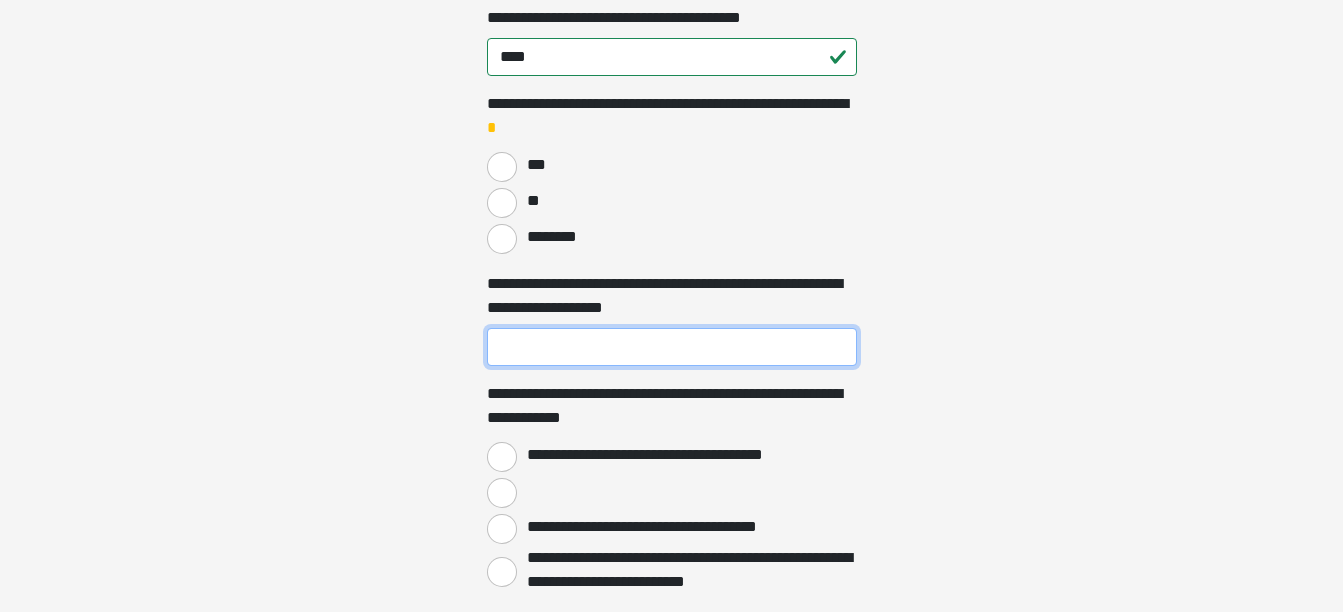 click on "**********" at bounding box center [672, 347] 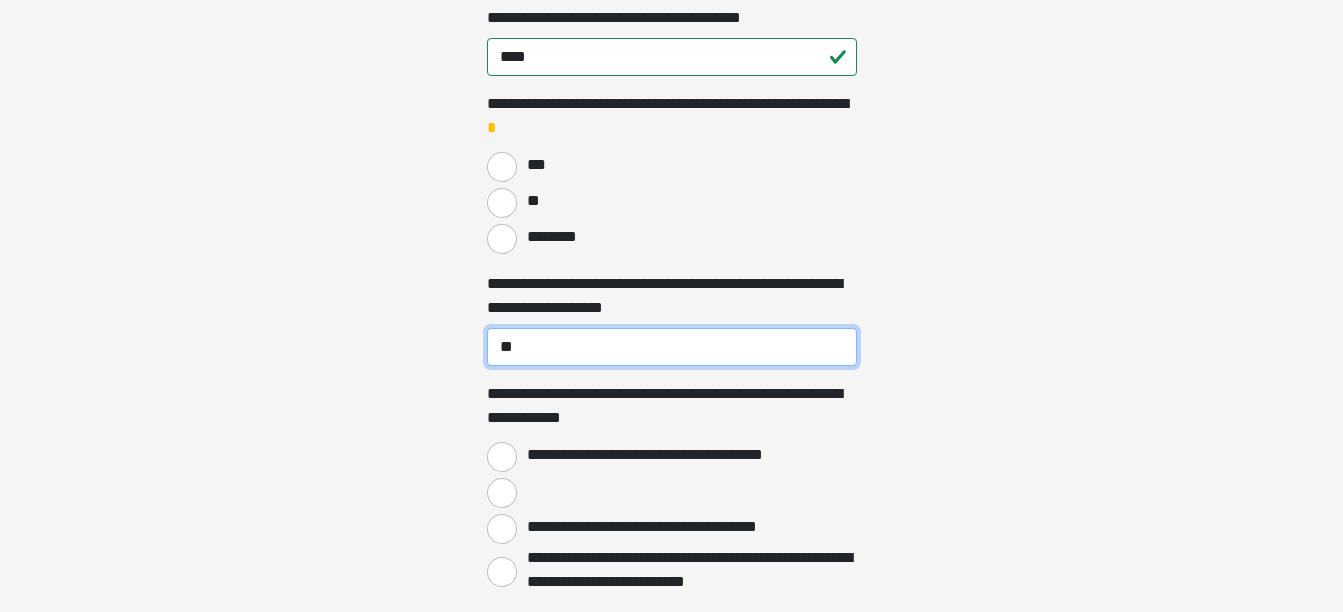 type on "*" 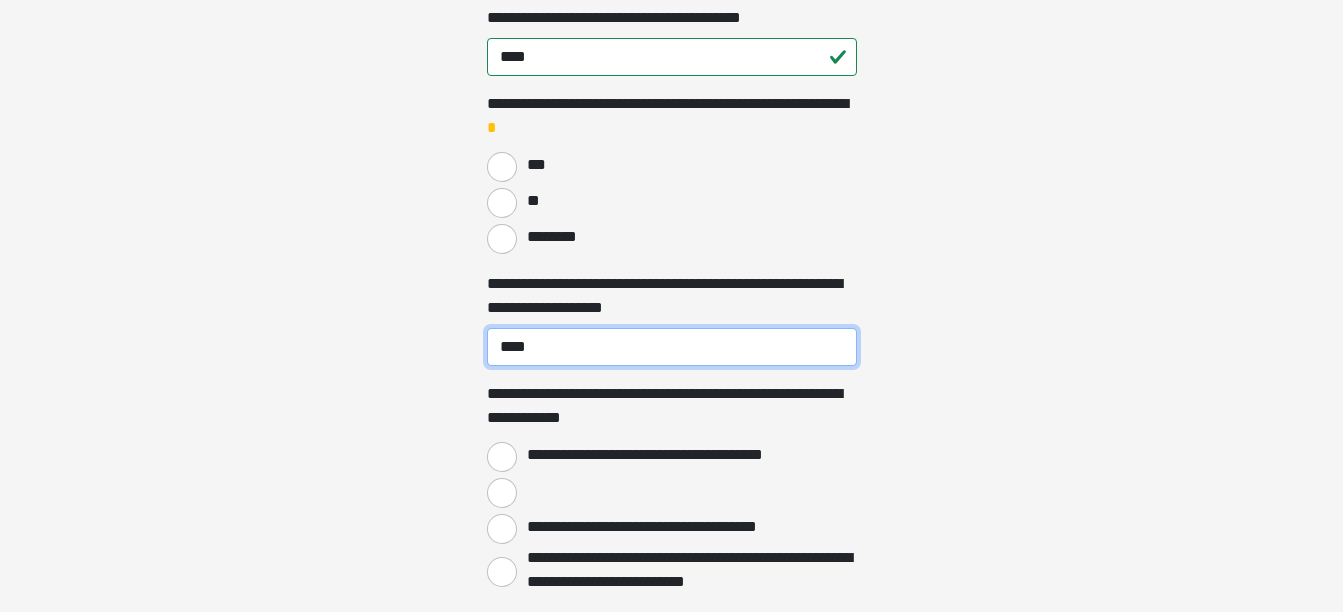 type on "****" 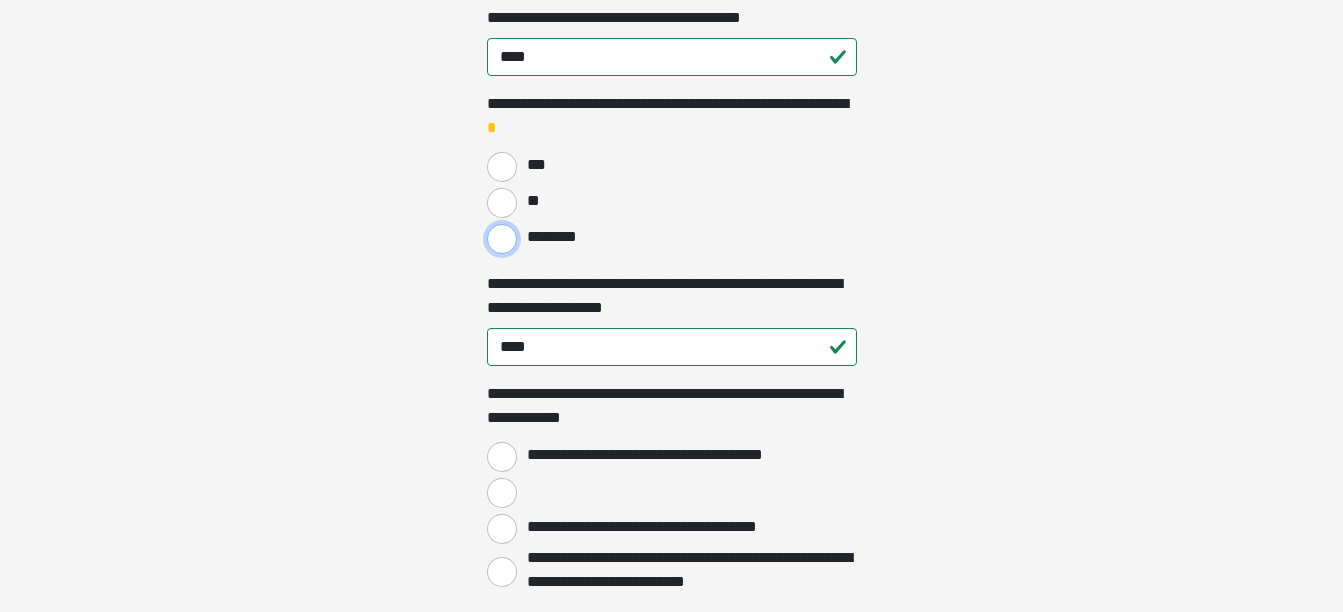 click on "********" at bounding box center (502, 239) 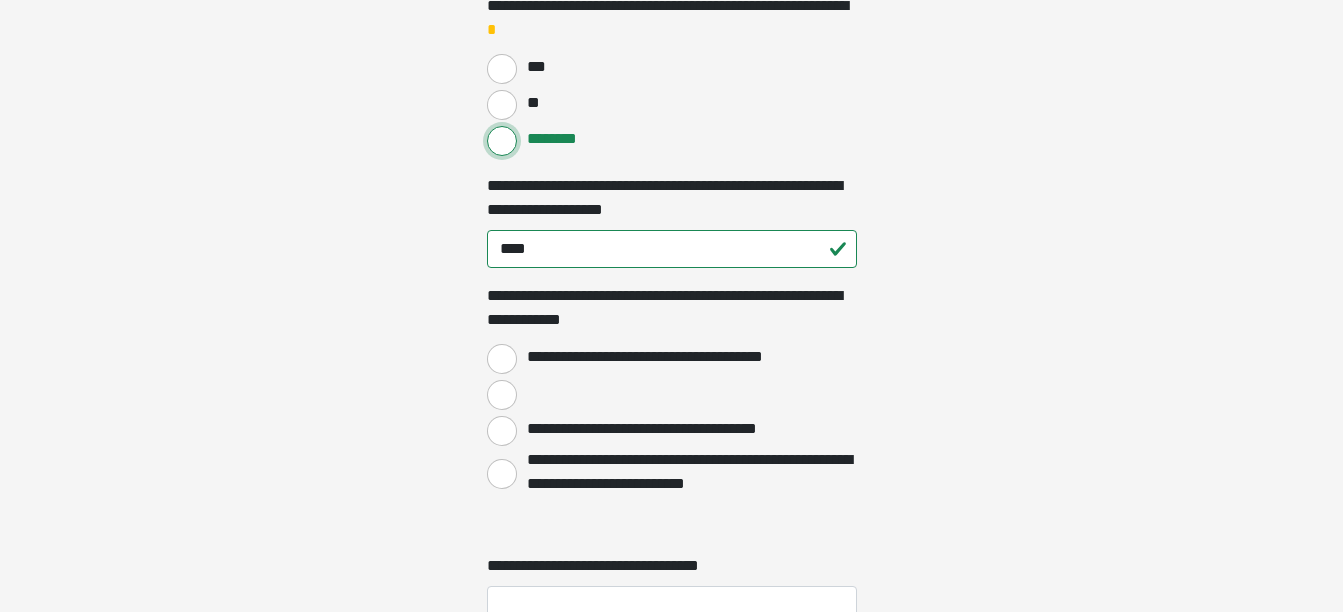 scroll, scrollTop: 2026, scrollLeft: 0, axis: vertical 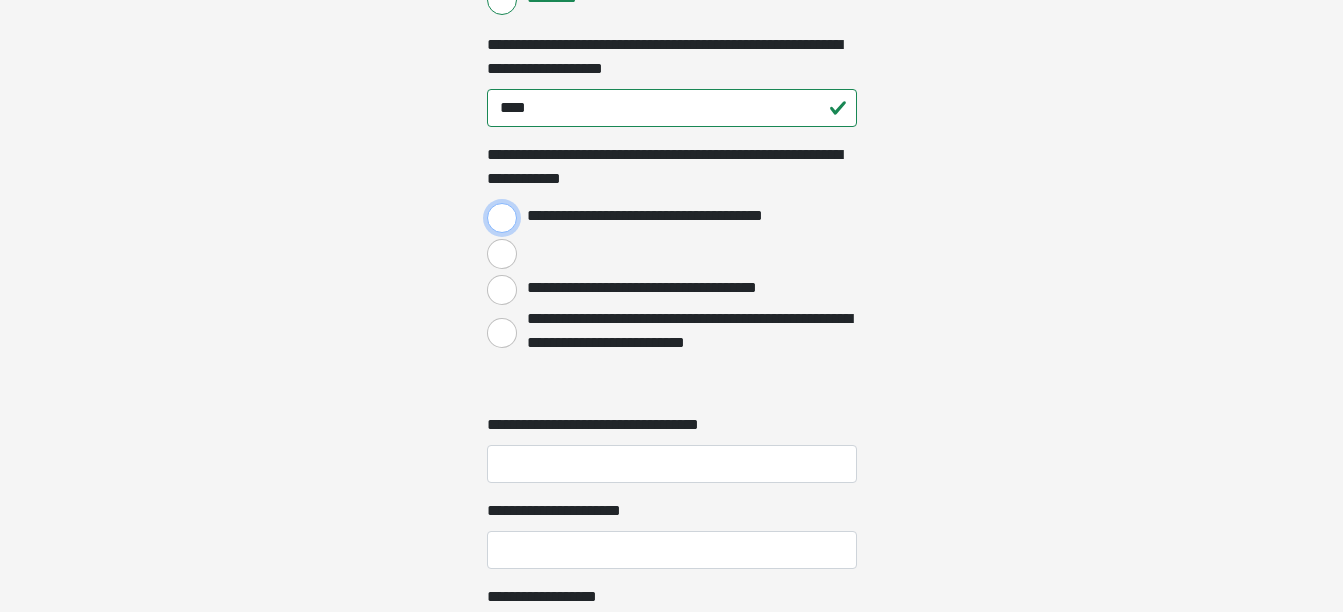 click on "**********" at bounding box center [502, 218] 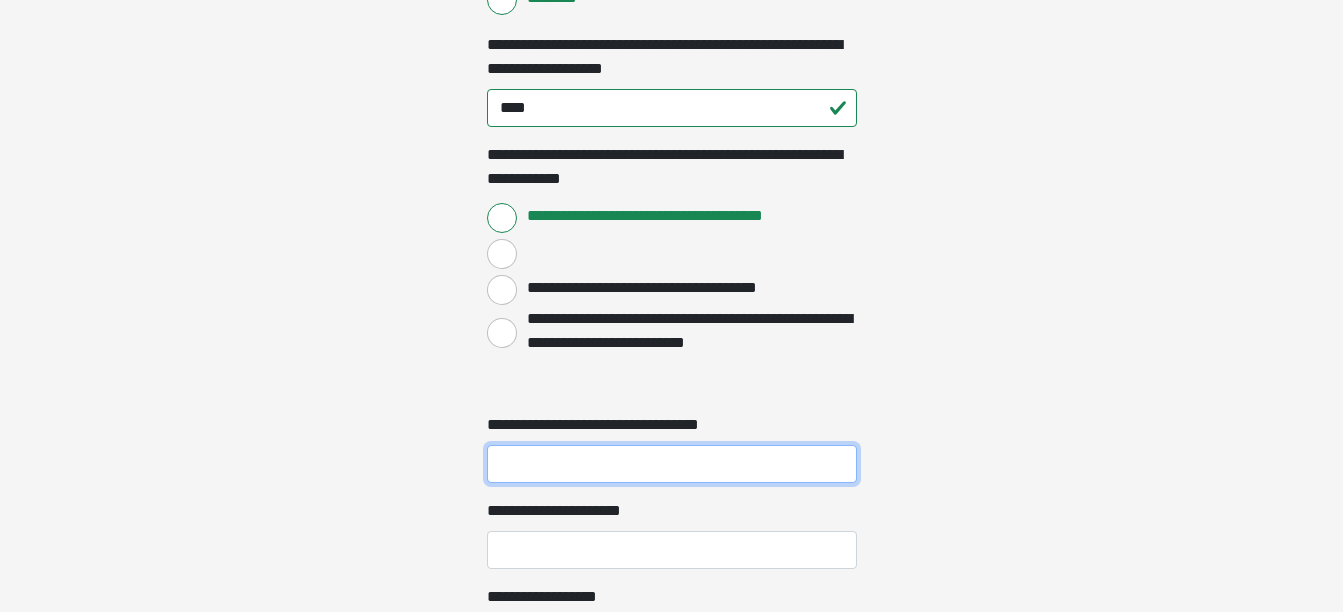 click on "**********" at bounding box center (672, 464) 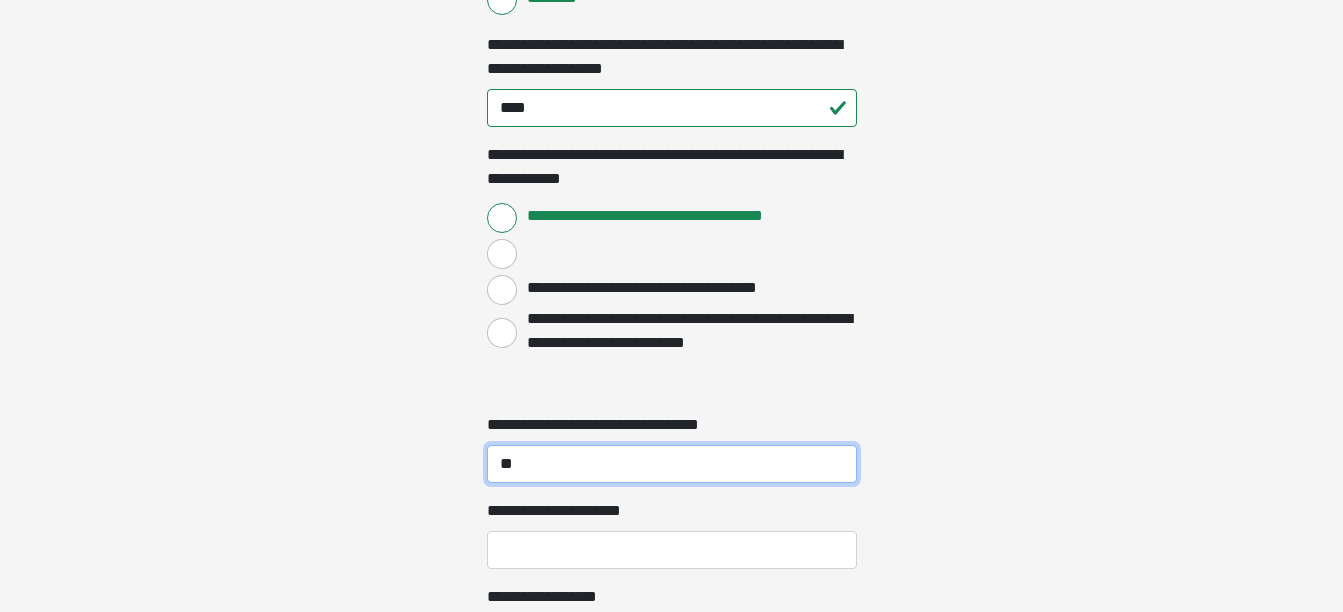 type on "**" 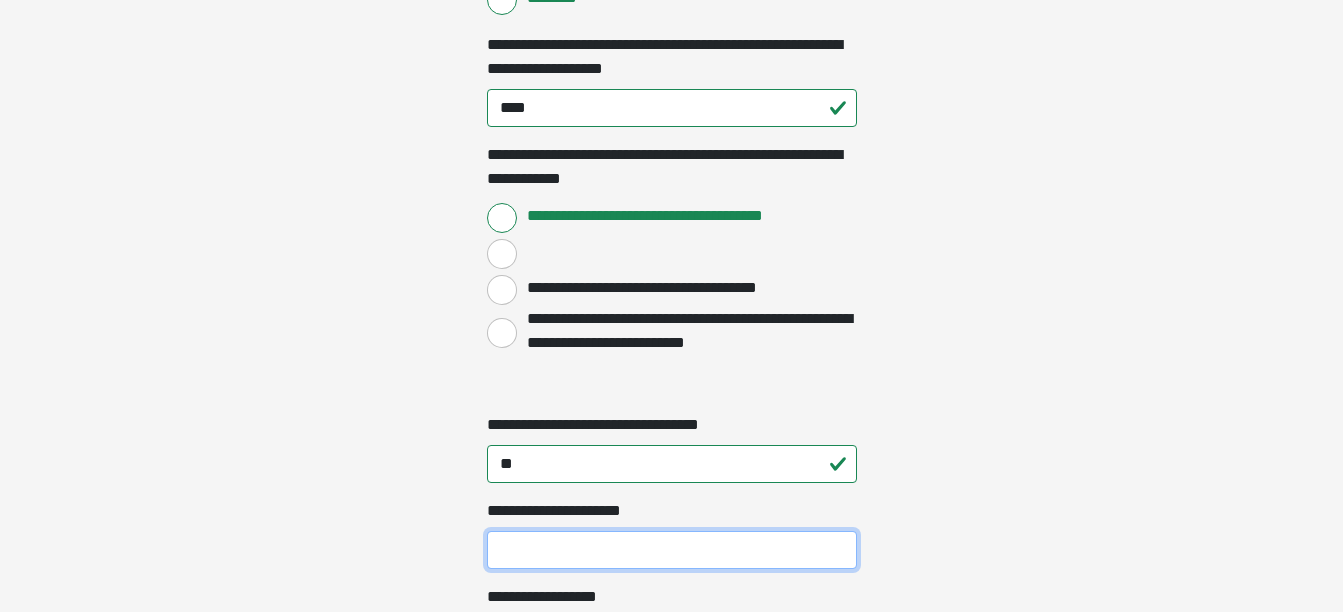 click on "**********" at bounding box center (672, 550) 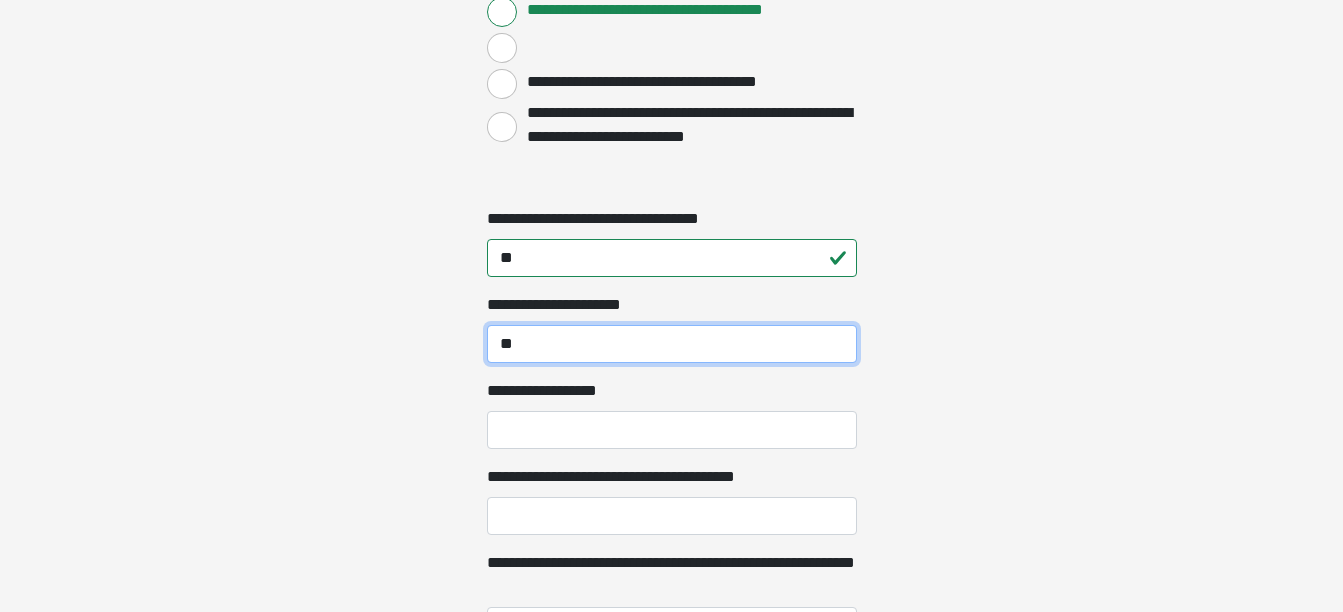 scroll, scrollTop: 2330, scrollLeft: 0, axis: vertical 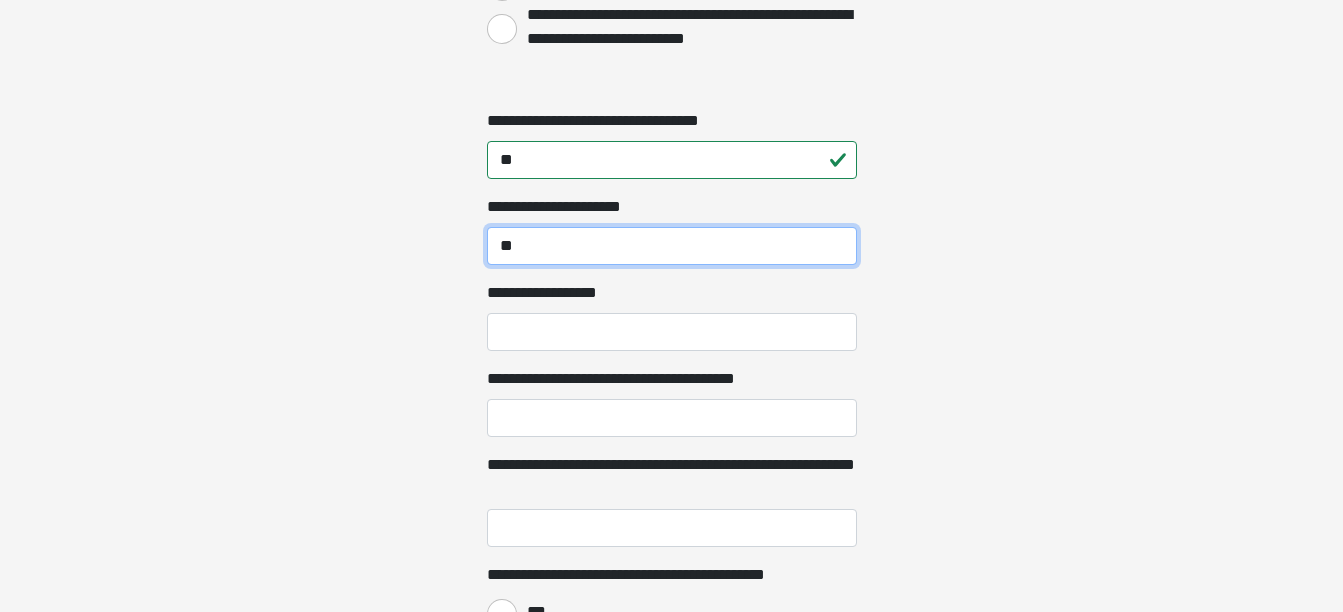 type on "**" 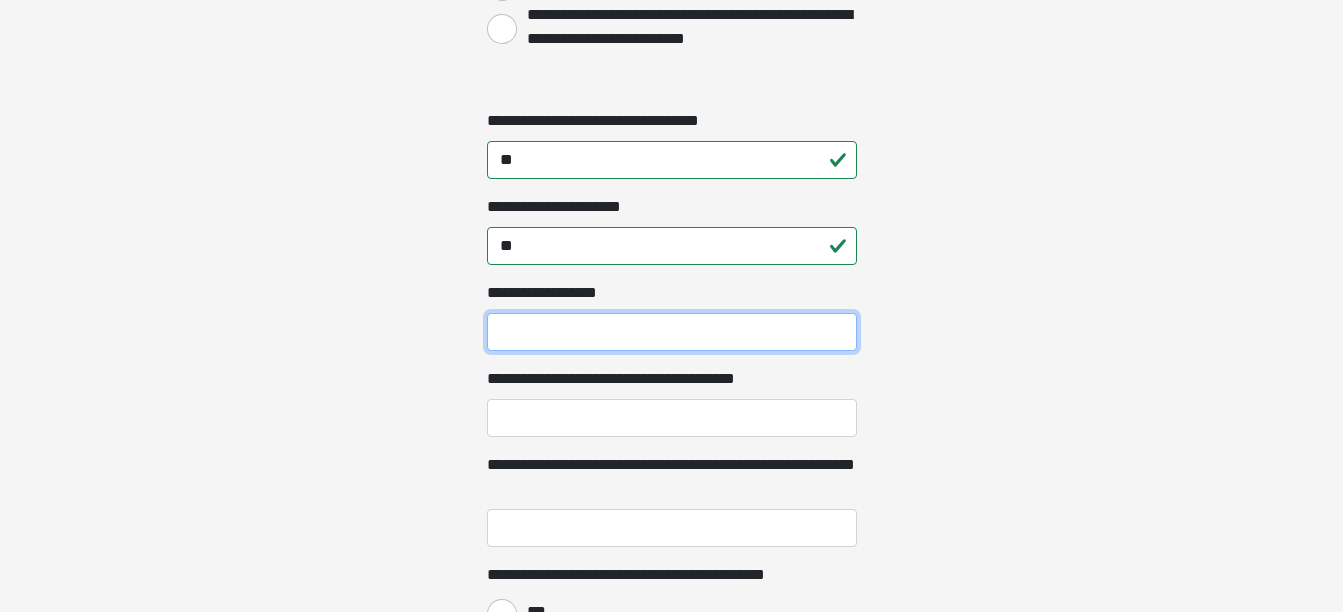 click on "**********" at bounding box center (672, 332) 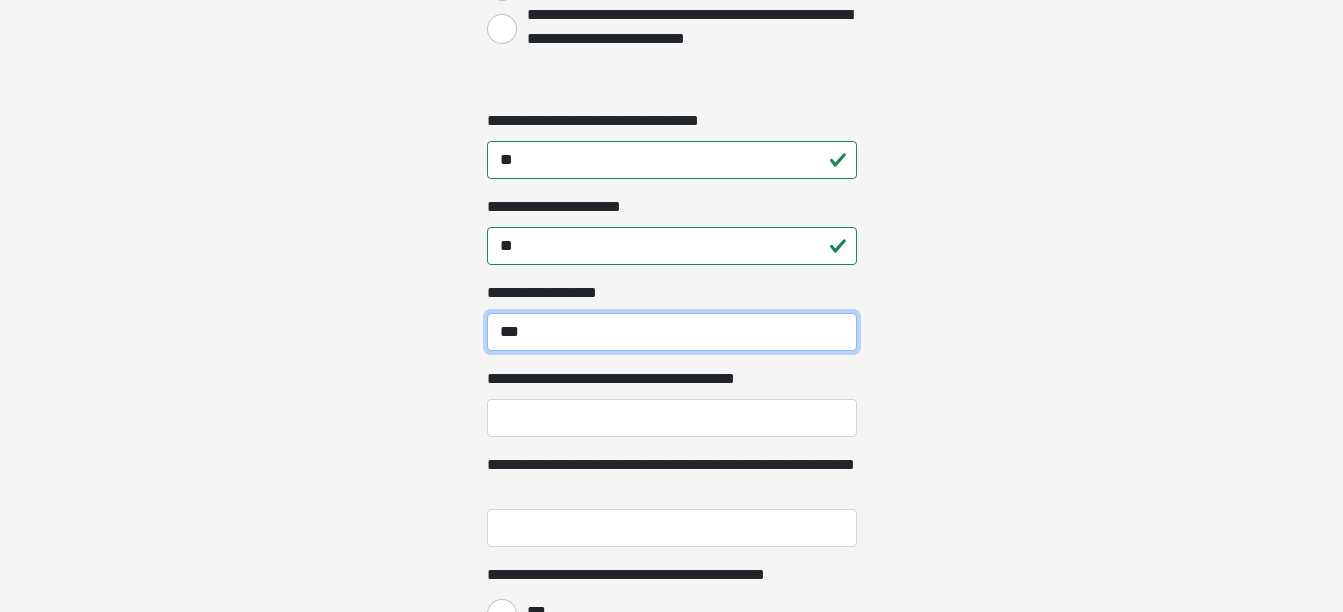 type on "***" 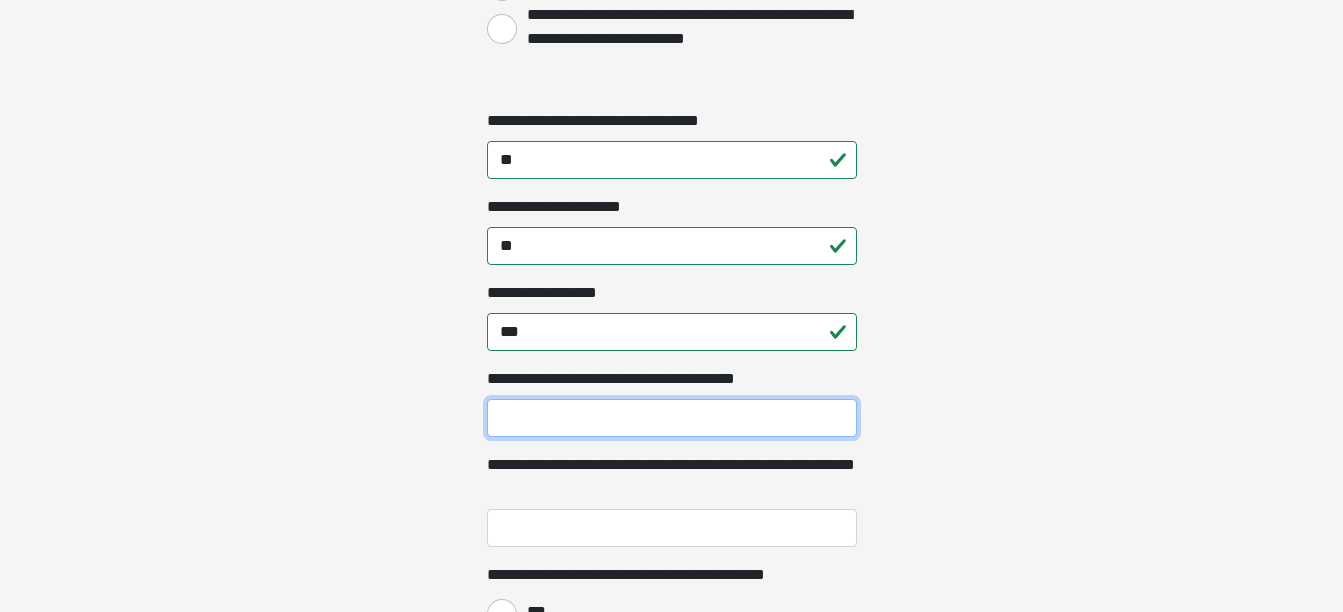 click on "**********" at bounding box center [672, 418] 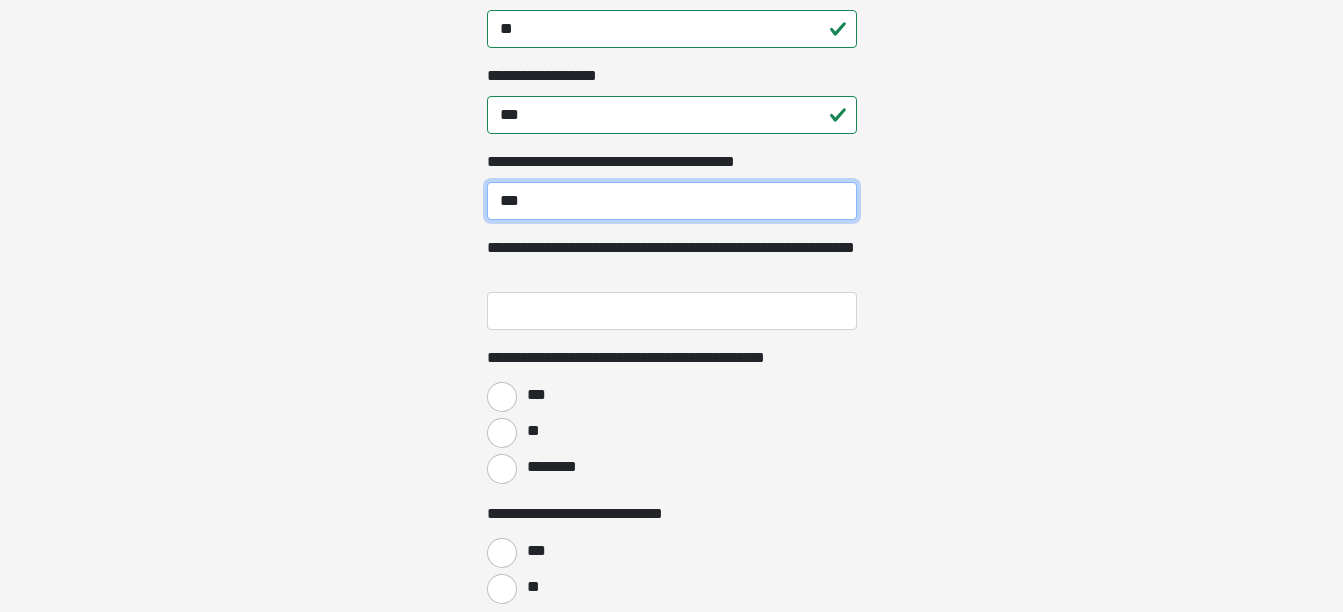 scroll, scrollTop: 2602, scrollLeft: 0, axis: vertical 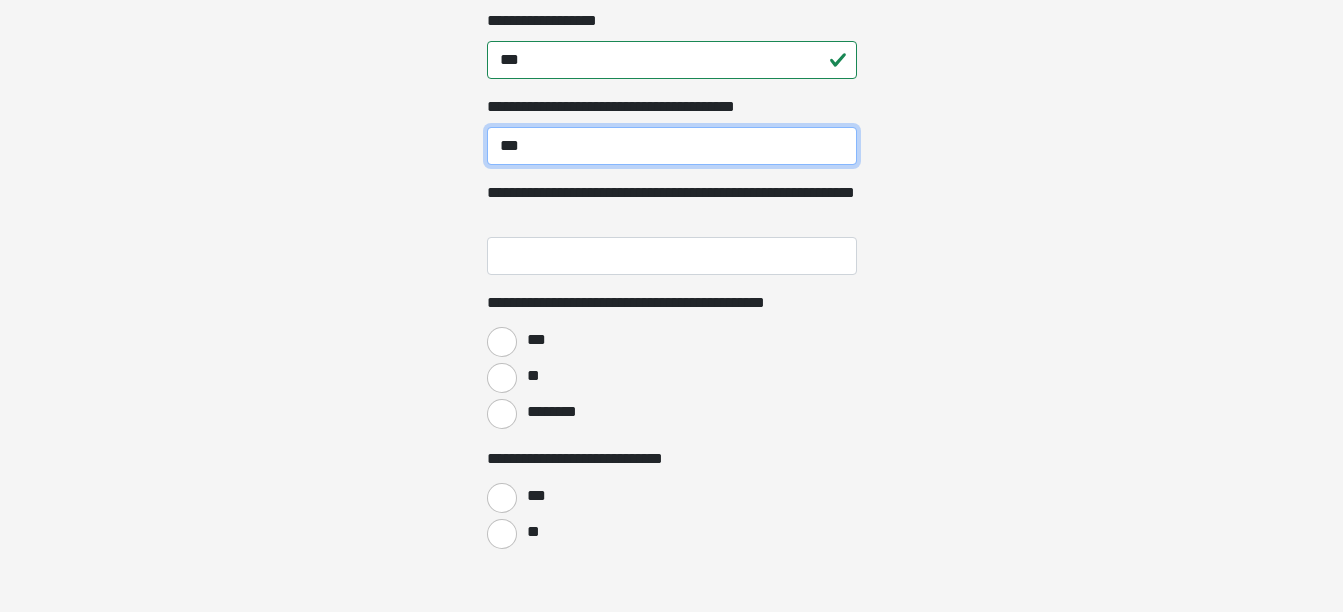 type on "***" 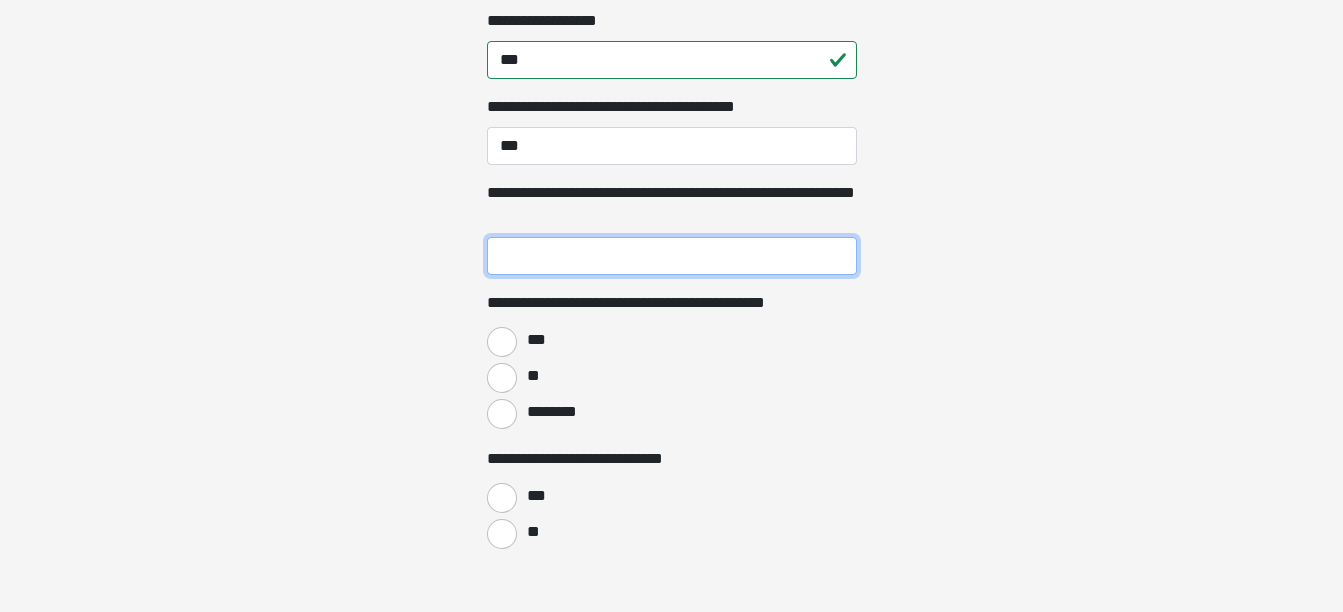 click on "**********" at bounding box center (672, 256) 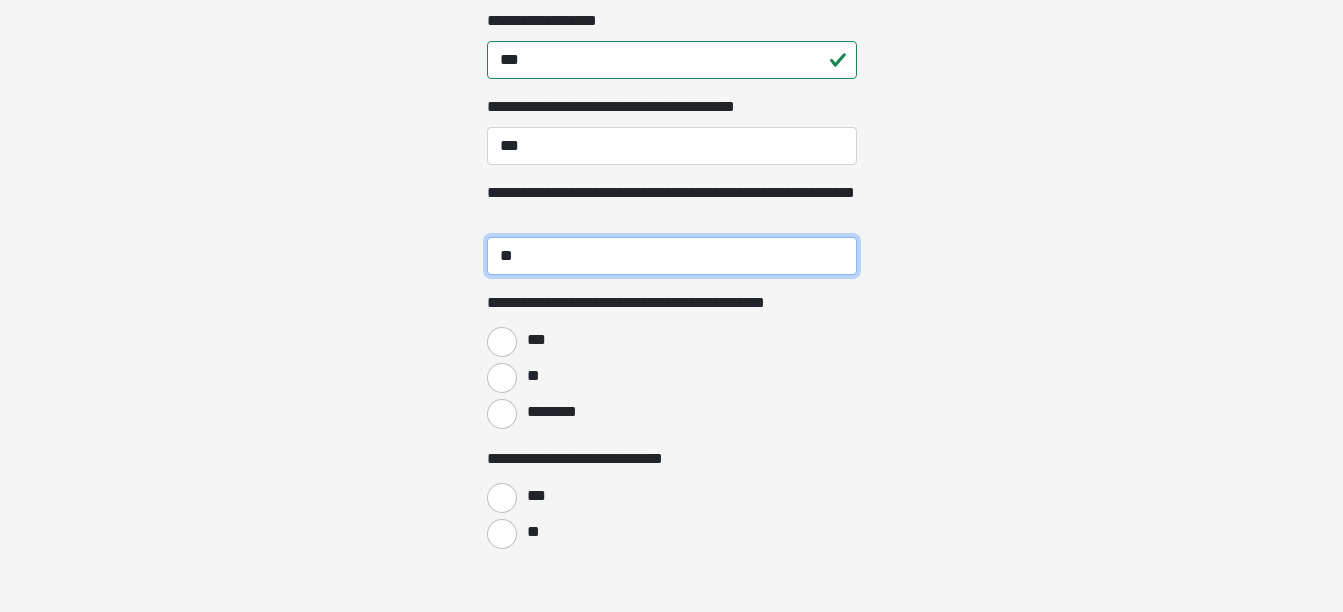 type on "**" 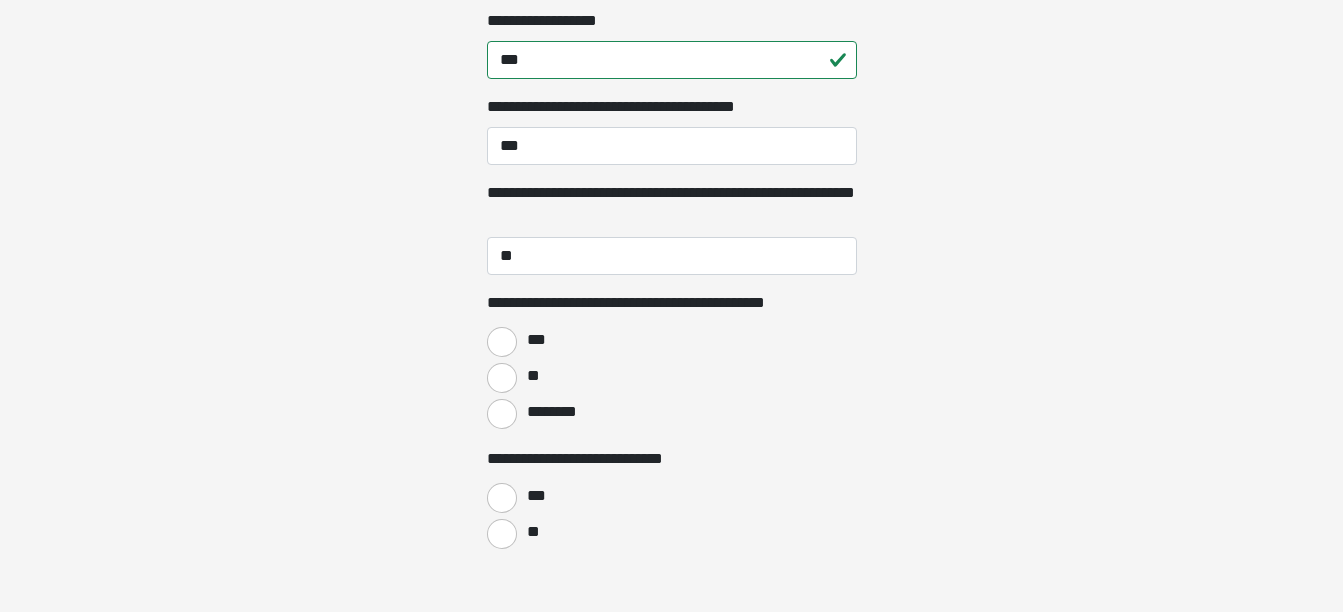 click on "**" at bounding box center [532, 376] 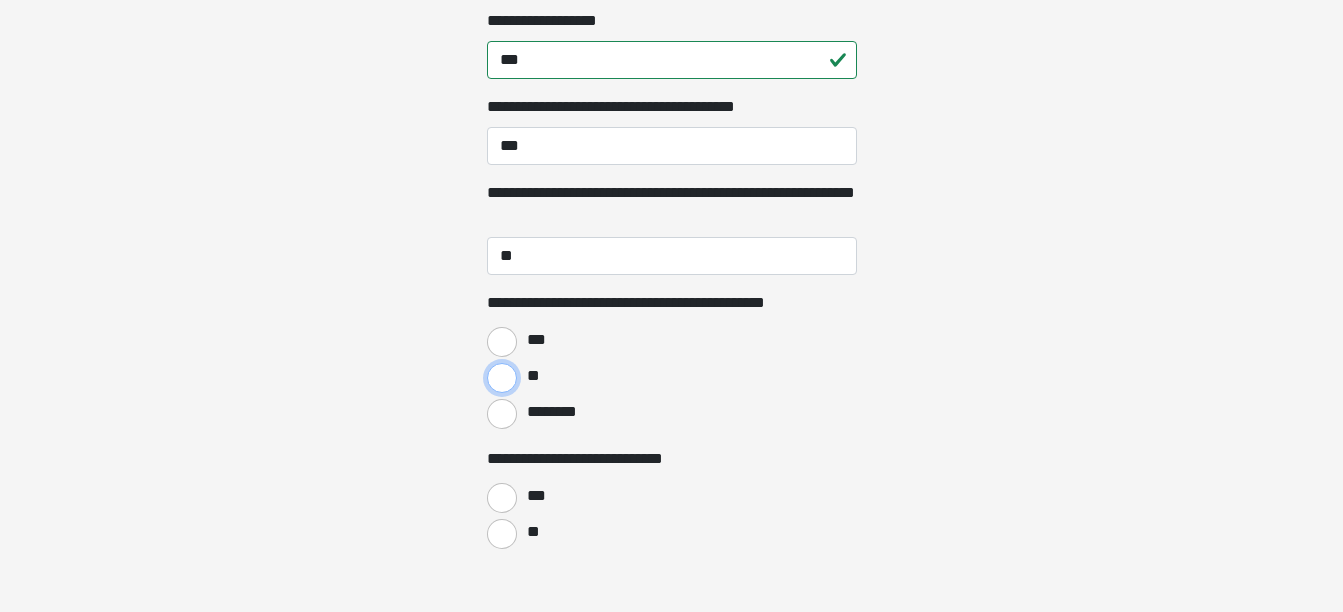 click on "**" at bounding box center [502, 378] 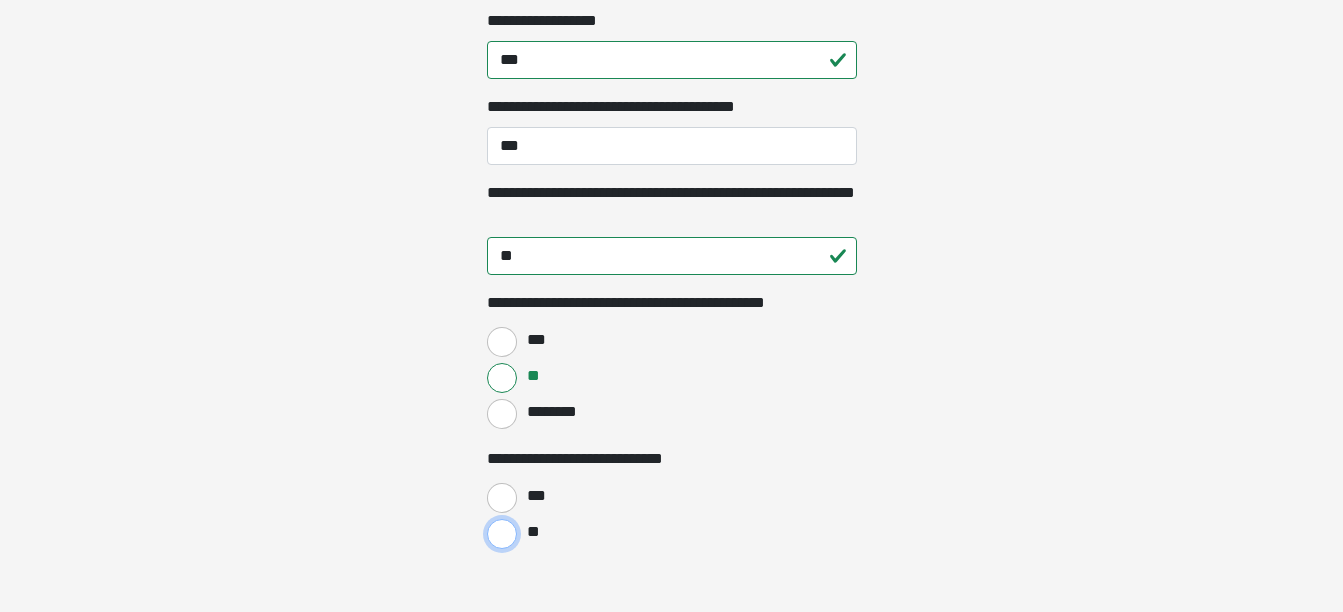 click on "**" at bounding box center [502, 534] 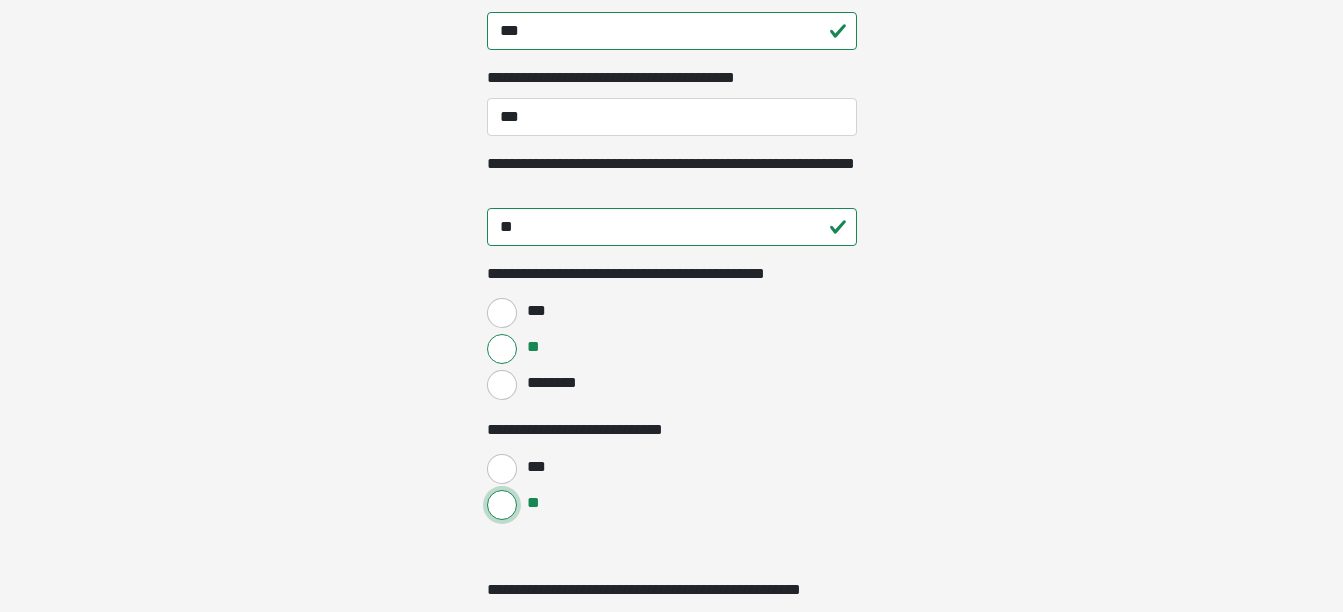 scroll, scrollTop: 2638, scrollLeft: 0, axis: vertical 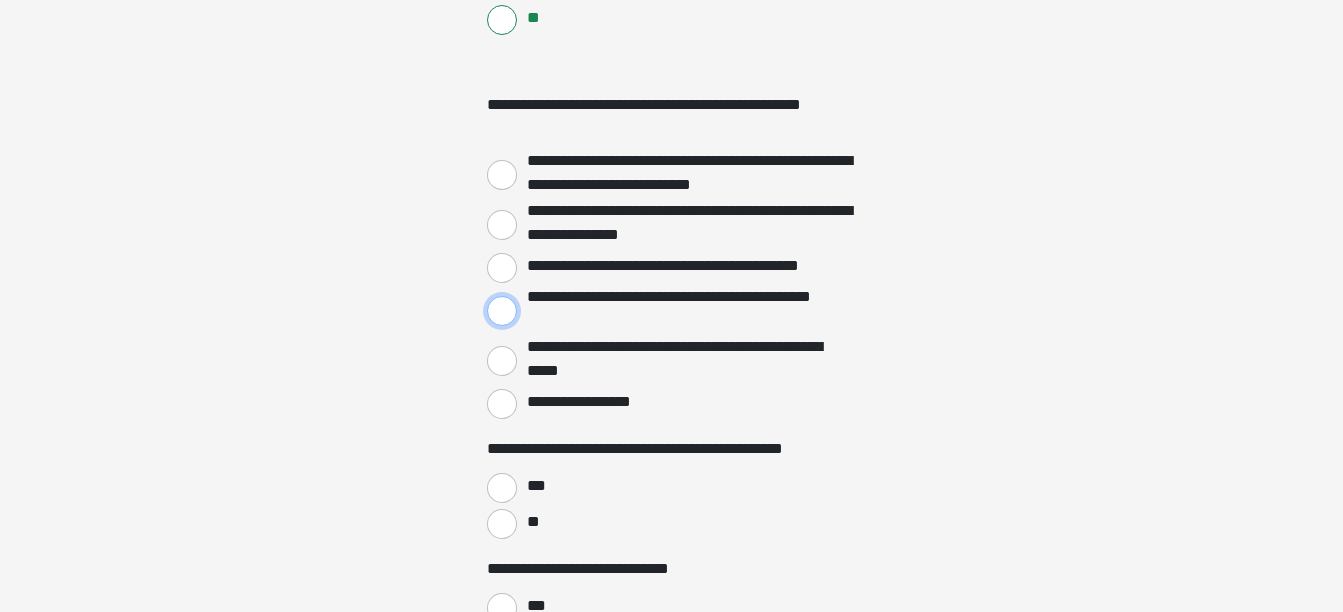 click on "**********" at bounding box center [502, 311] 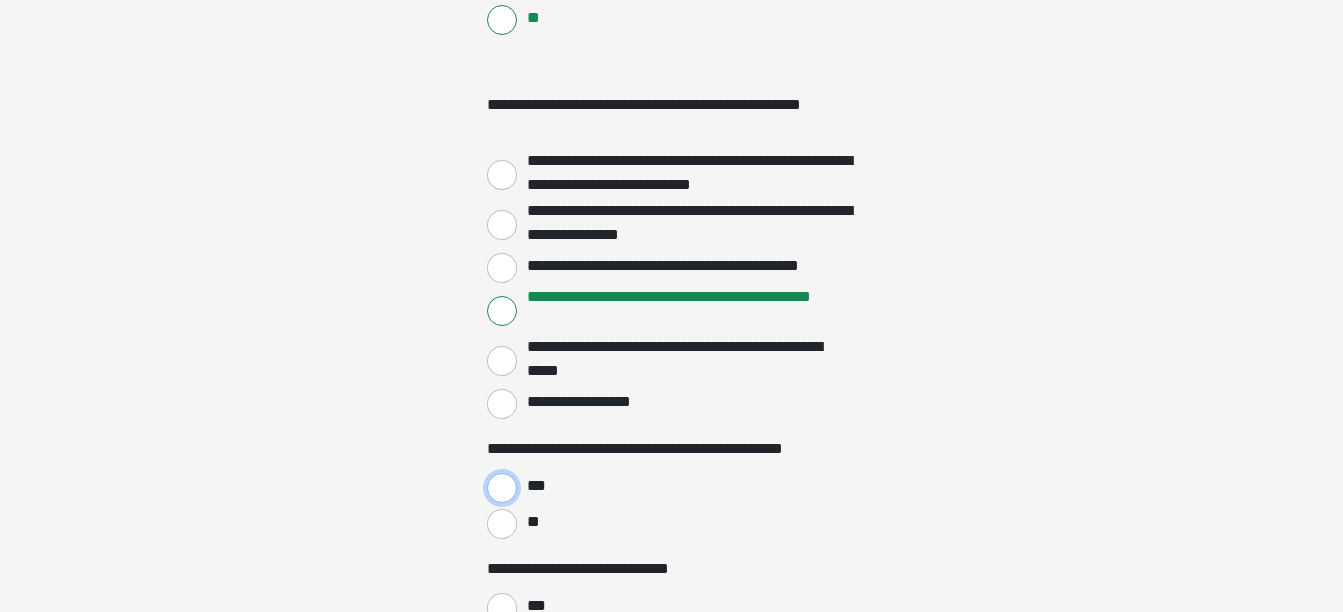 click on "***" at bounding box center (502, 488) 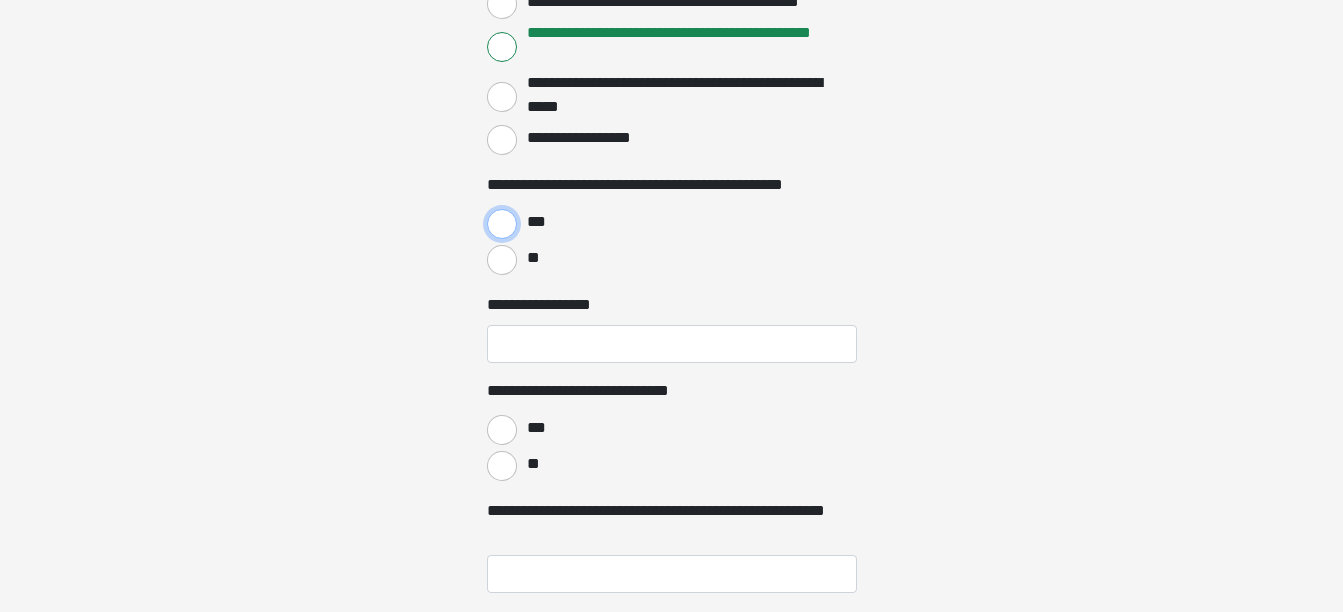 scroll, scrollTop: 3546, scrollLeft: 0, axis: vertical 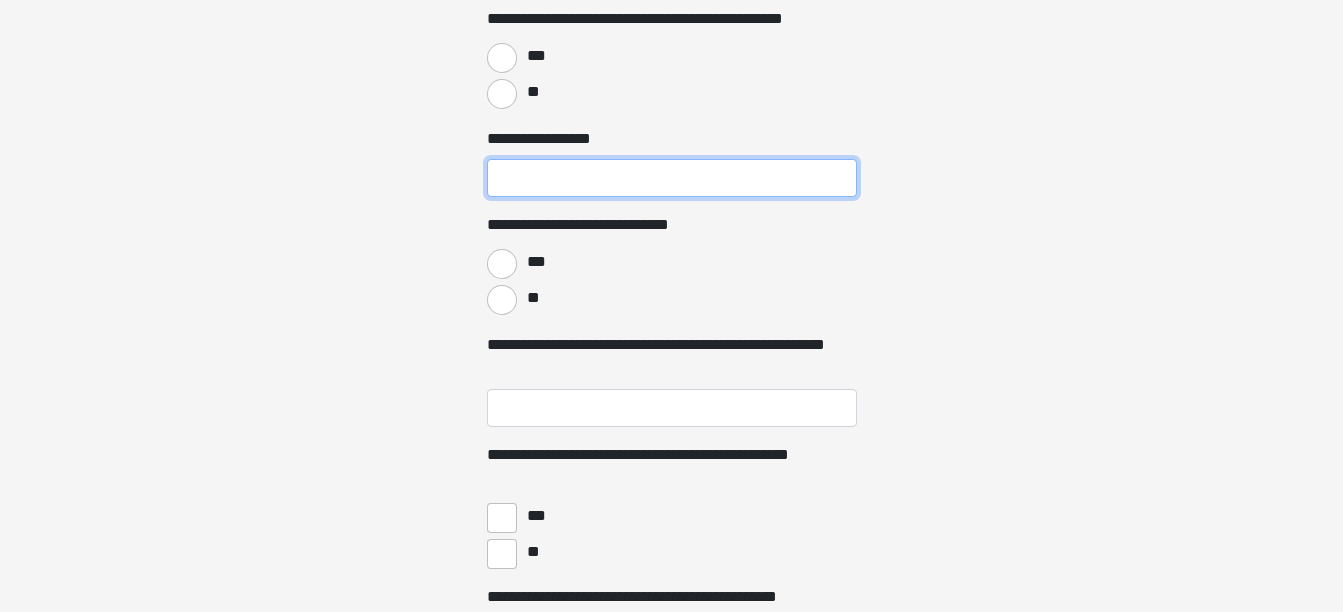 click on "**********" at bounding box center (672, 178) 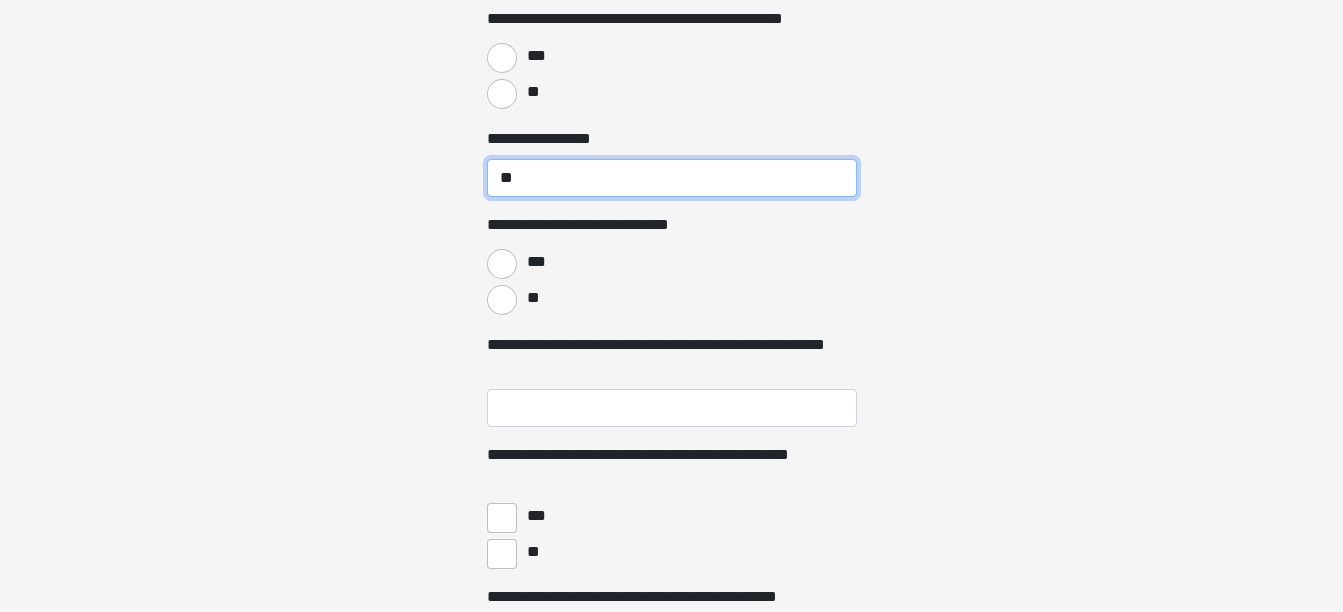 type on "**" 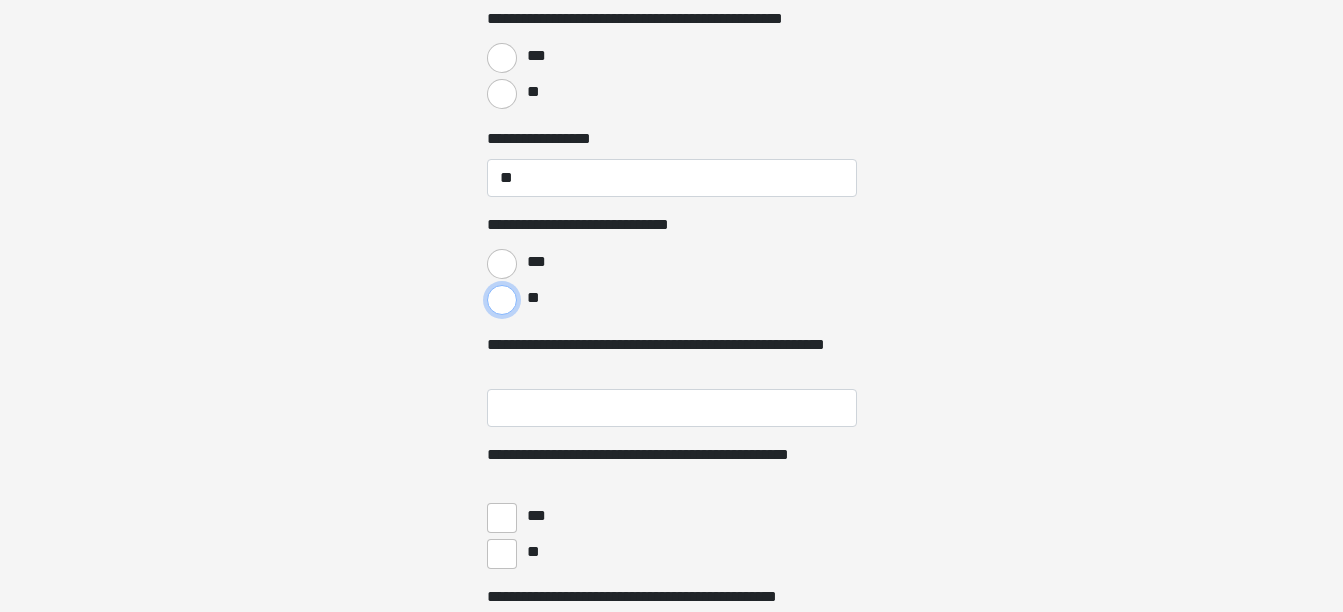 click on "**" at bounding box center (502, 300) 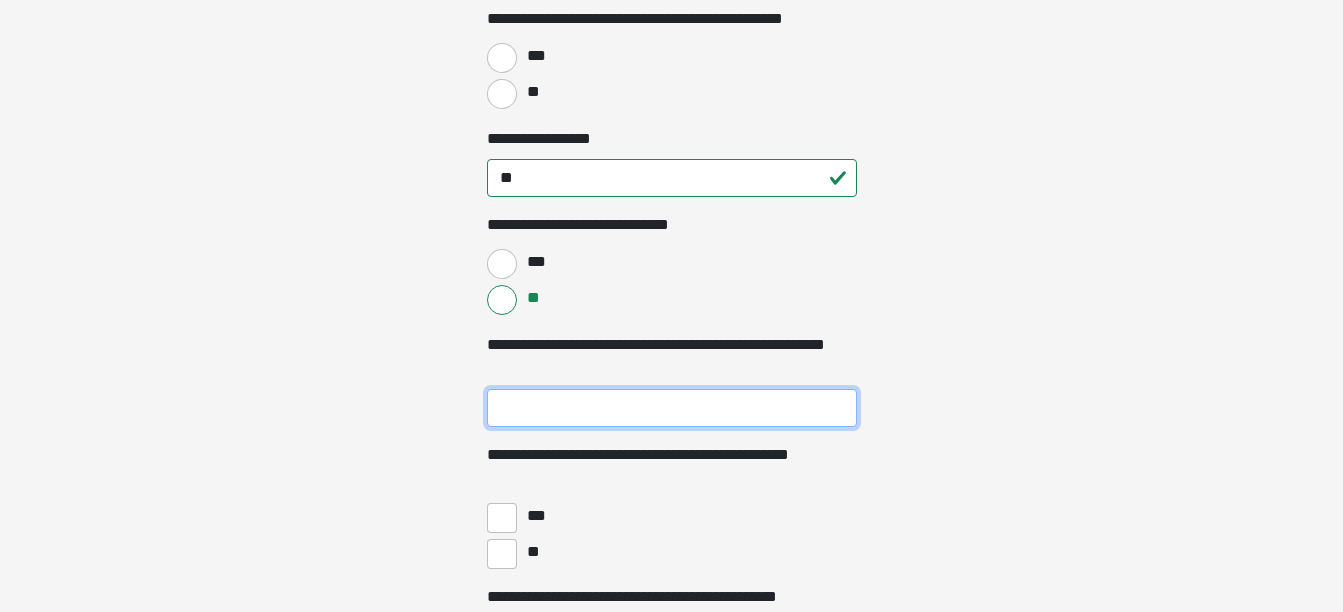 click on "**********" at bounding box center [672, 408] 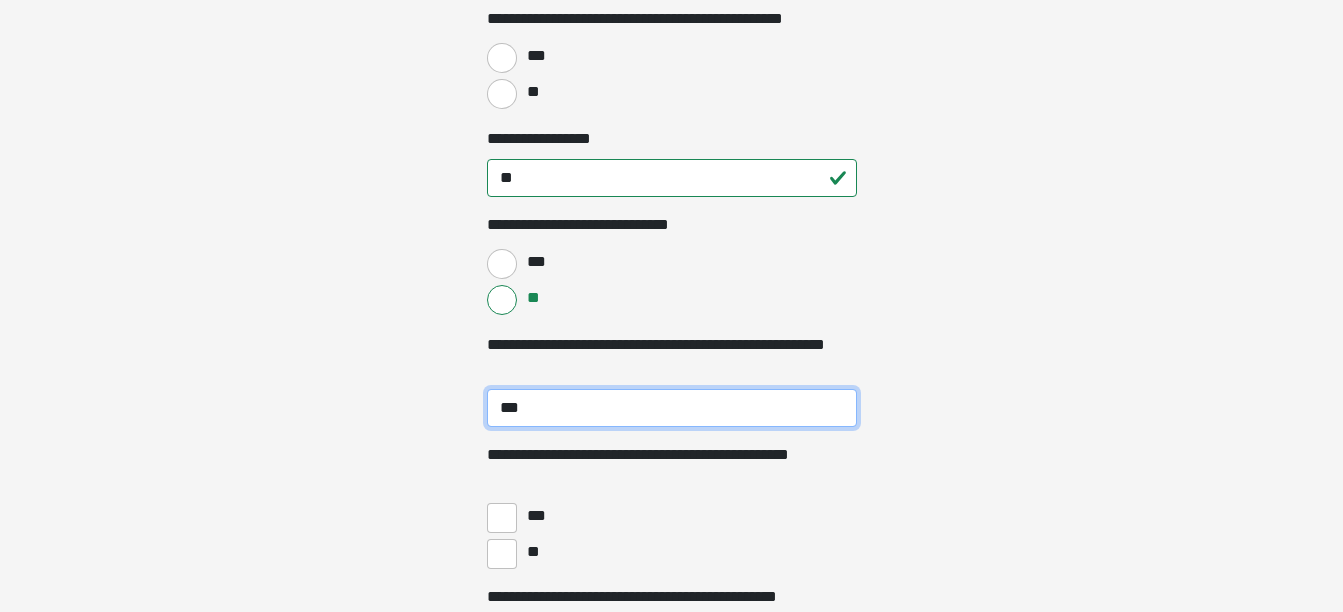 type on "***" 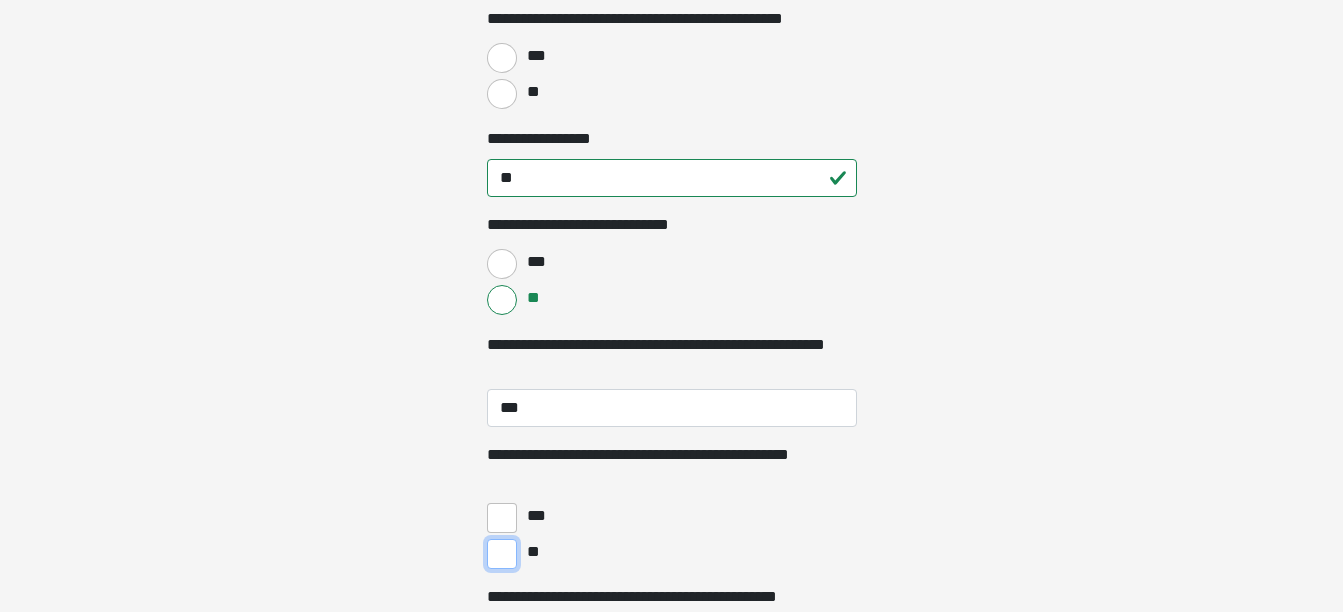 click on "**" at bounding box center [502, 554] 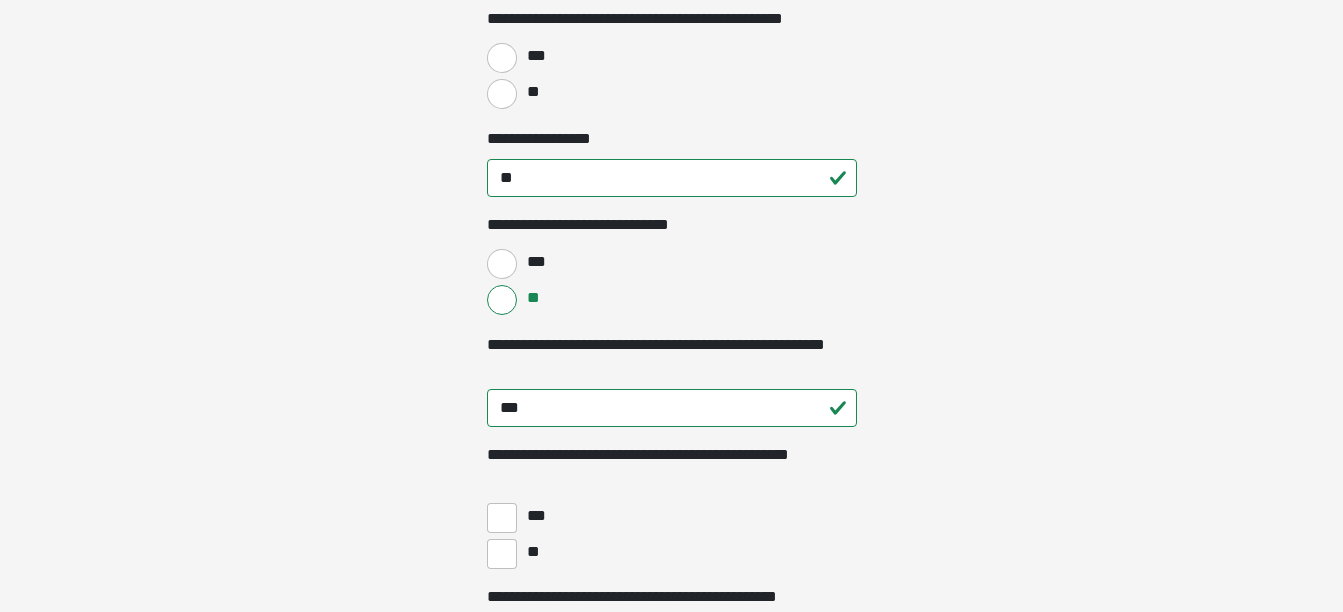 click on "**********" at bounding box center [671, -3240] 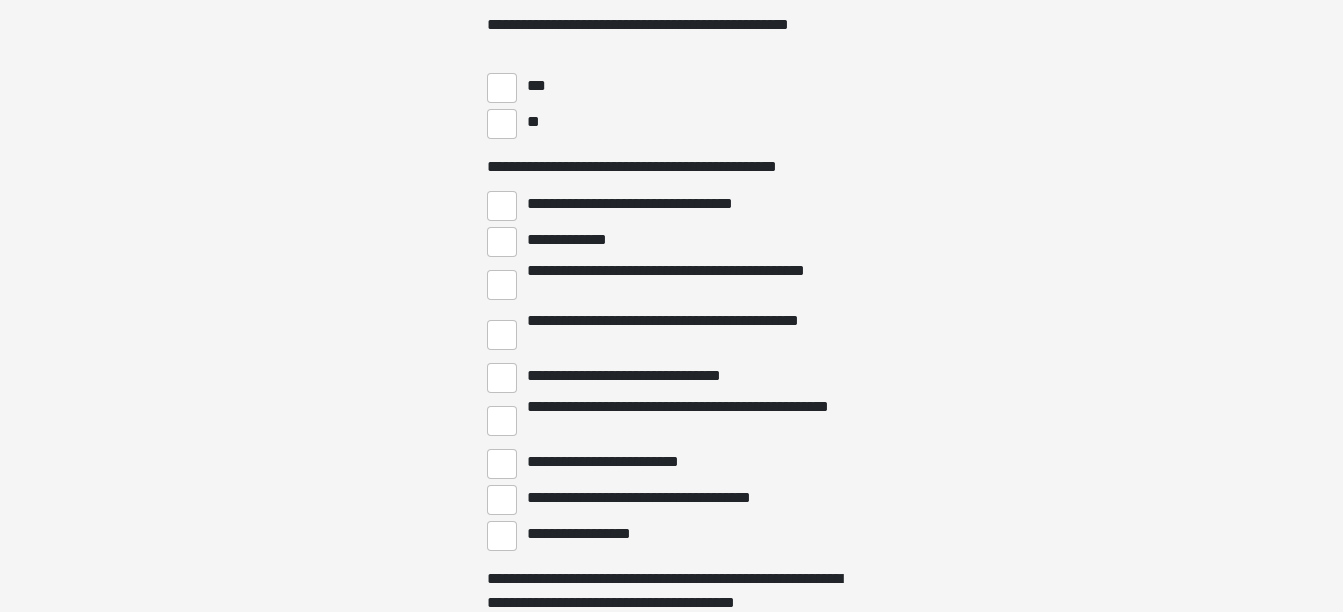 scroll, scrollTop: 4020, scrollLeft: 0, axis: vertical 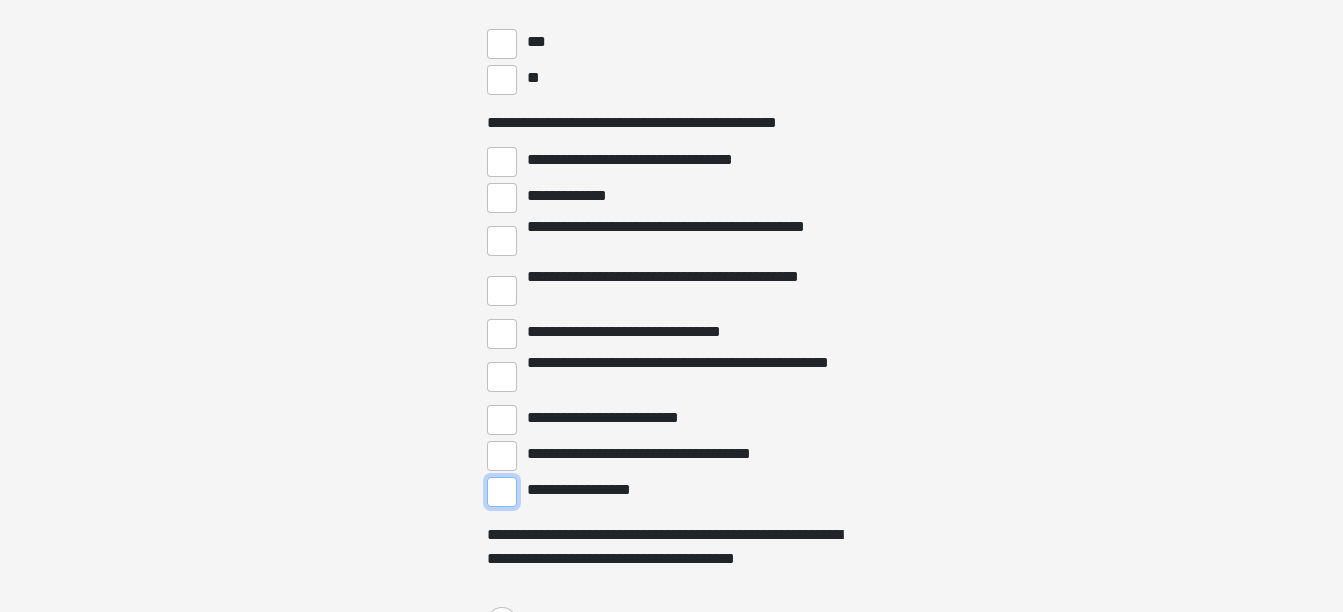 click on "**********" at bounding box center (502, 492) 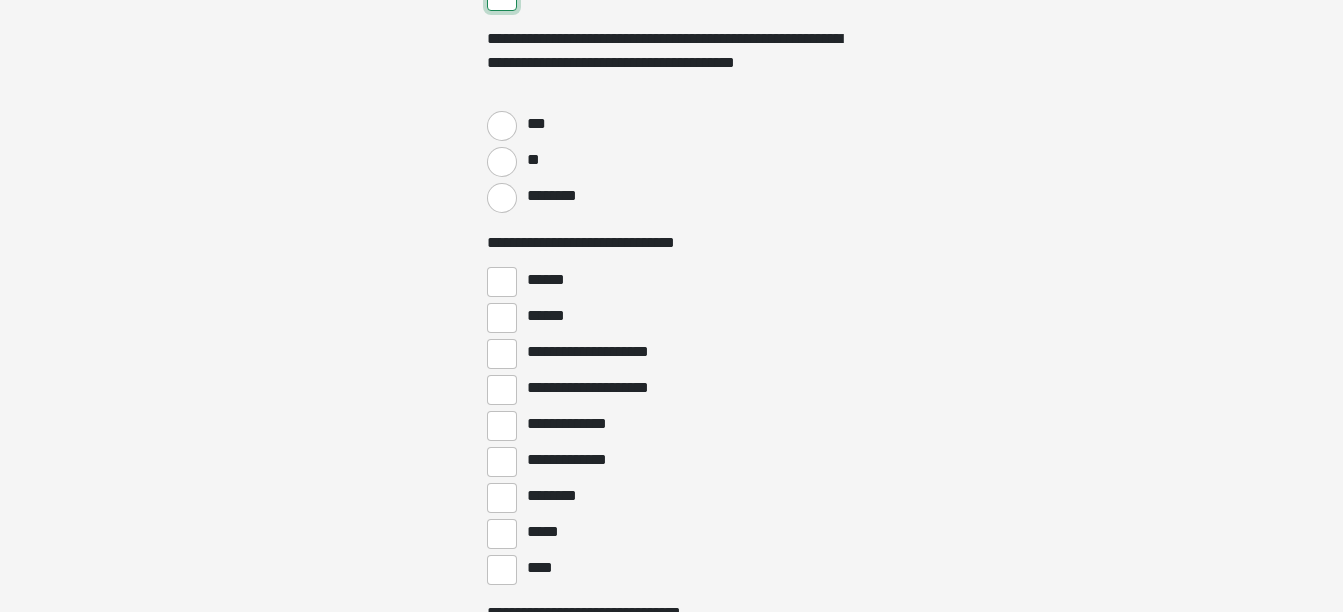 scroll, scrollTop: 4550, scrollLeft: 0, axis: vertical 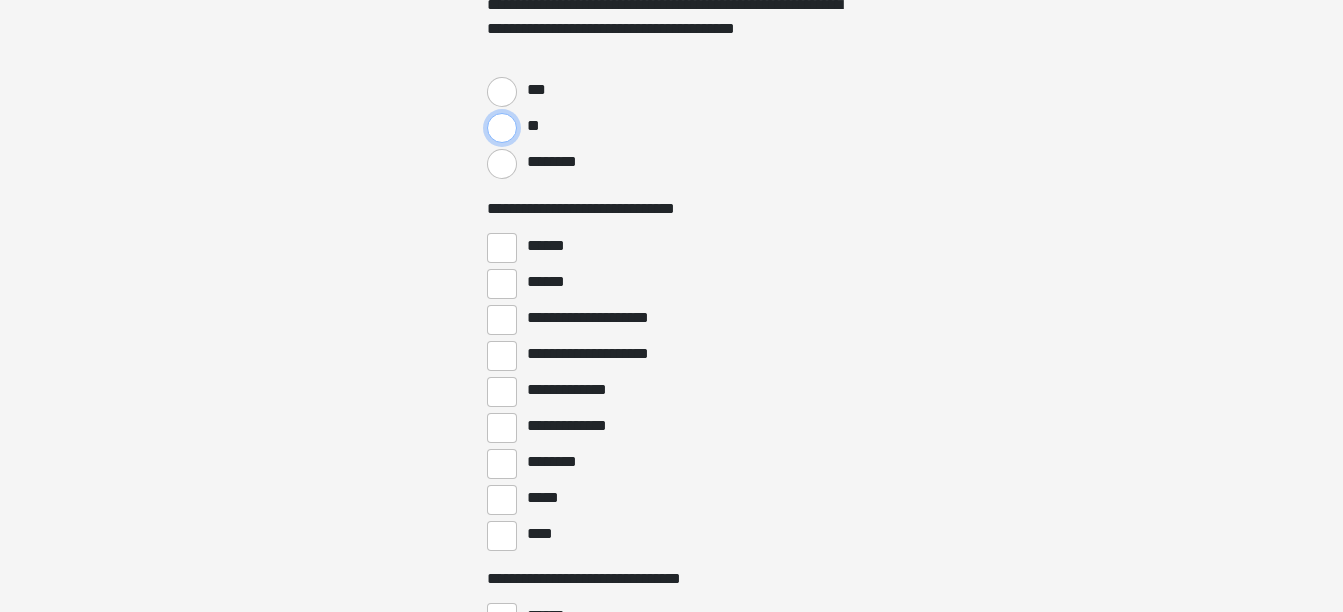 click on "**" at bounding box center (502, 128) 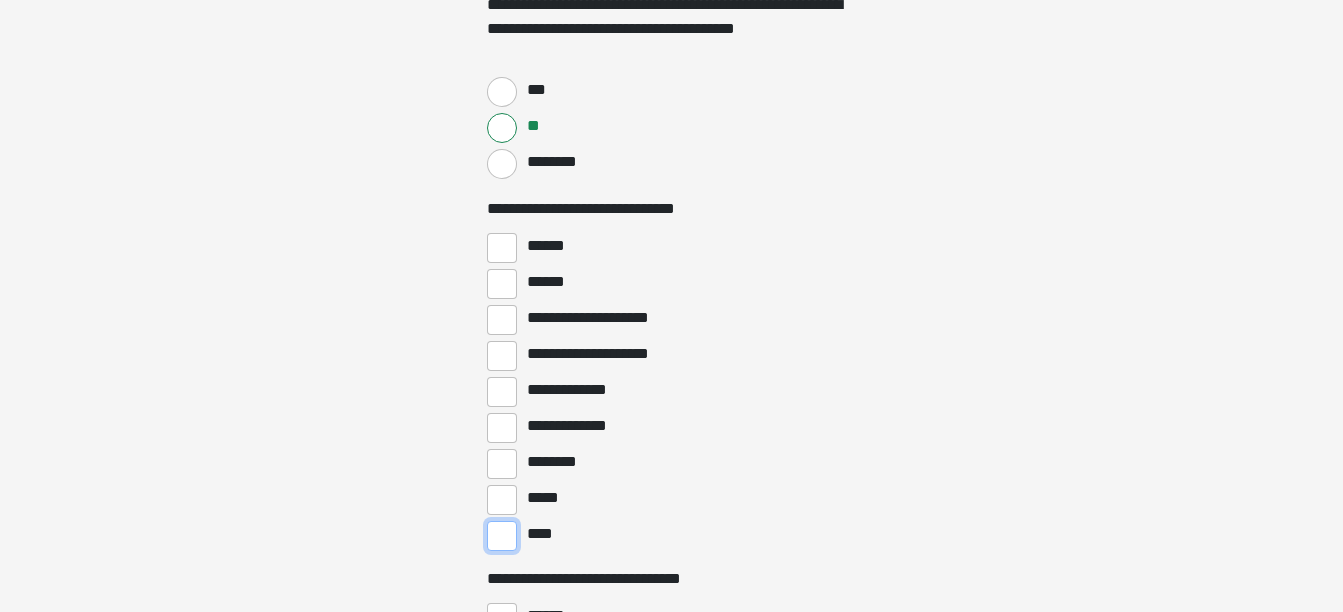 click on "****" at bounding box center [502, 536] 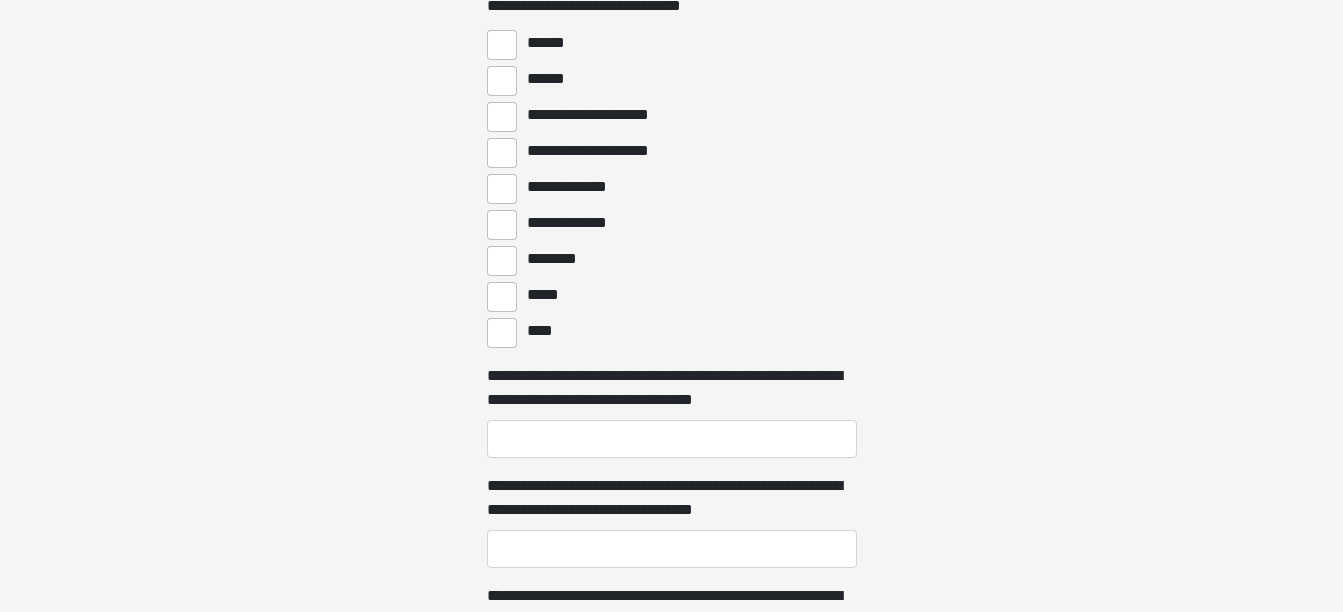 scroll, scrollTop: 5112, scrollLeft: 0, axis: vertical 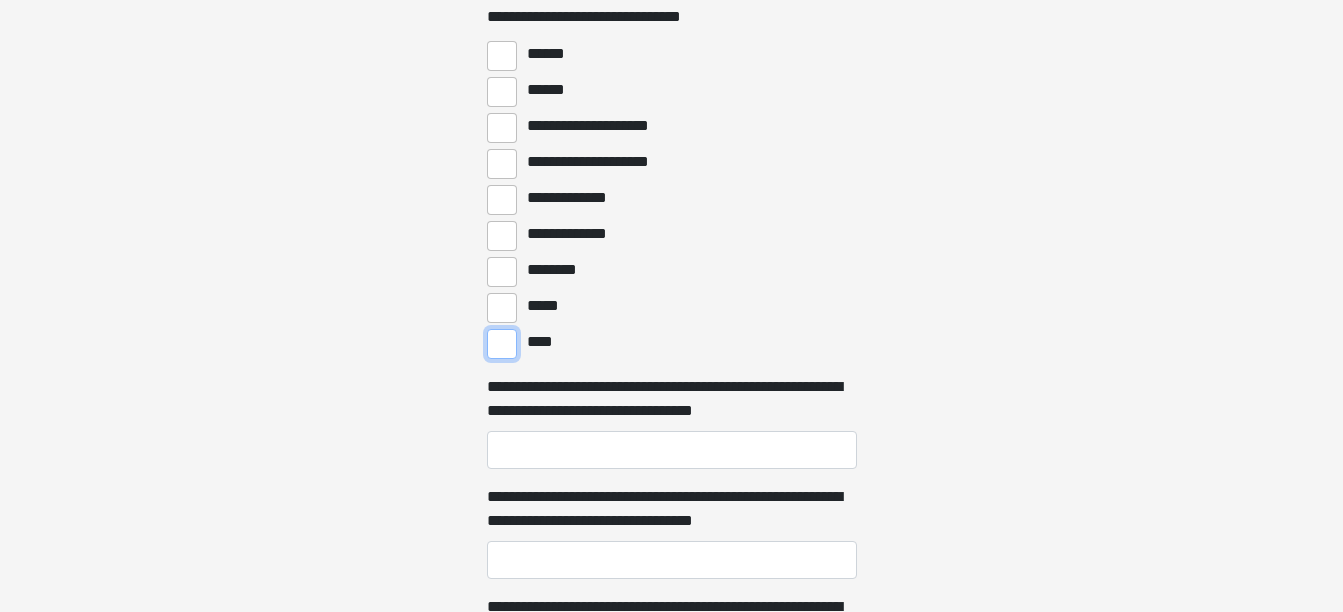 click on "****" at bounding box center [502, 344] 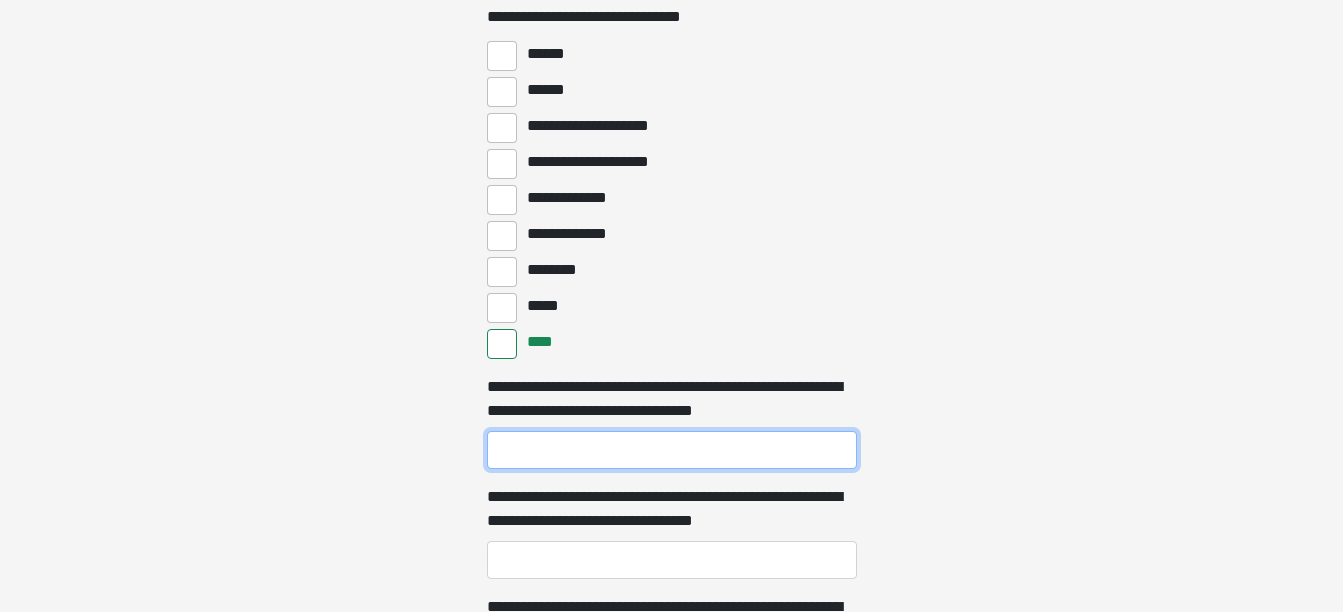 click on "**********" at bounding box center (672, 450) 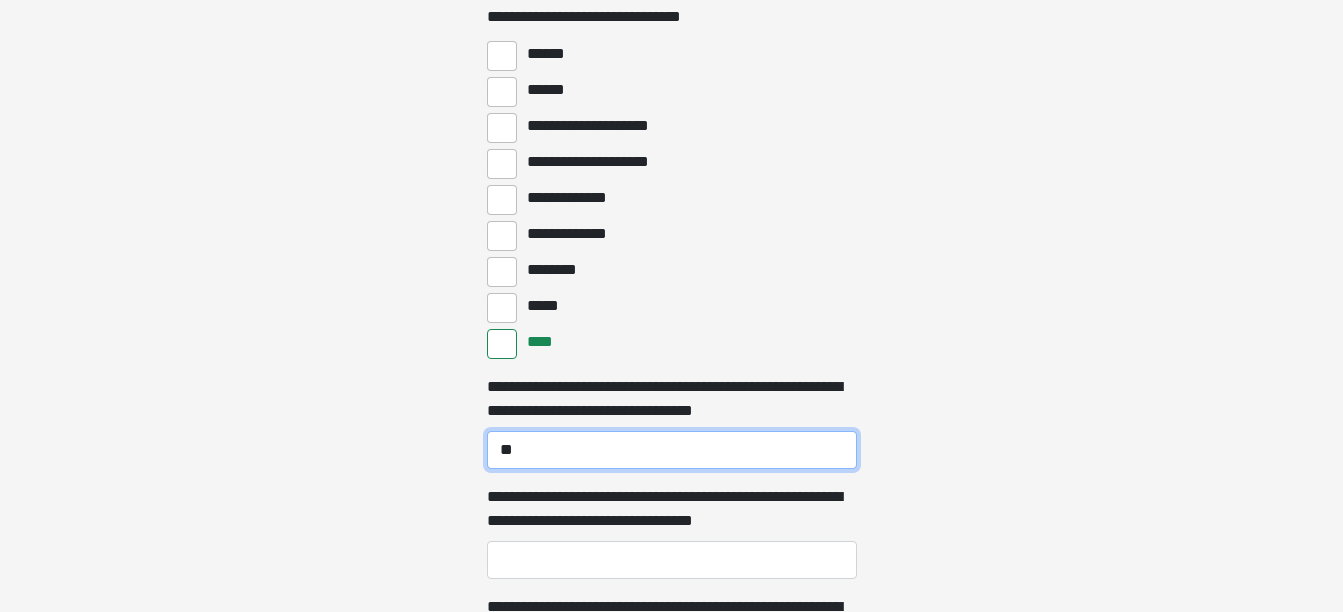 type on "*" 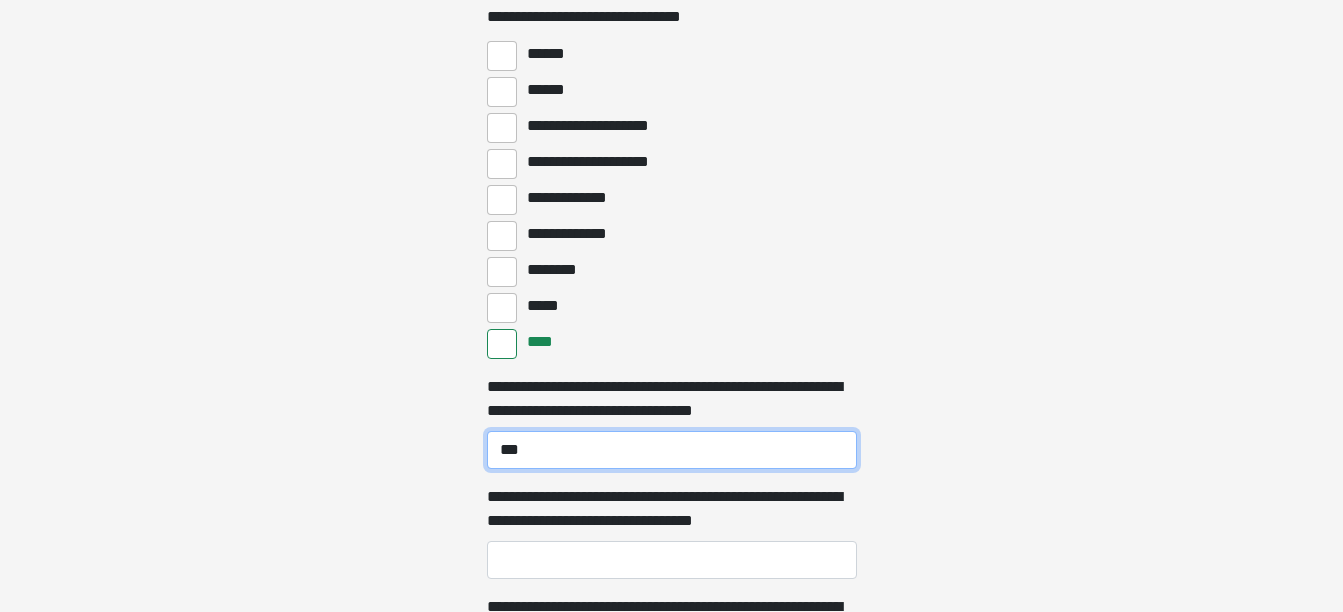 type on "***" 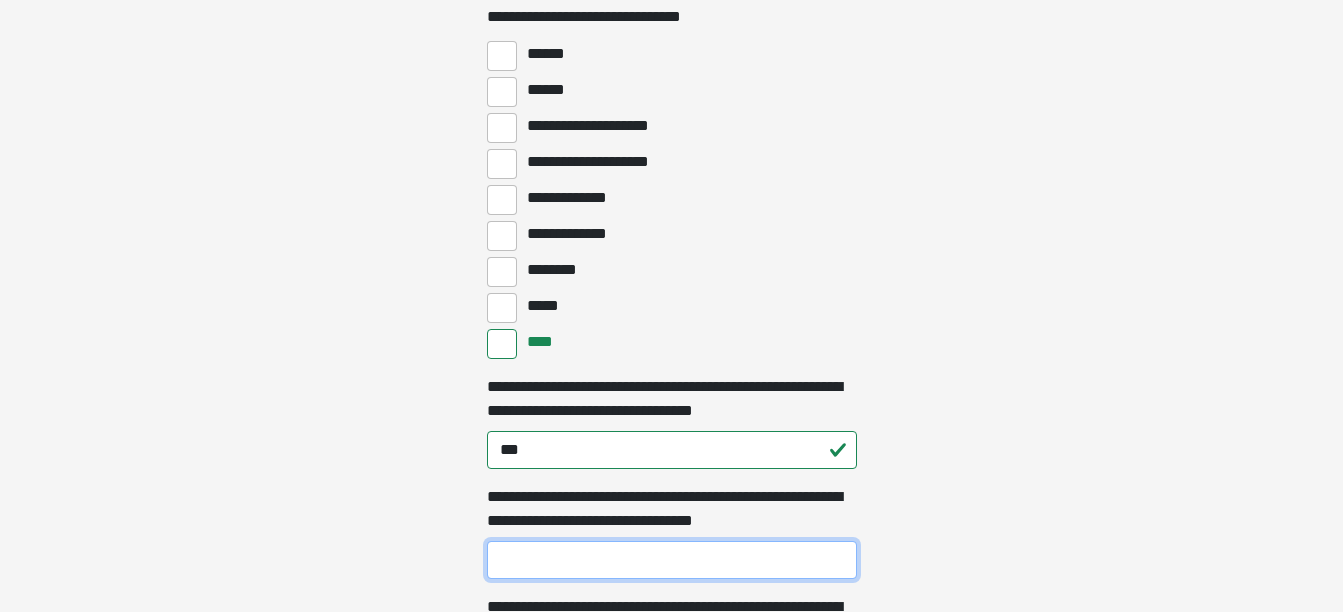 click on "**********" at bounding box center (672, 560) 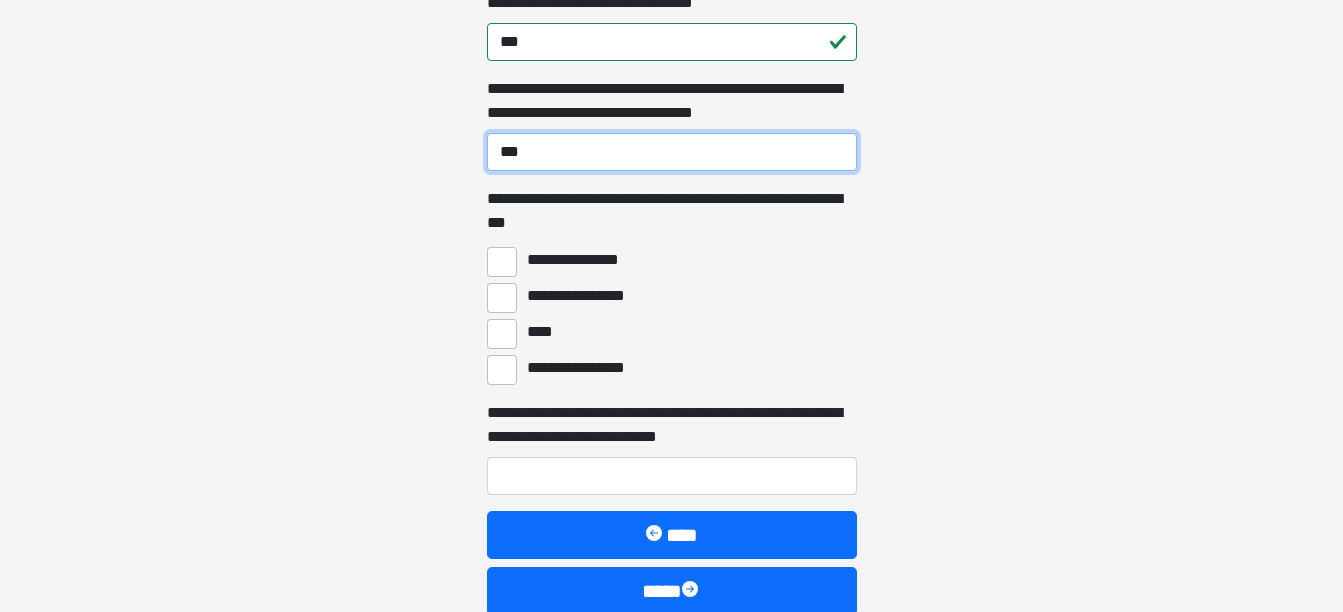 scroll, scrollTop: 5542, scrollLeft: 0, axis: vertical 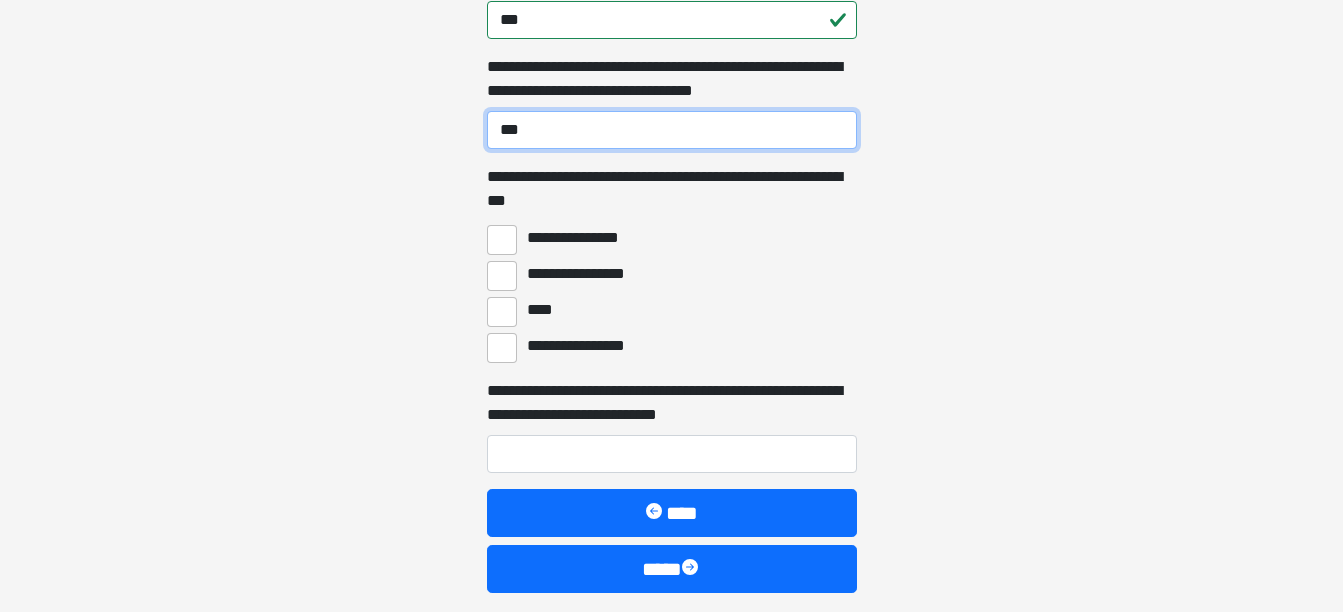 type on "***" 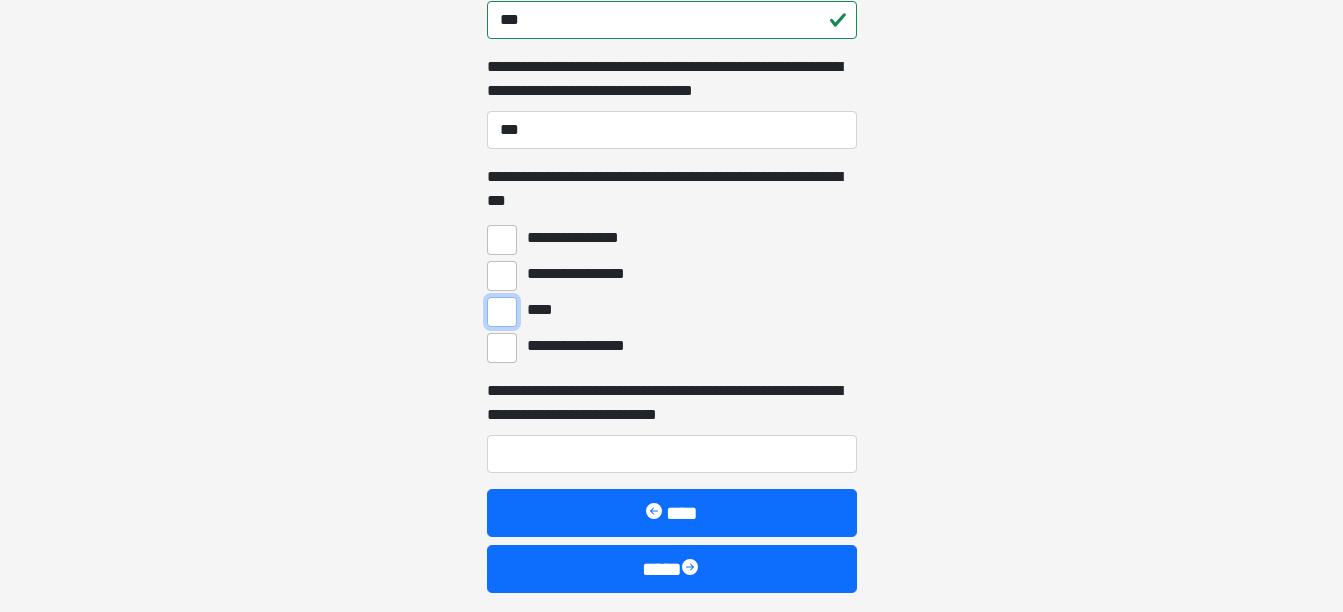 click on "****" at bounding box center (502, 312) 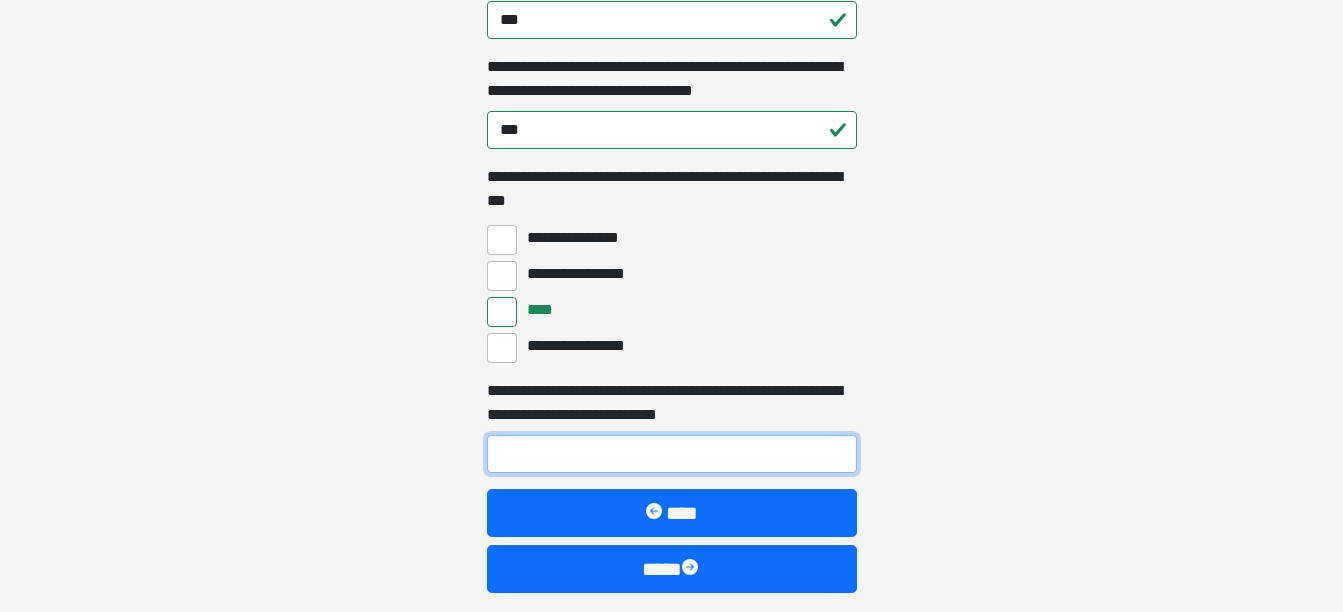 click on "**********" at bounding box center (672, 454) 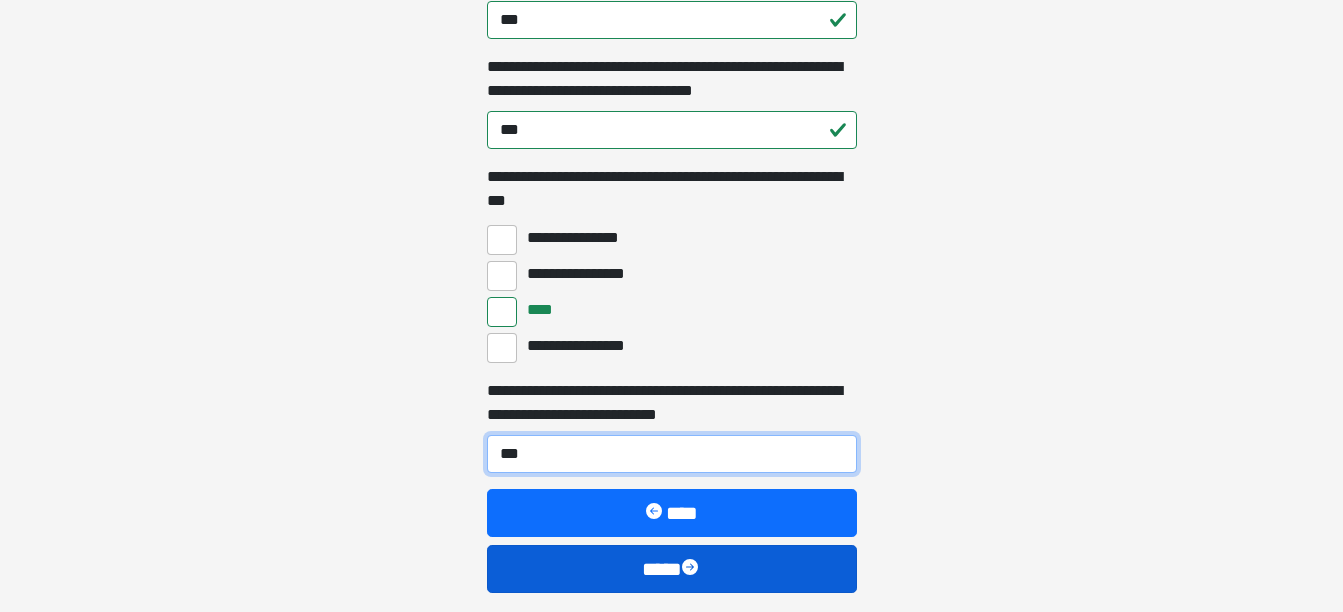 type on "***" 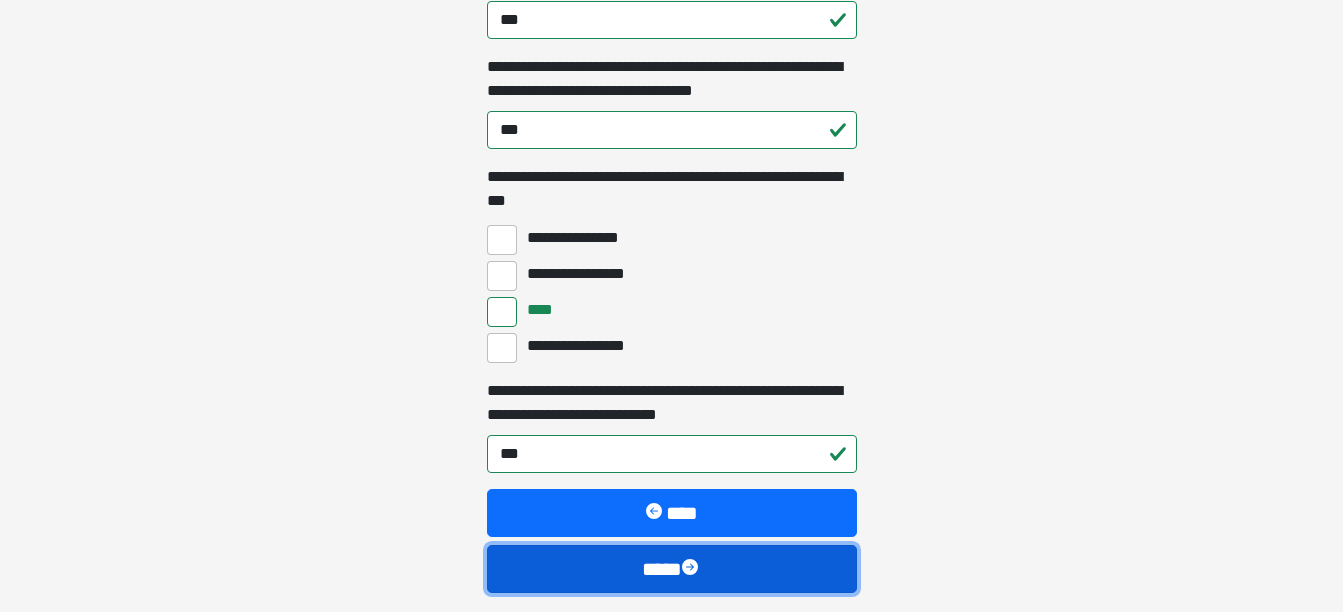 click on "****" at bounding box center (672, 569) 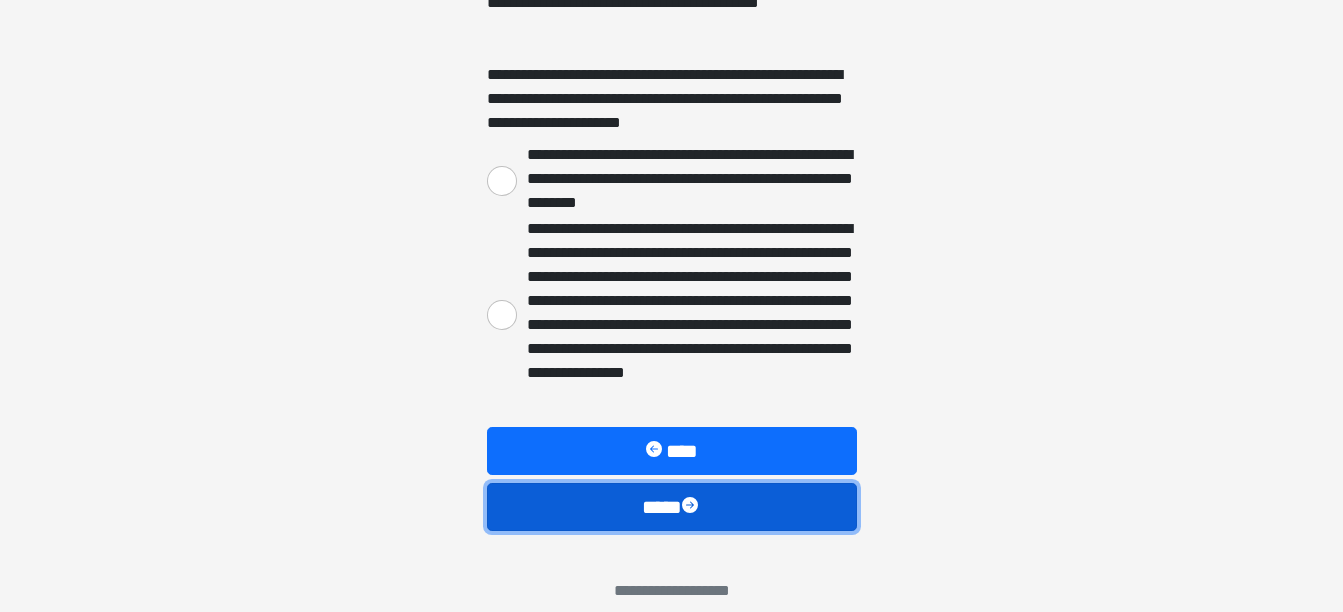 scroll, scrollTop: 446, scrollLeft: 0, axis: vertical 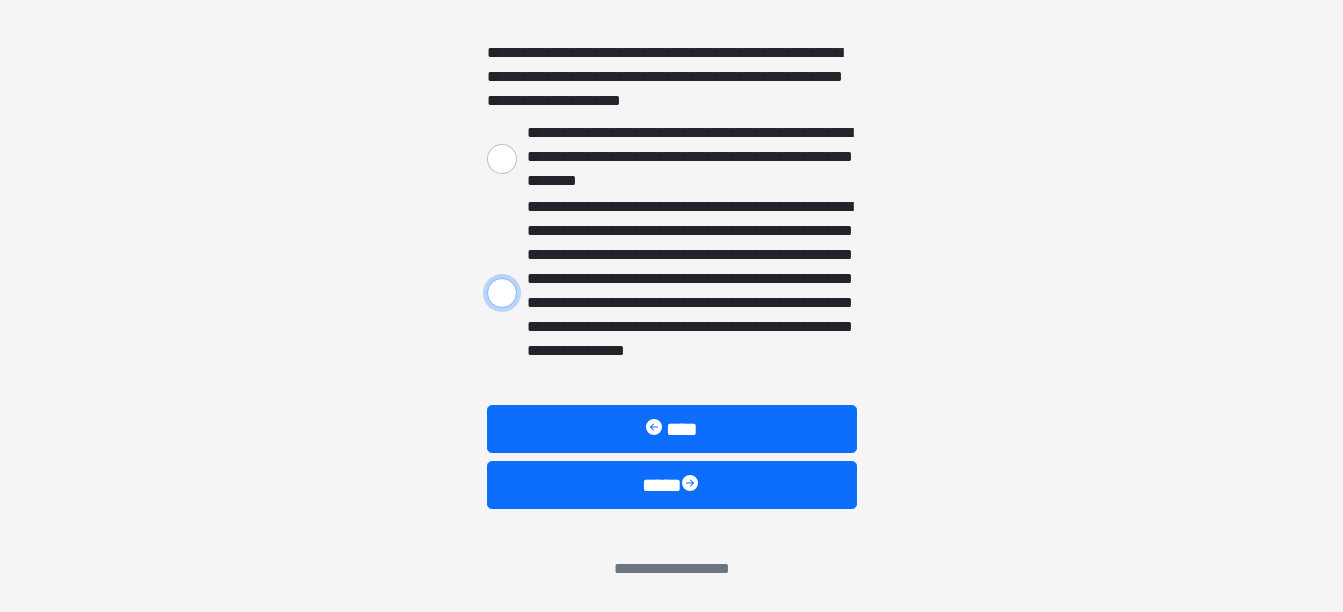 click on "**********" at bounding box center (502, 293) 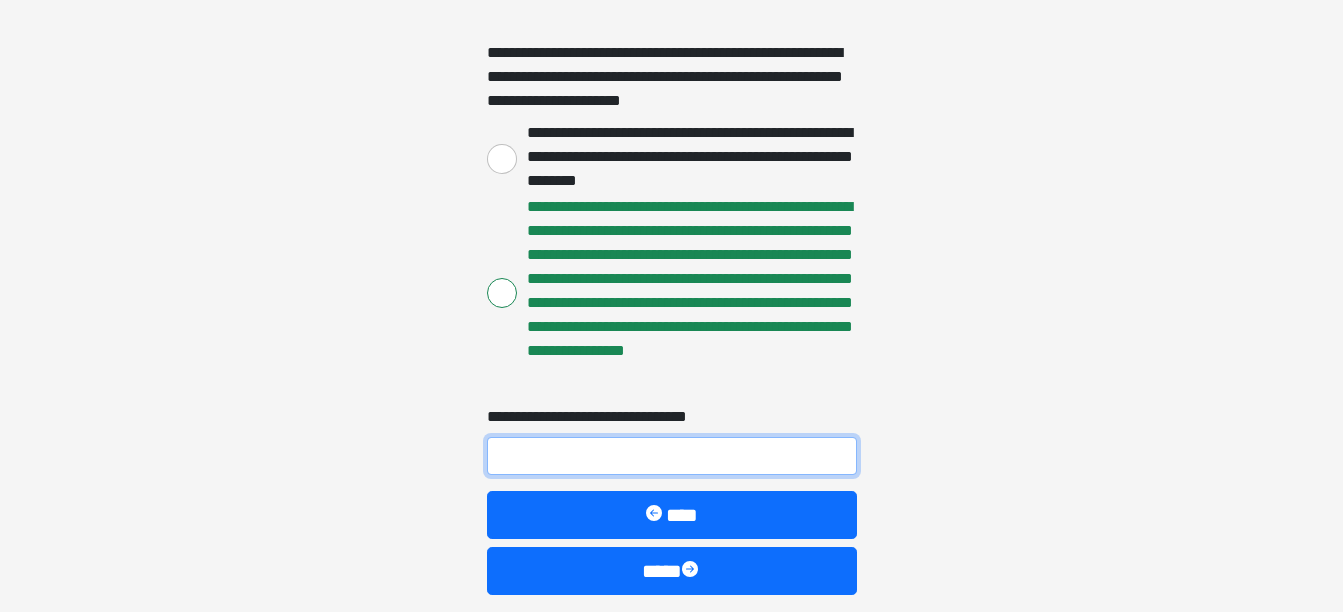 click on "**********" at bounding box center [672, 456] 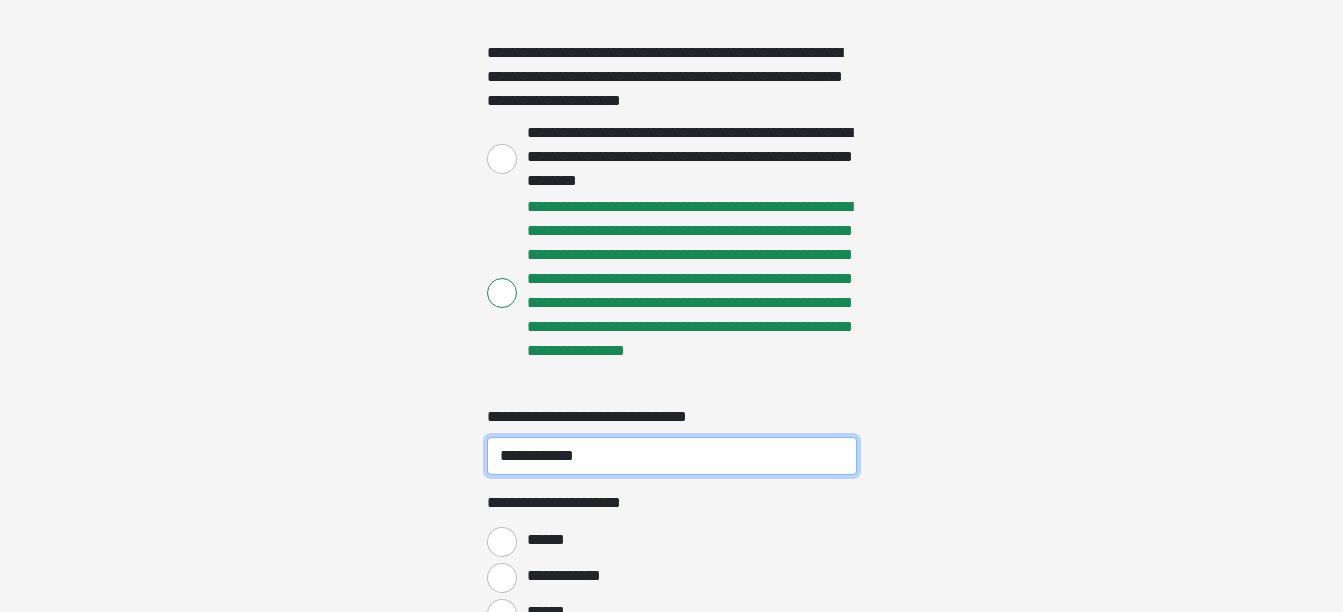 type on "**********" 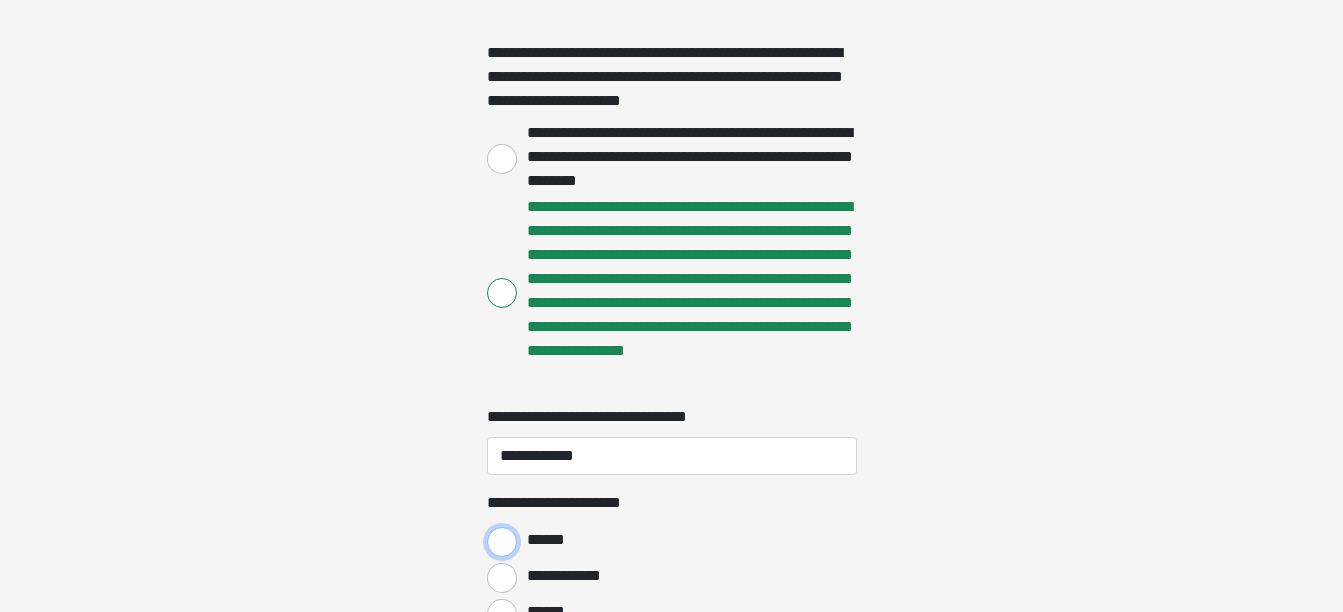 click on "******" at bounding box center [502, 542] 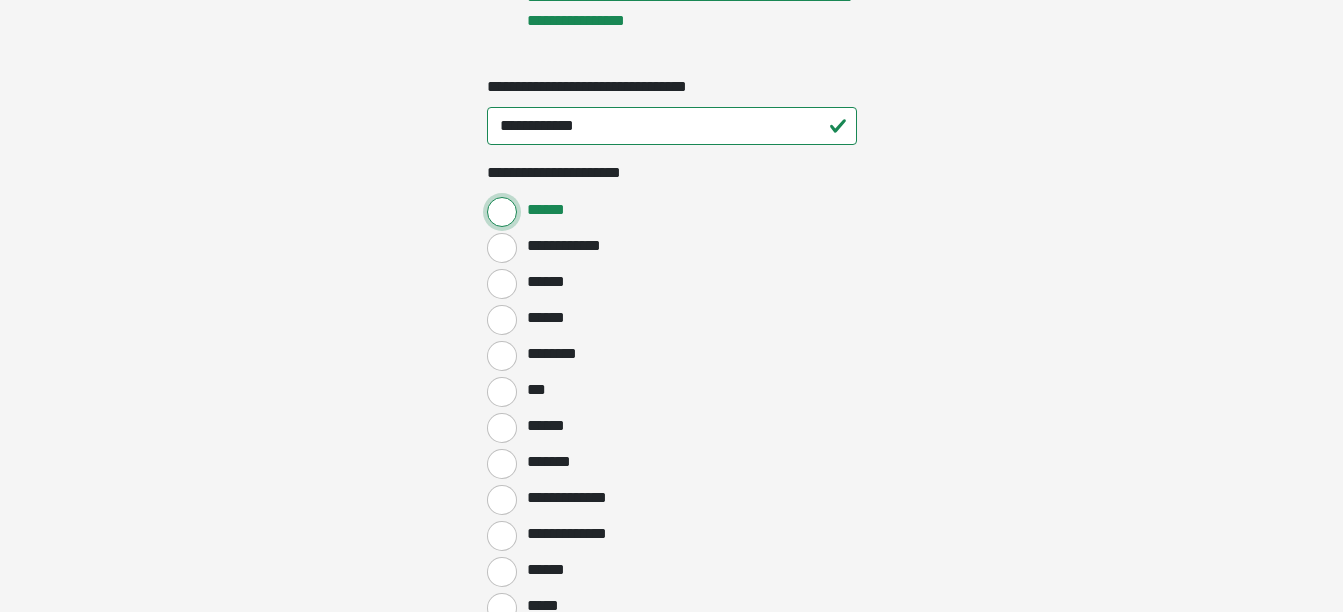 scroll, scrollTop: 673, scrollLeft: 0, axis: vertical 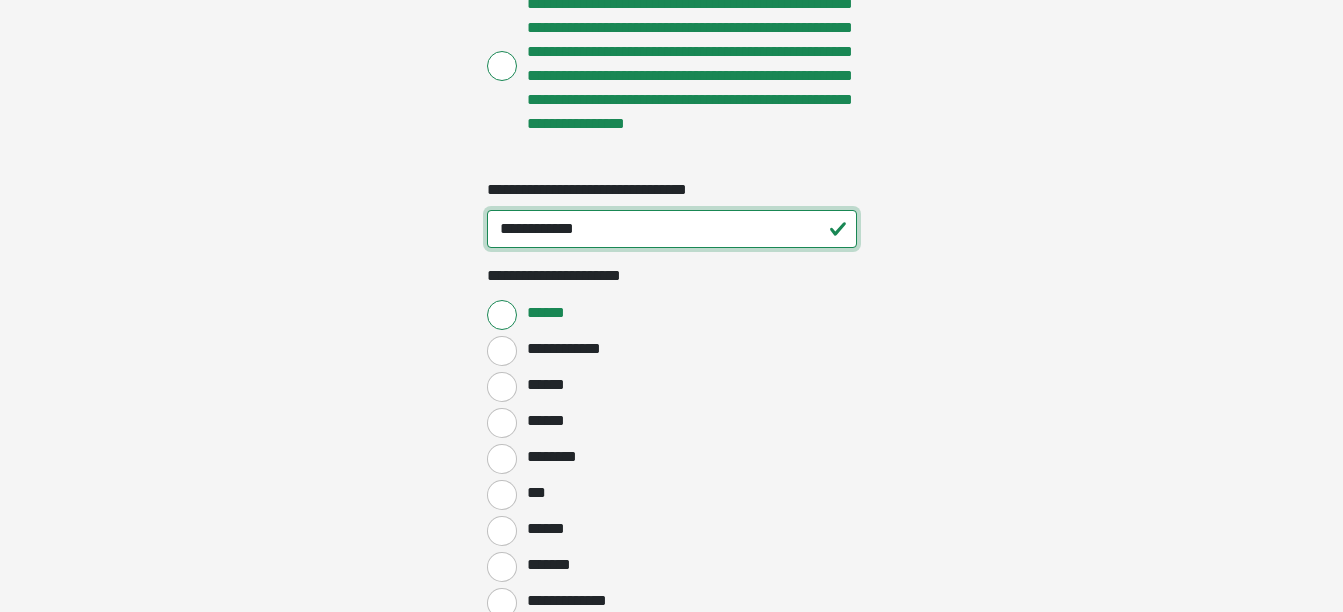 click on "**********" at bounding box center (672, 229) 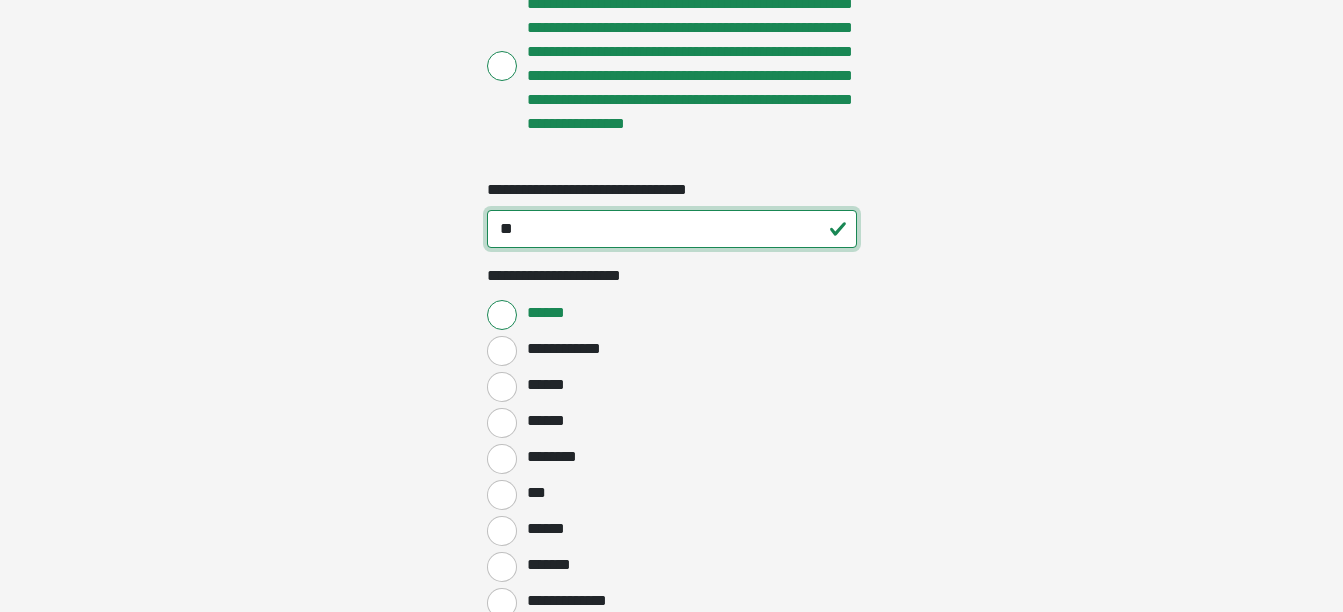 type on "*" 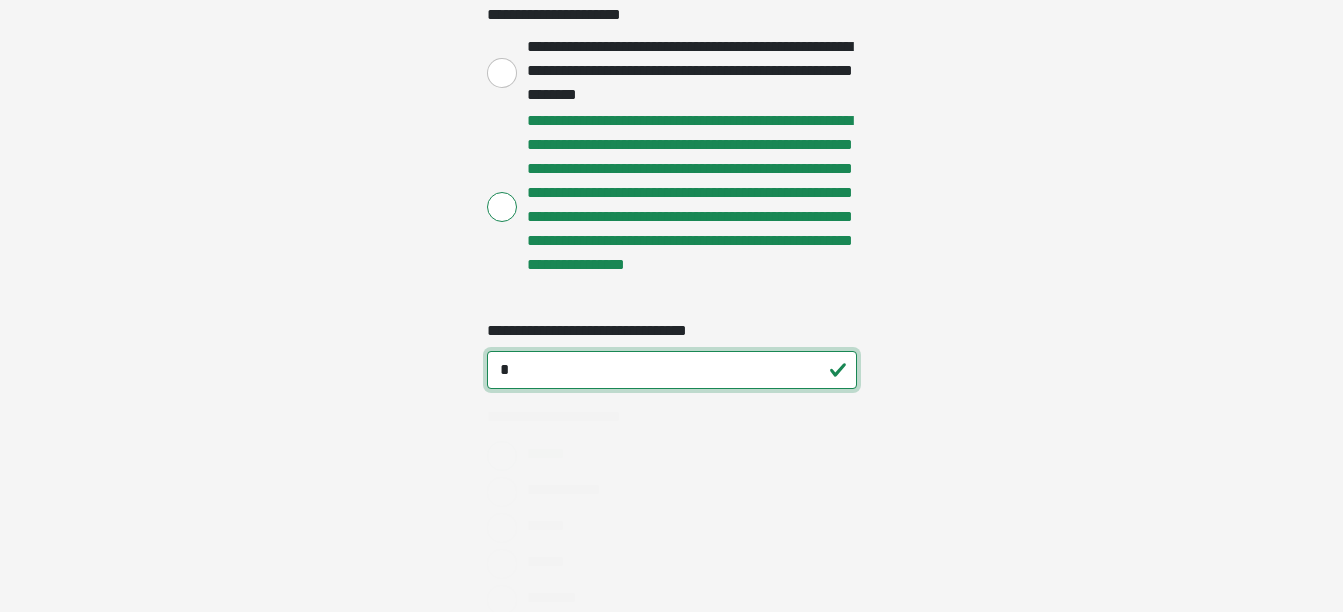 scroll, scrollTop: 673, scrollLeft: 0, axis: vertical 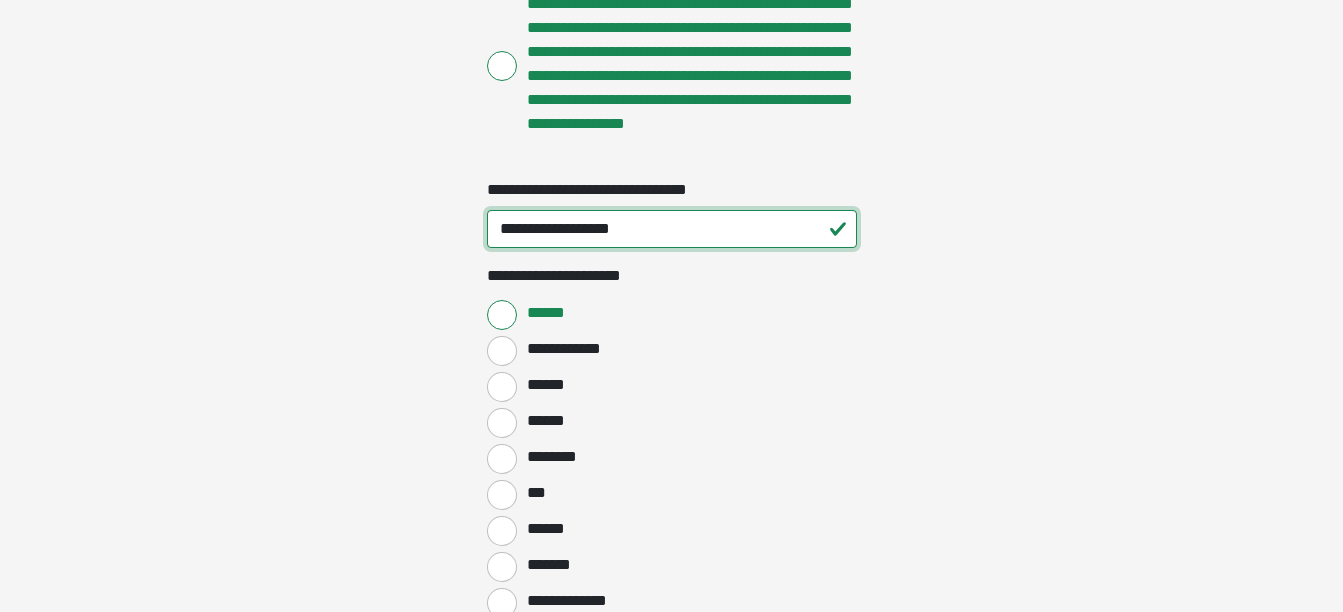 type on "**********" 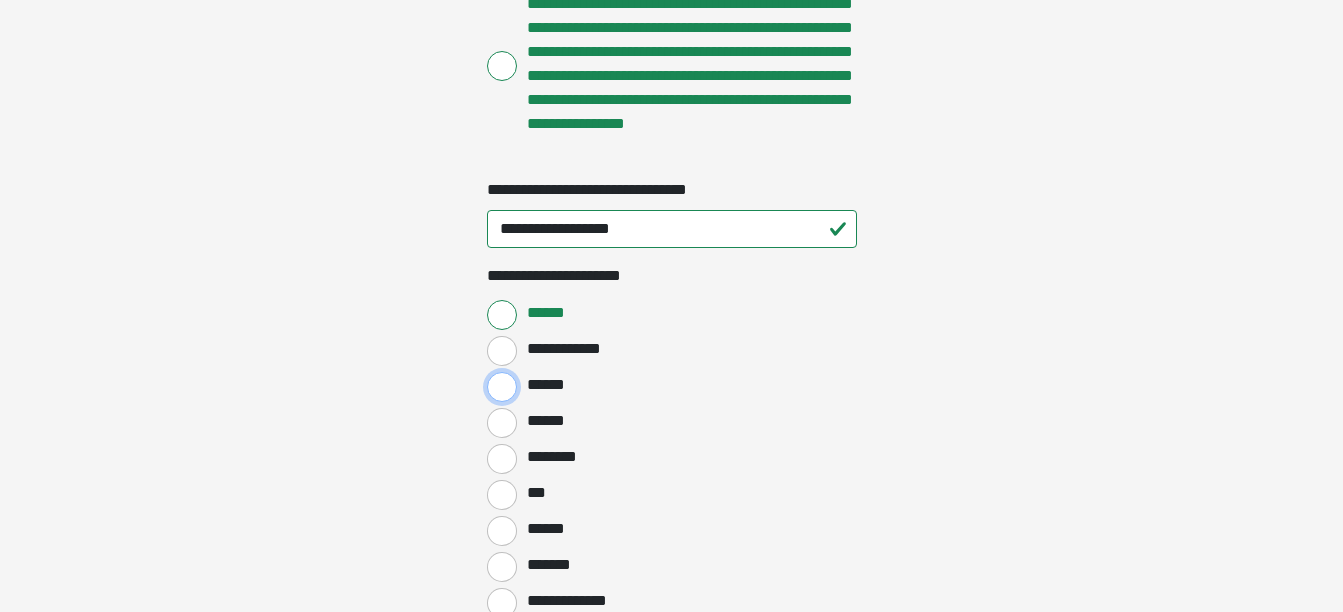 click on "******" at bounding box center (502, 387) 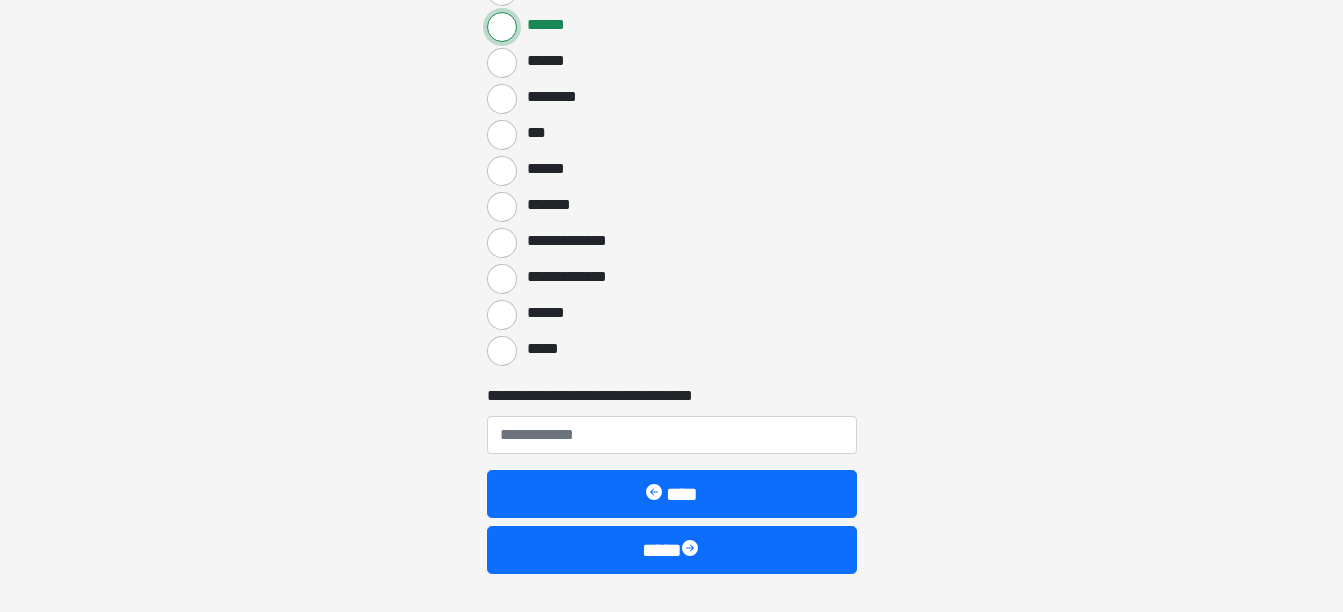 scroll, scrollTop: 1098, scrollLeft: 0, axis: vertical 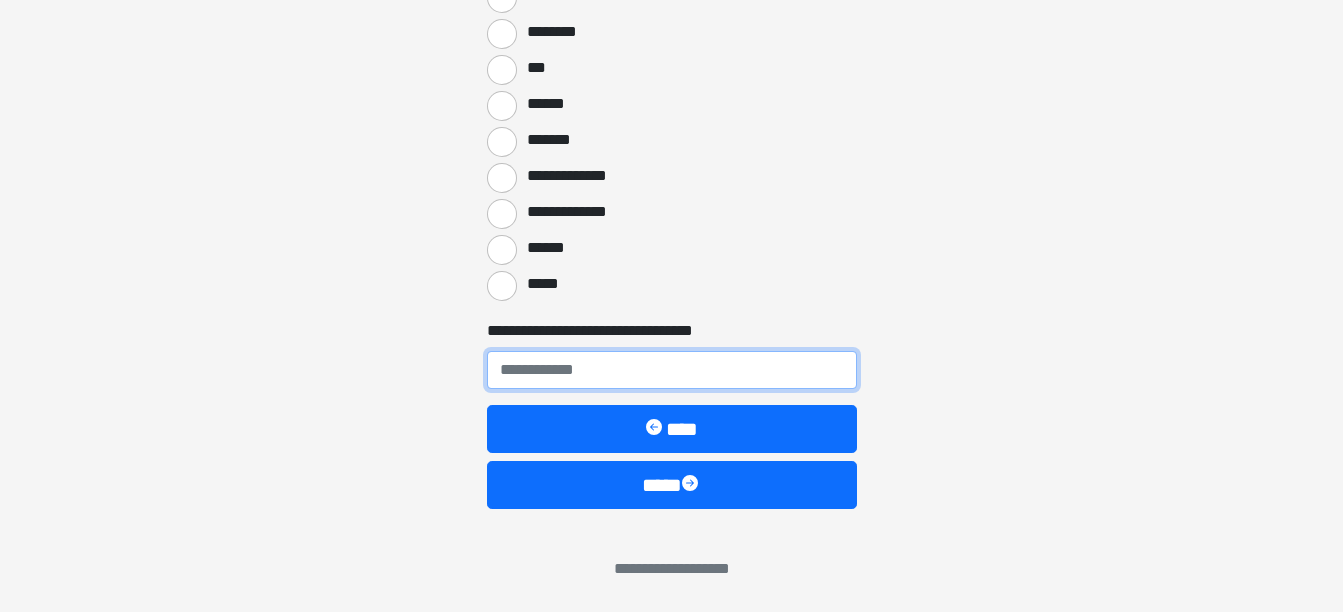 click on "**********" at bounding box center [672, 370] 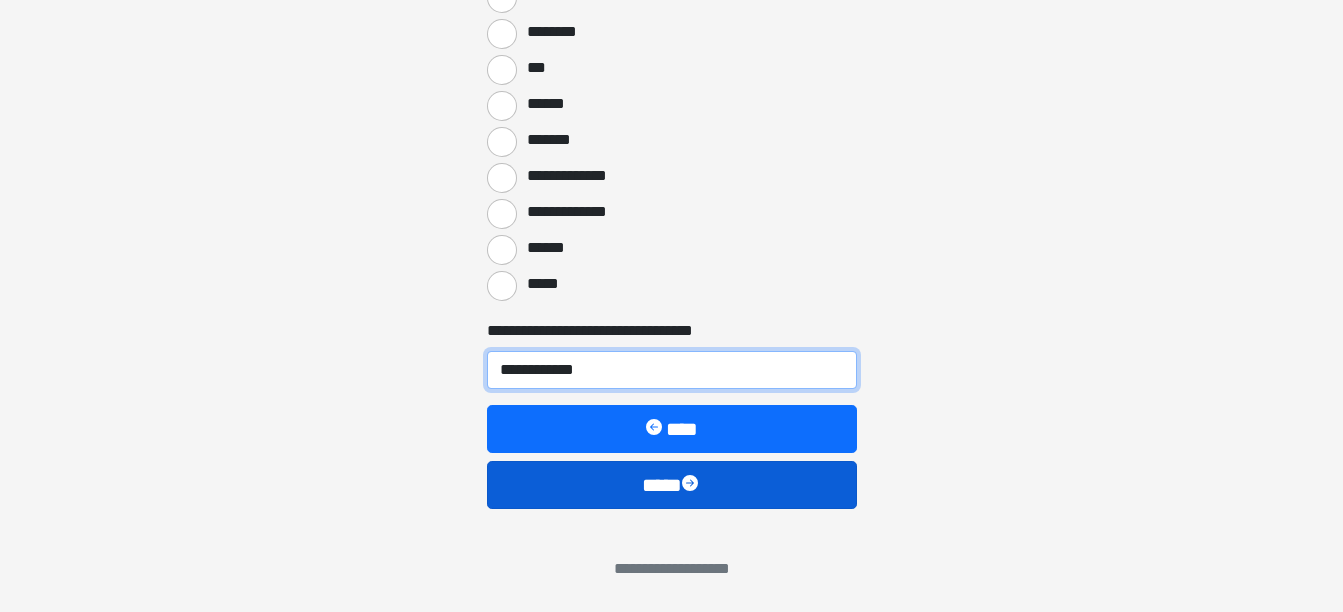 type on "**********" 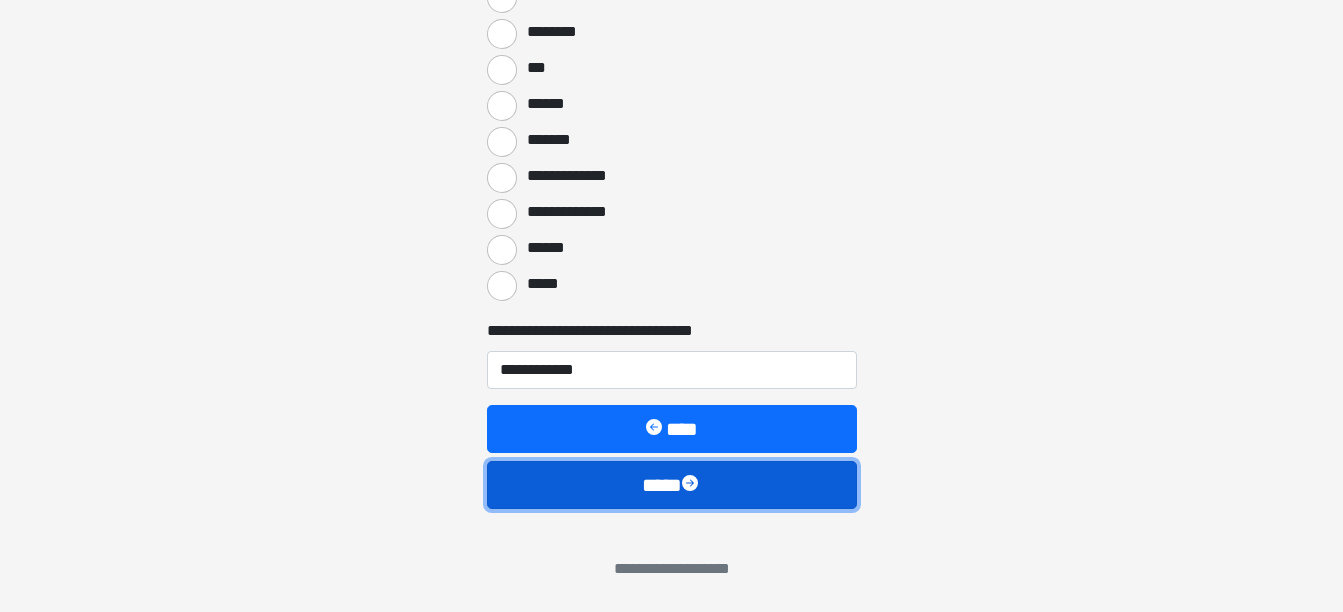 click on "****" at bounding box center [672, 485] 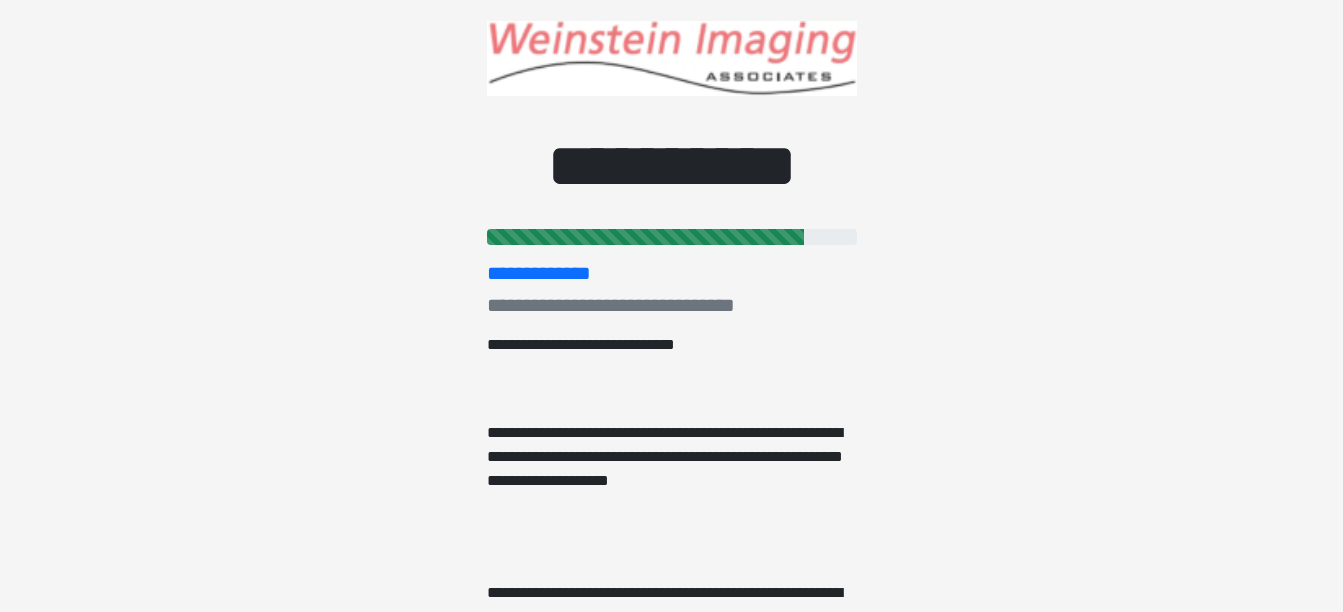 scroll, scrollTop: 0, scrollLeft: 0, axis: both 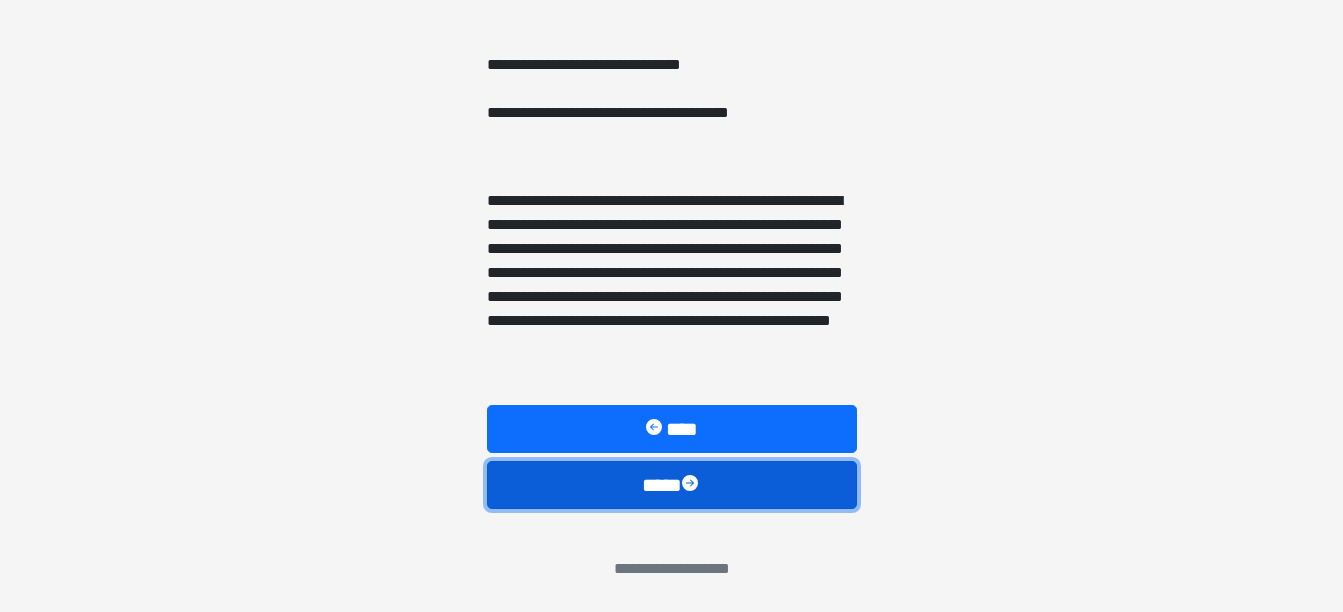 click on "****" at bounding box center (672, 485) 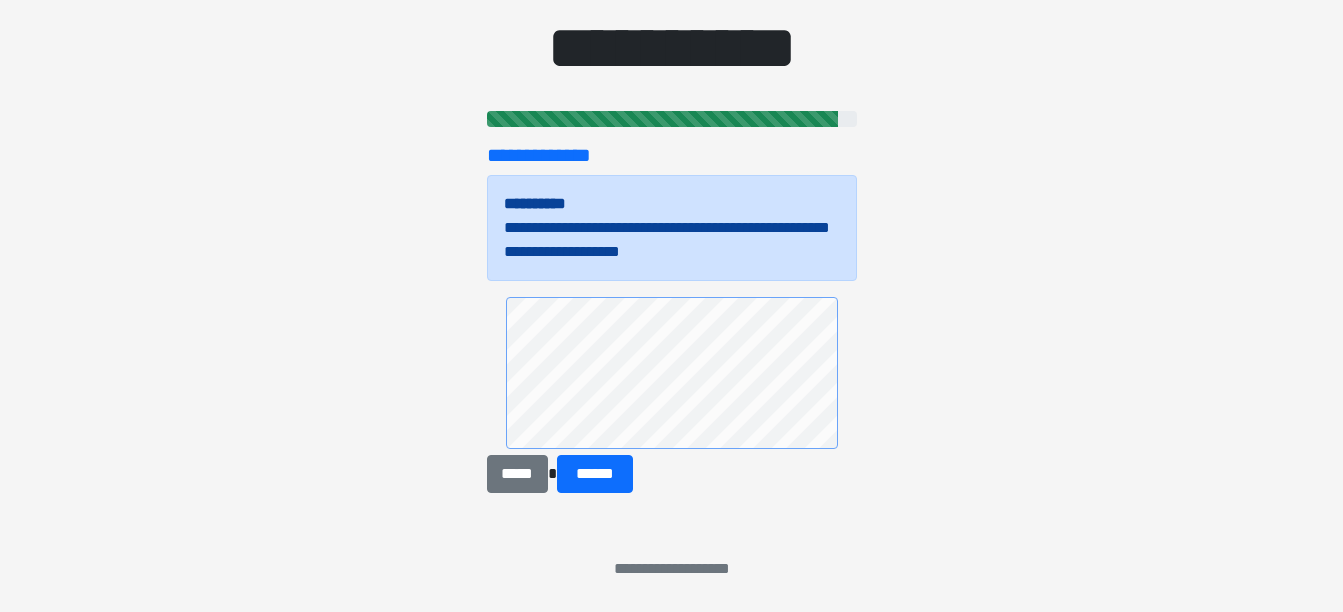 scroll, scrollTop: 152, scrollLeft: 0, axis: vertical 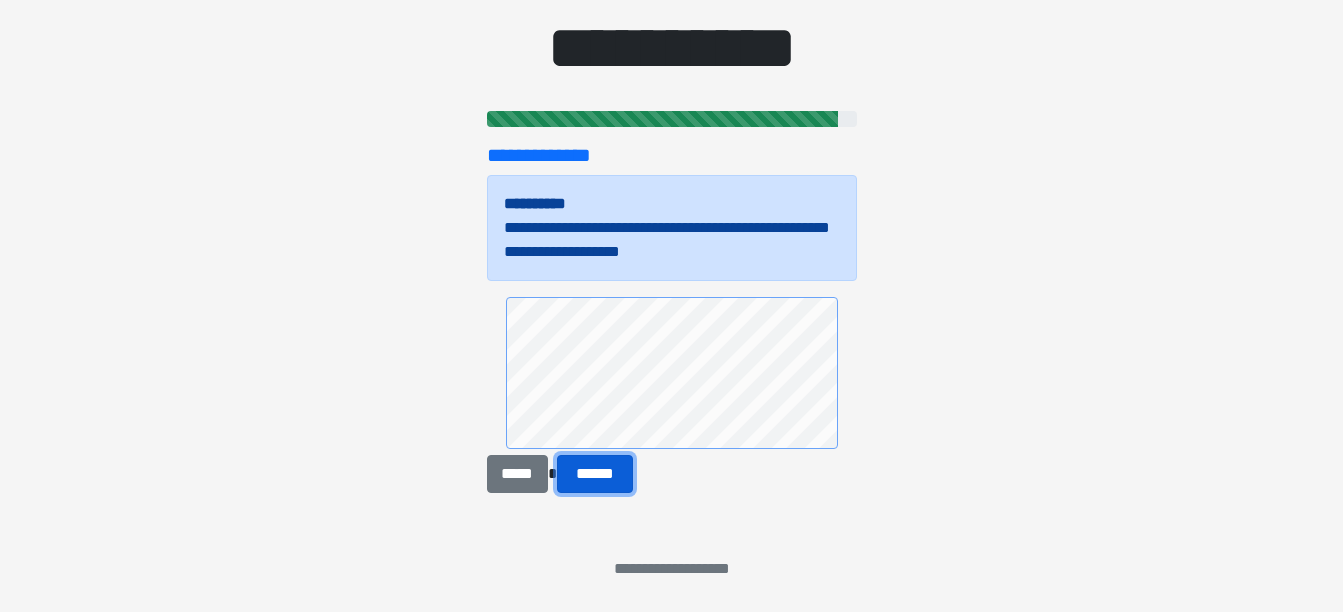 click on "******" at bounding box center [595, 474] 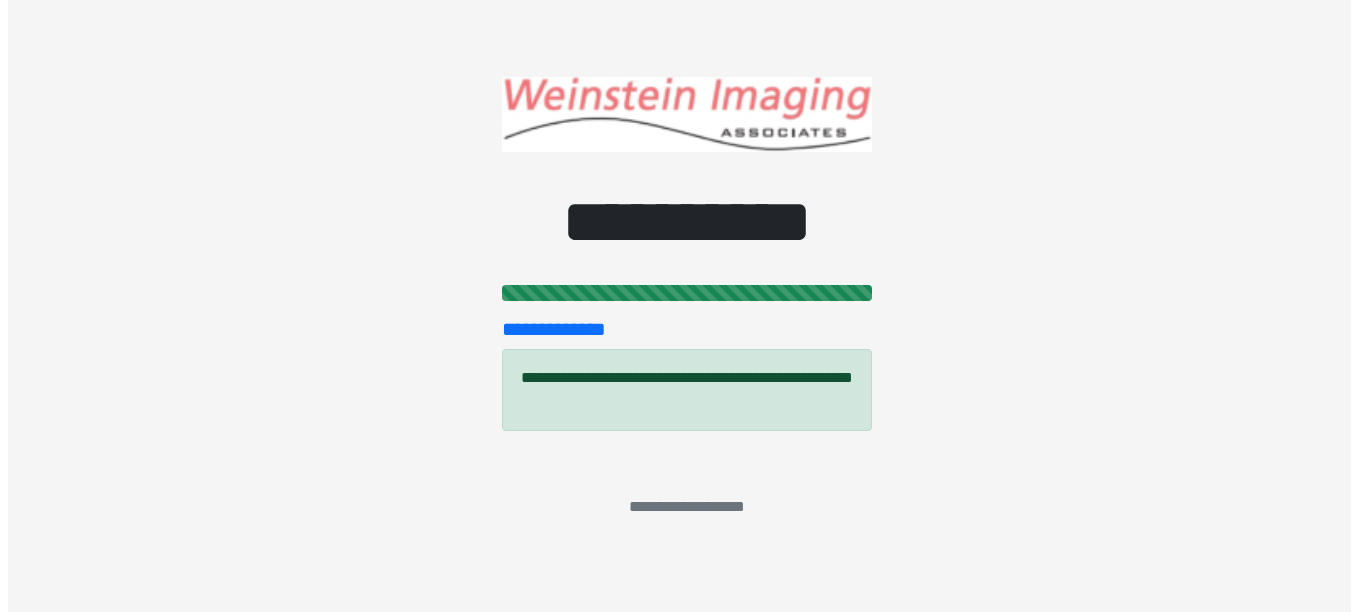 scroll, scrollTop: 0, scrollLeft: 0, axis: both 